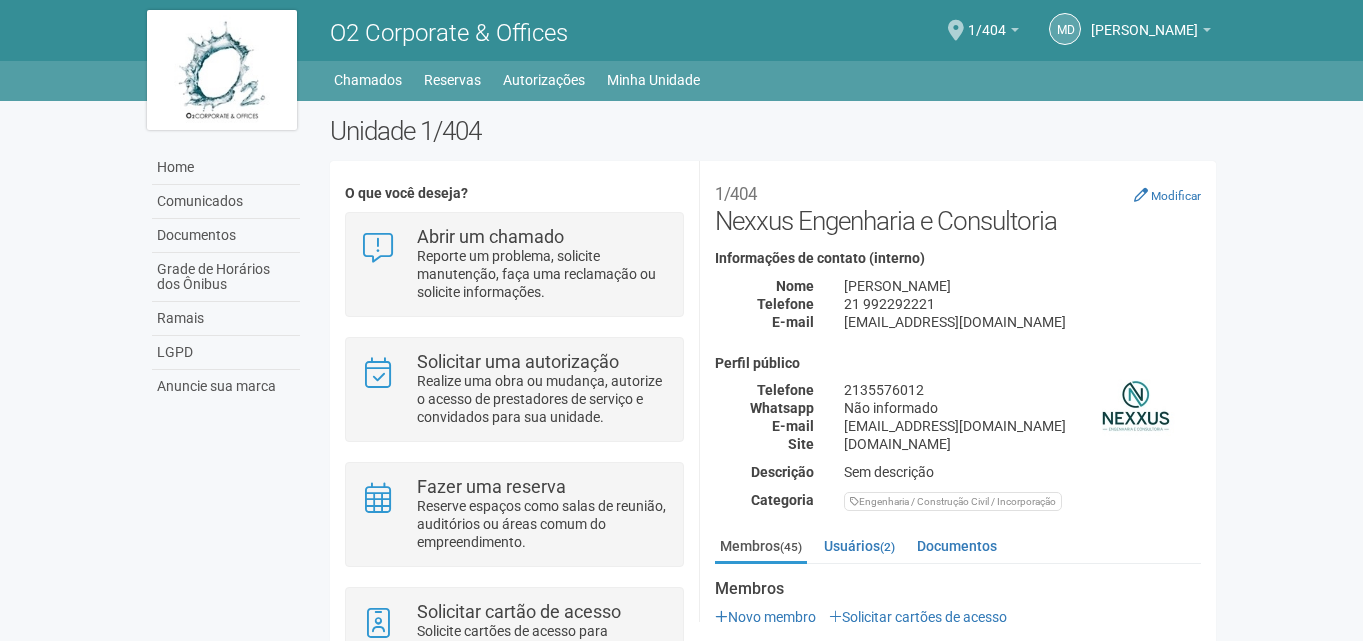 scroll, scrollTop: 0, scrollLeft: 0, axis: both 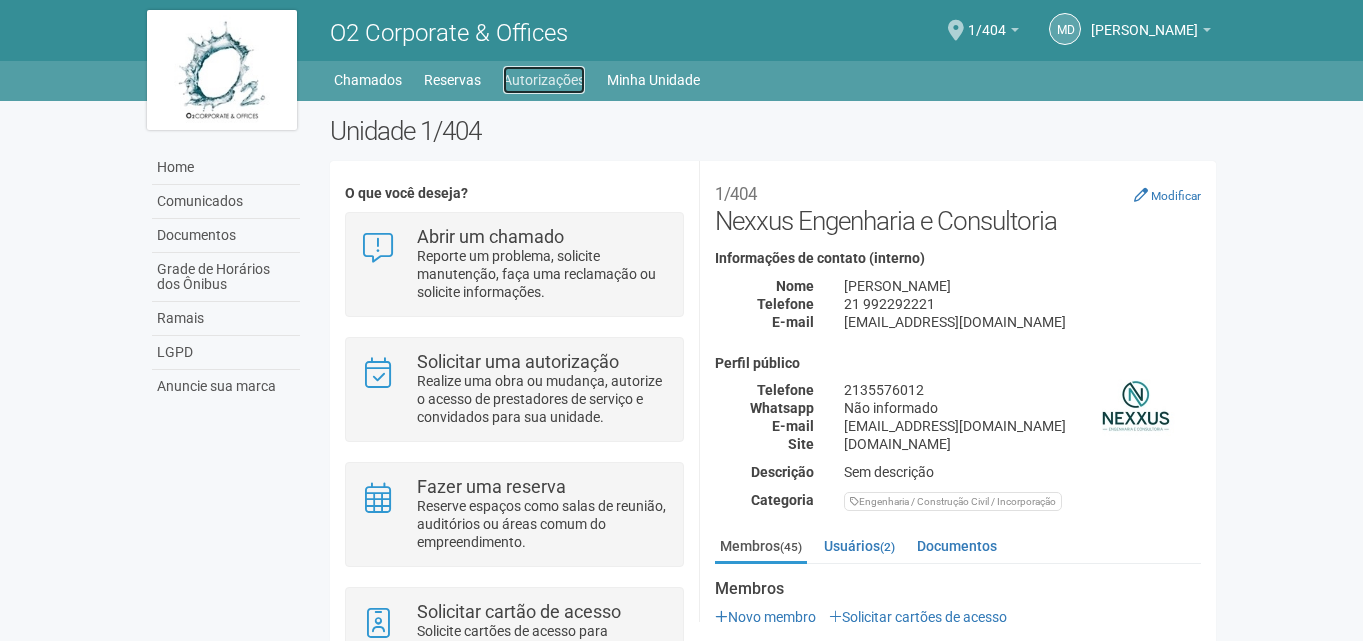 click on "Autorizações" at bounding box center (544, 80) 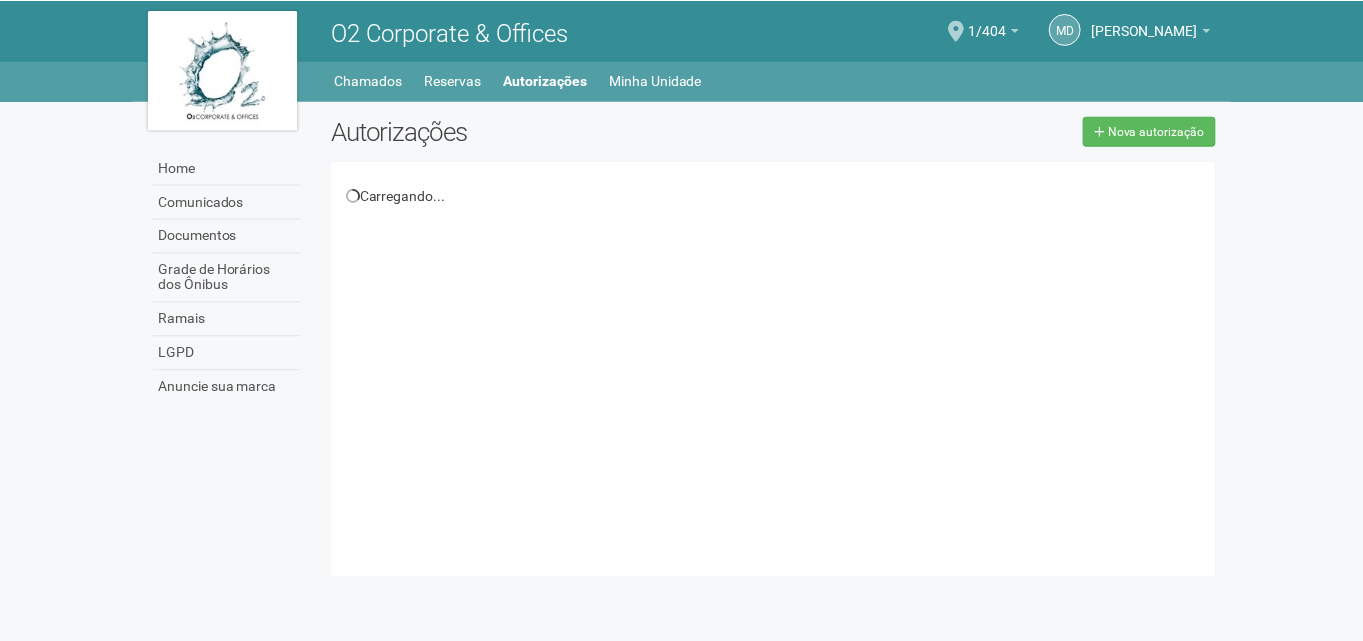 scroll, scrollTop: 0, scrollLeft: 0, axis: both 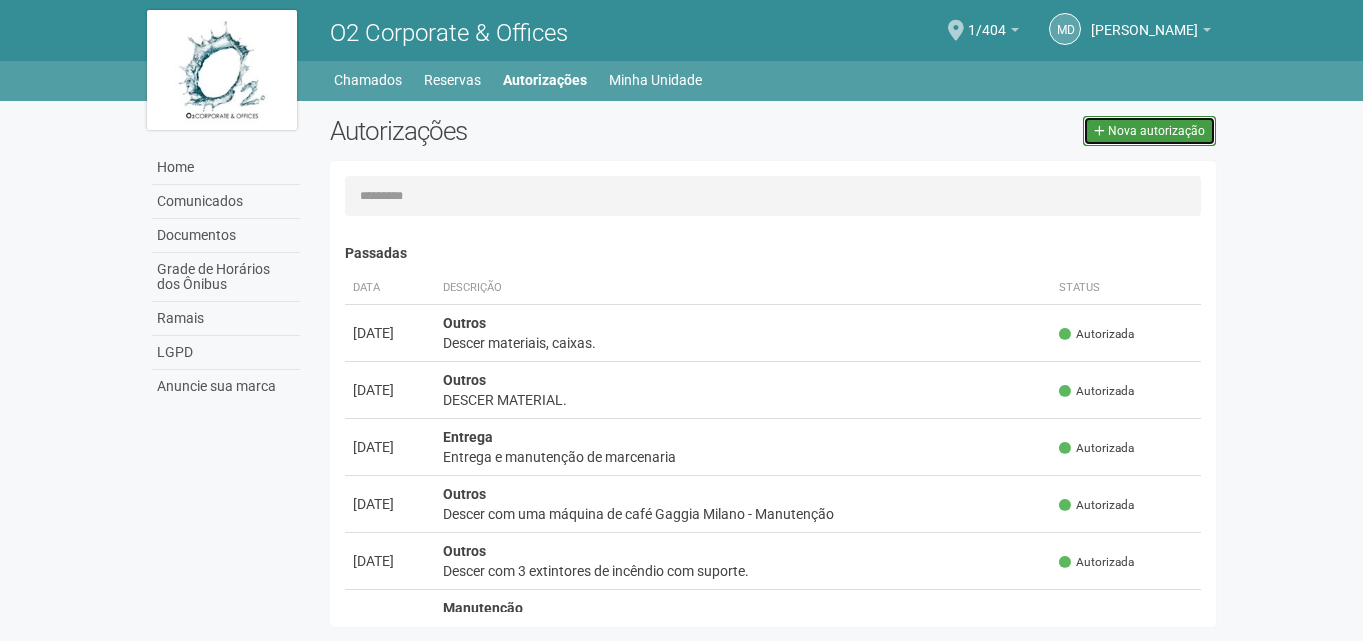 click on "Nova autorização" at bounding box center (1156, 131) 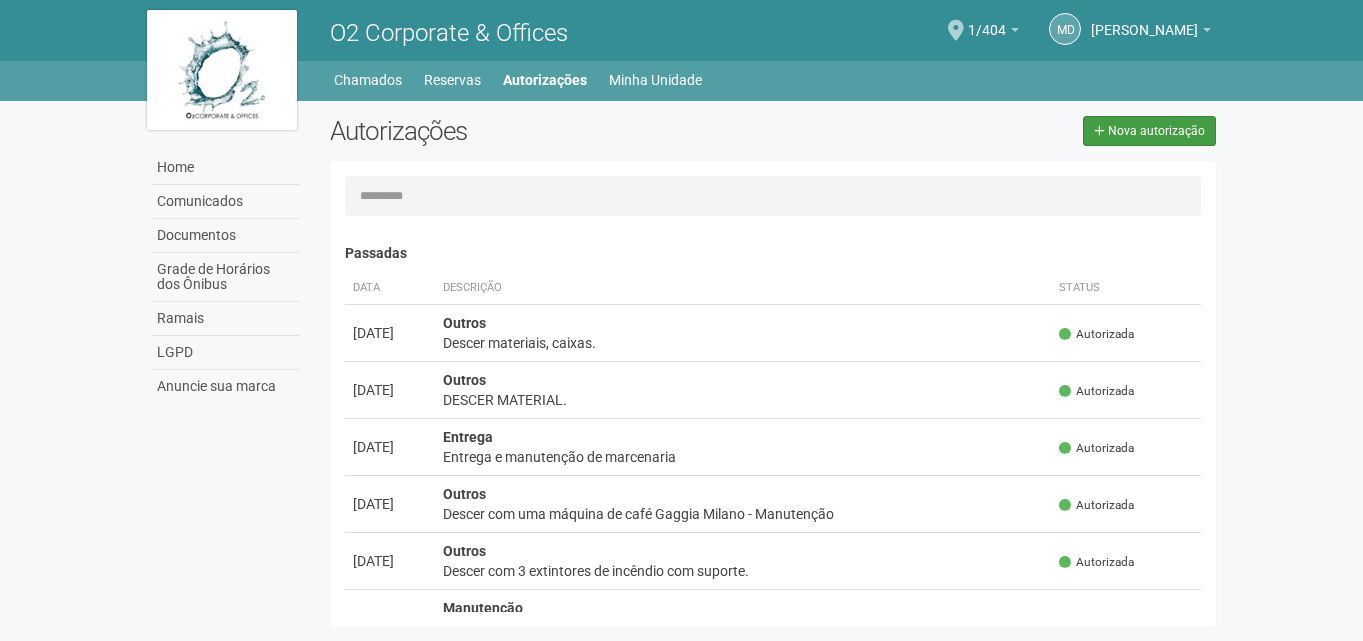 select on "**" 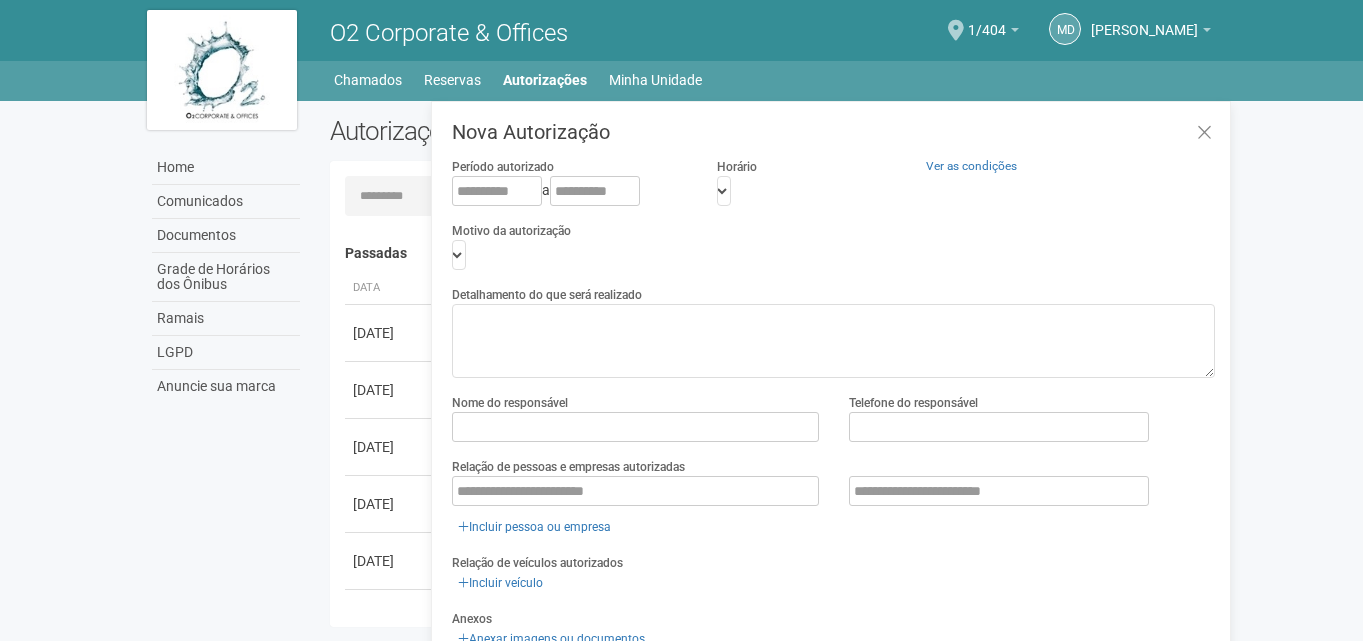 scroll, scrollTop: 31, scrollLeft: 0, axis: vertical 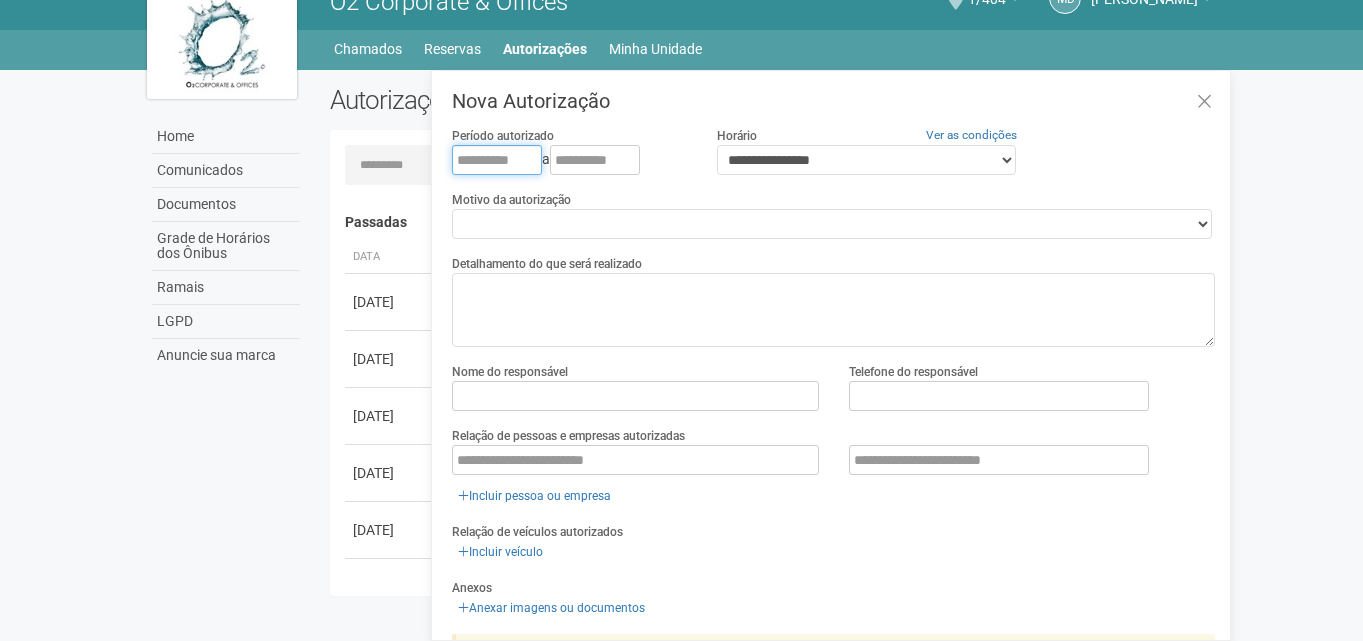 click at bounding box center [497, 160] 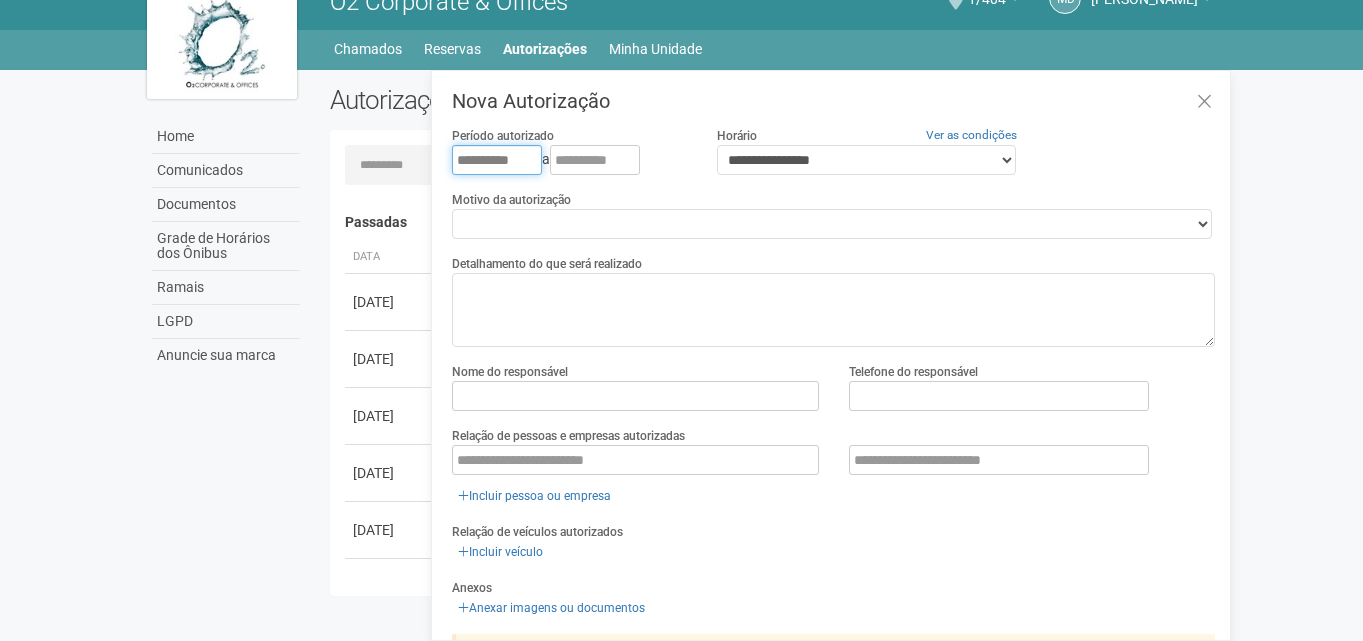 type on "**********" 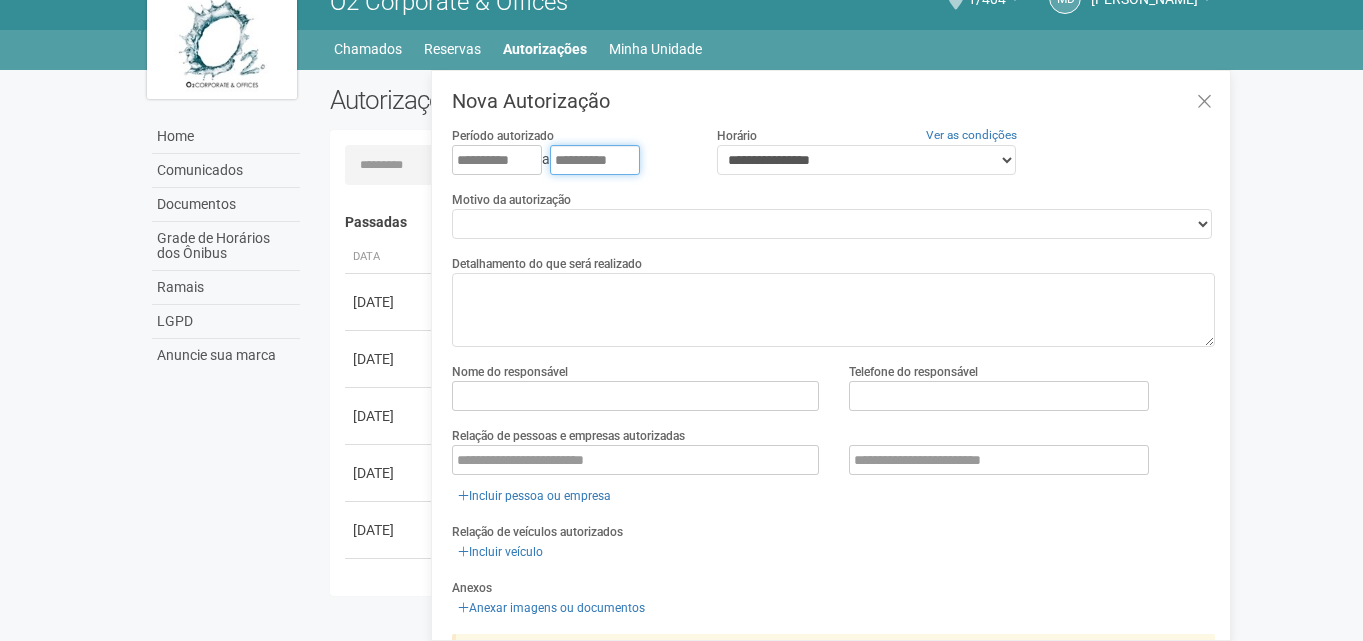 type on "**********" 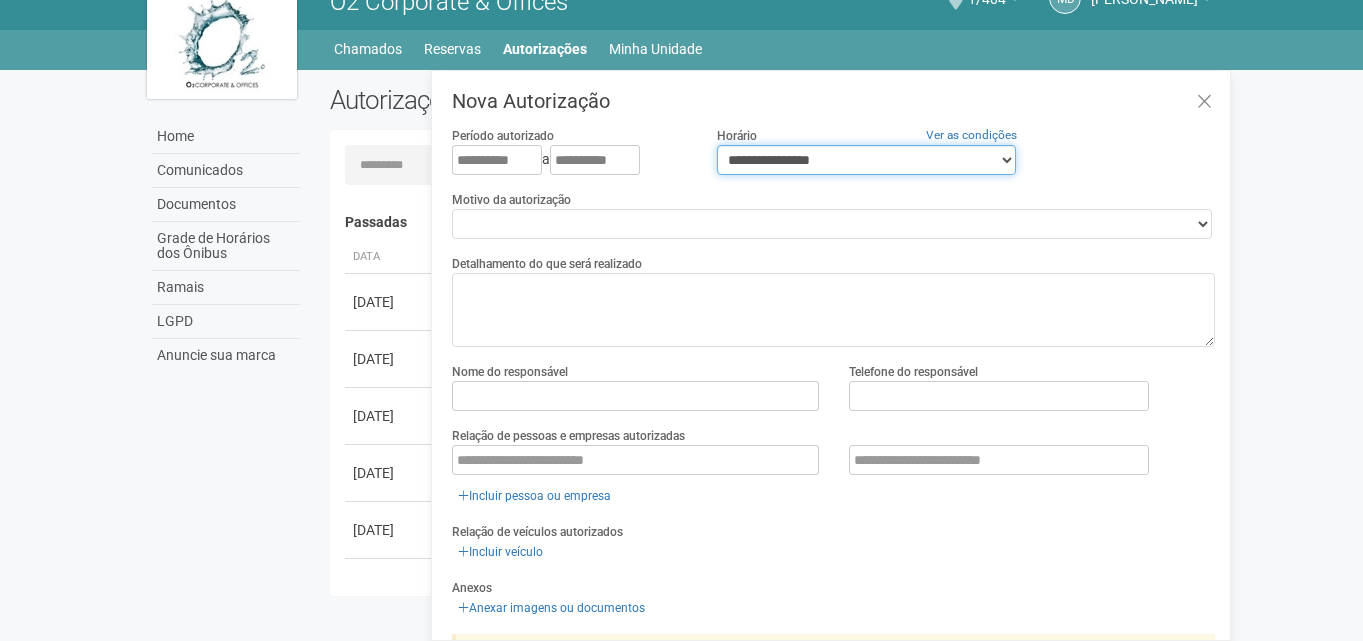 click on "**********" at bounding box center [866, 160] 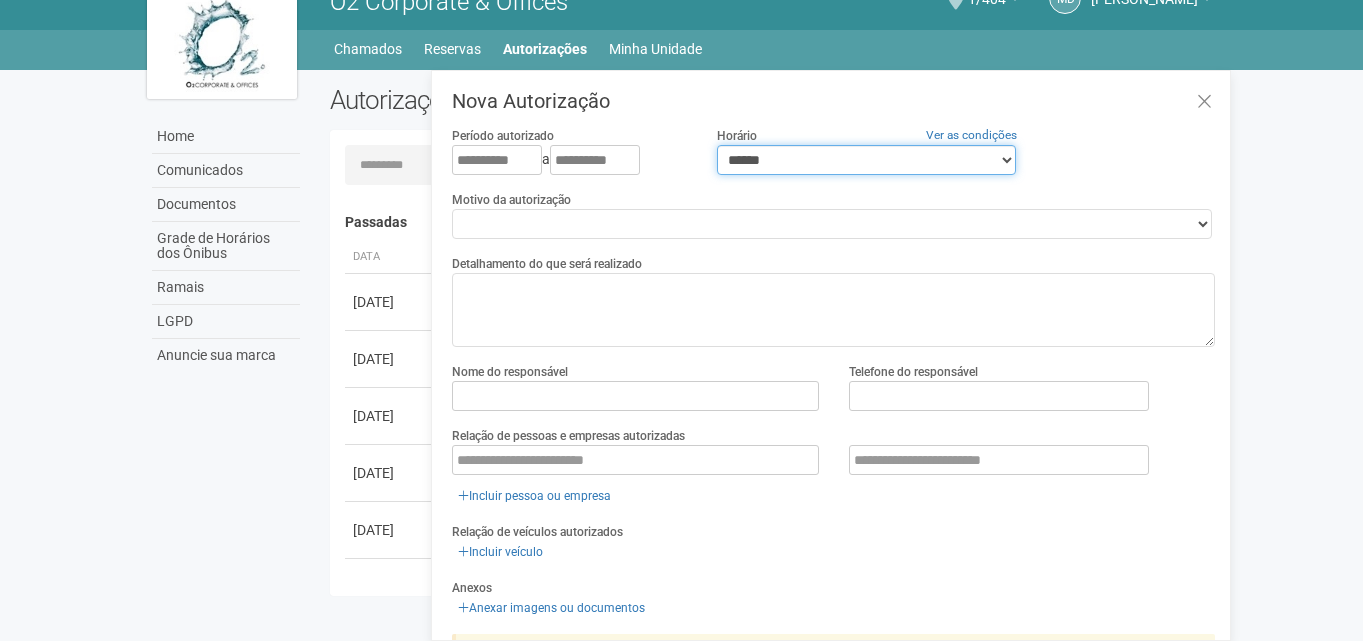 click on "**********" at bounding box center [866, 160] 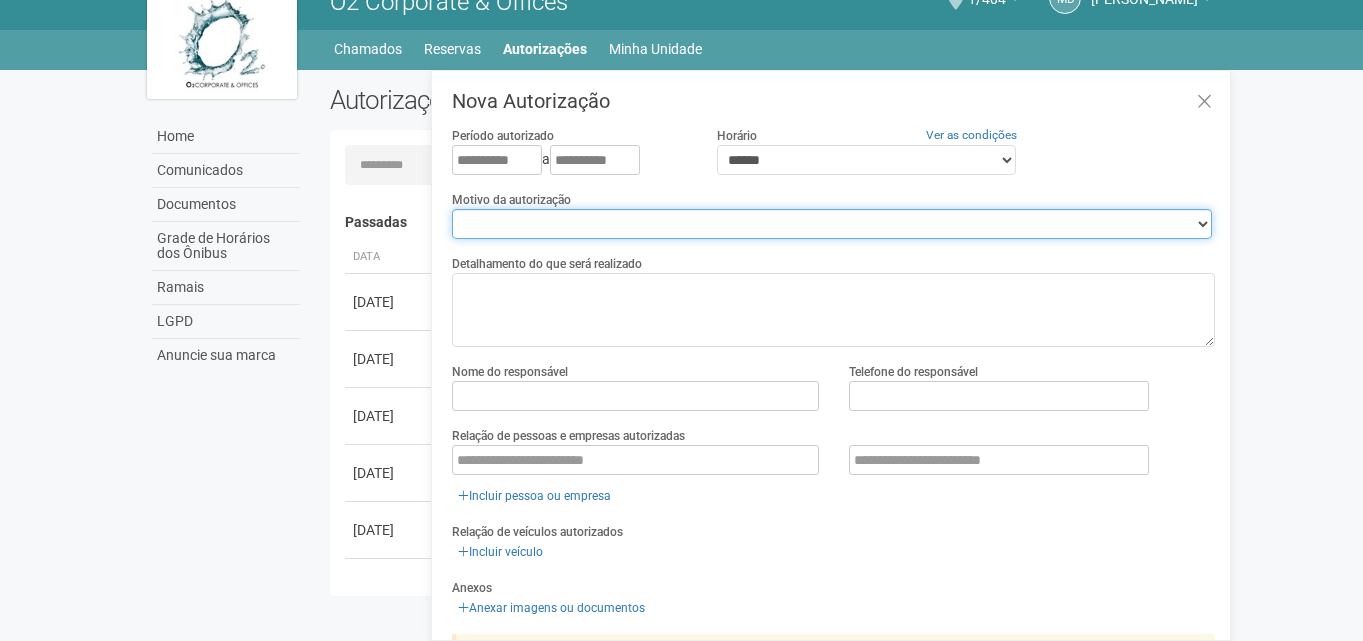 click on "**********" at bounding box center (832, 224) 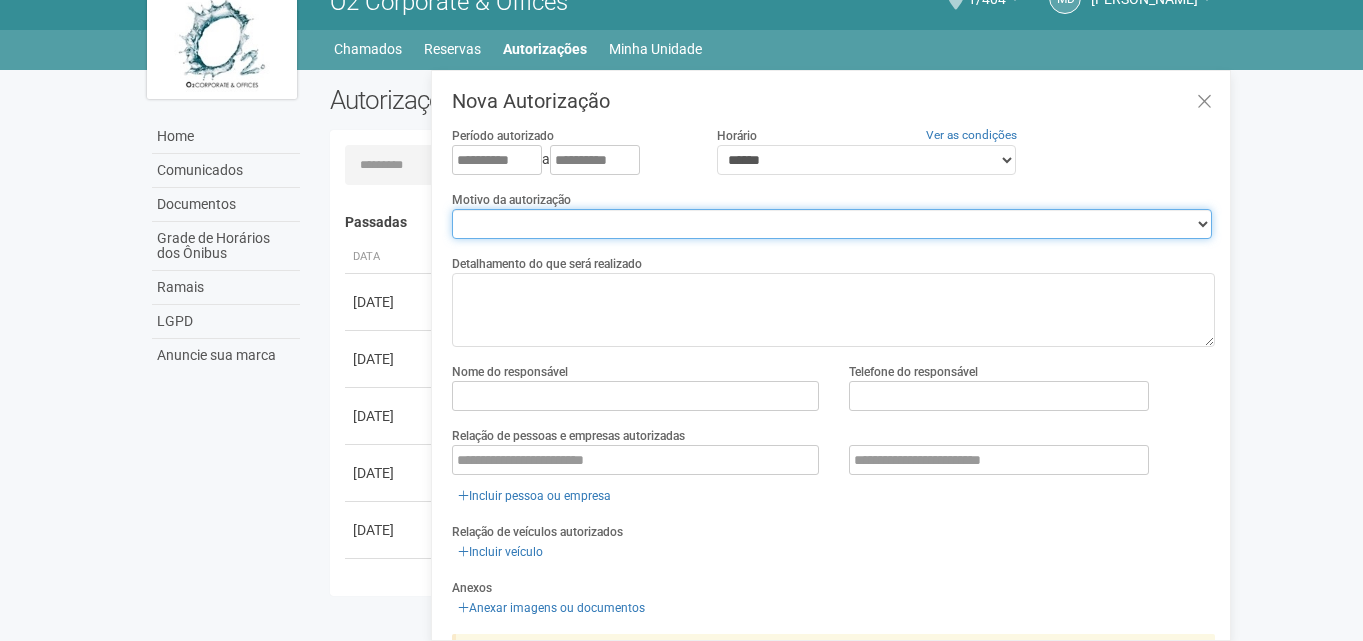 select on "**********" 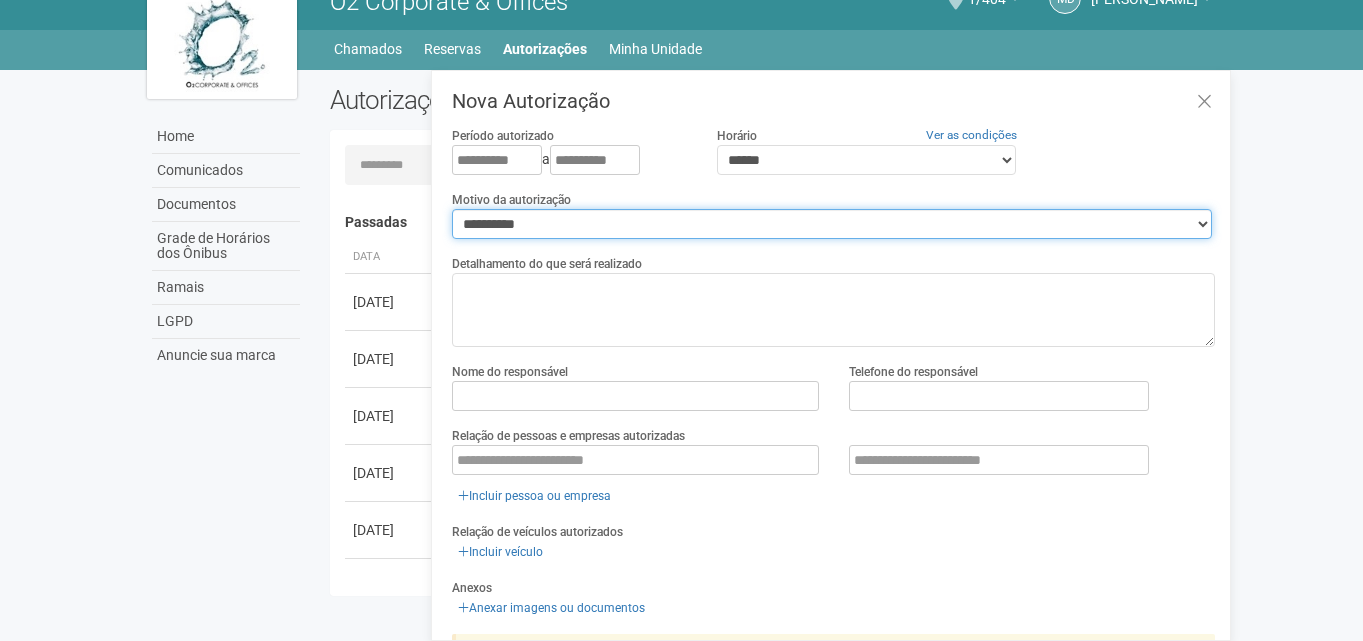 click on "**********" at bounding box center [832, 224] 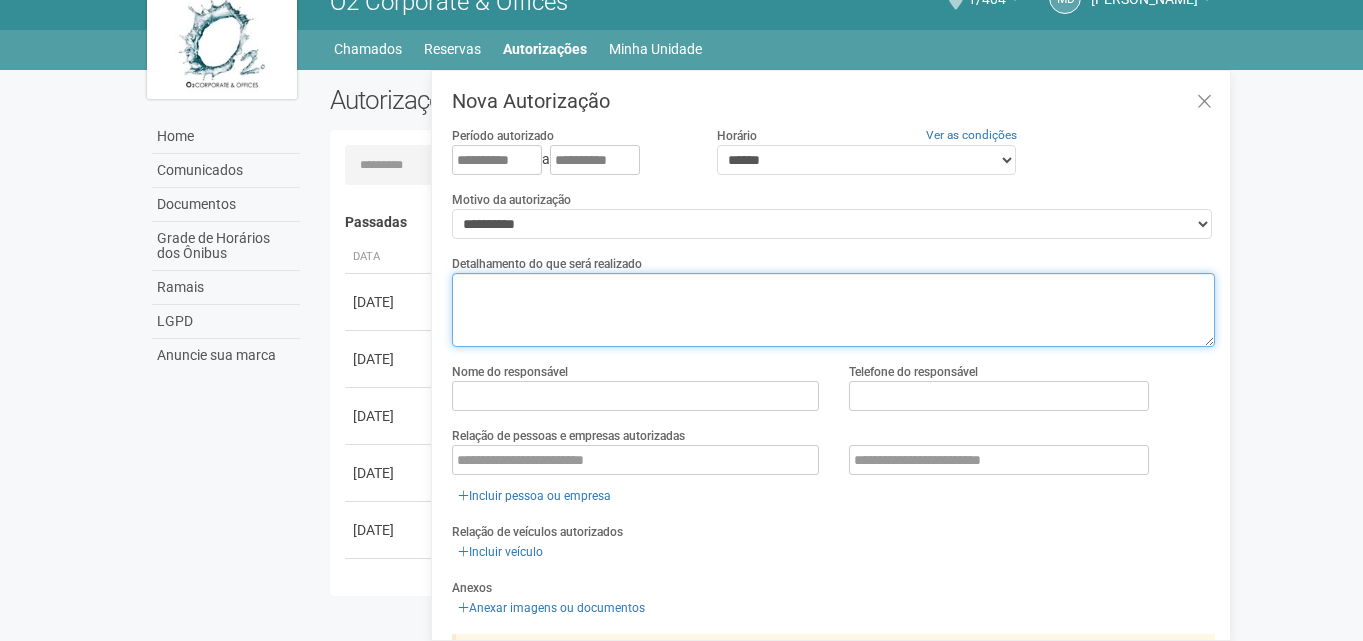 click at bounding box center [833, 310] 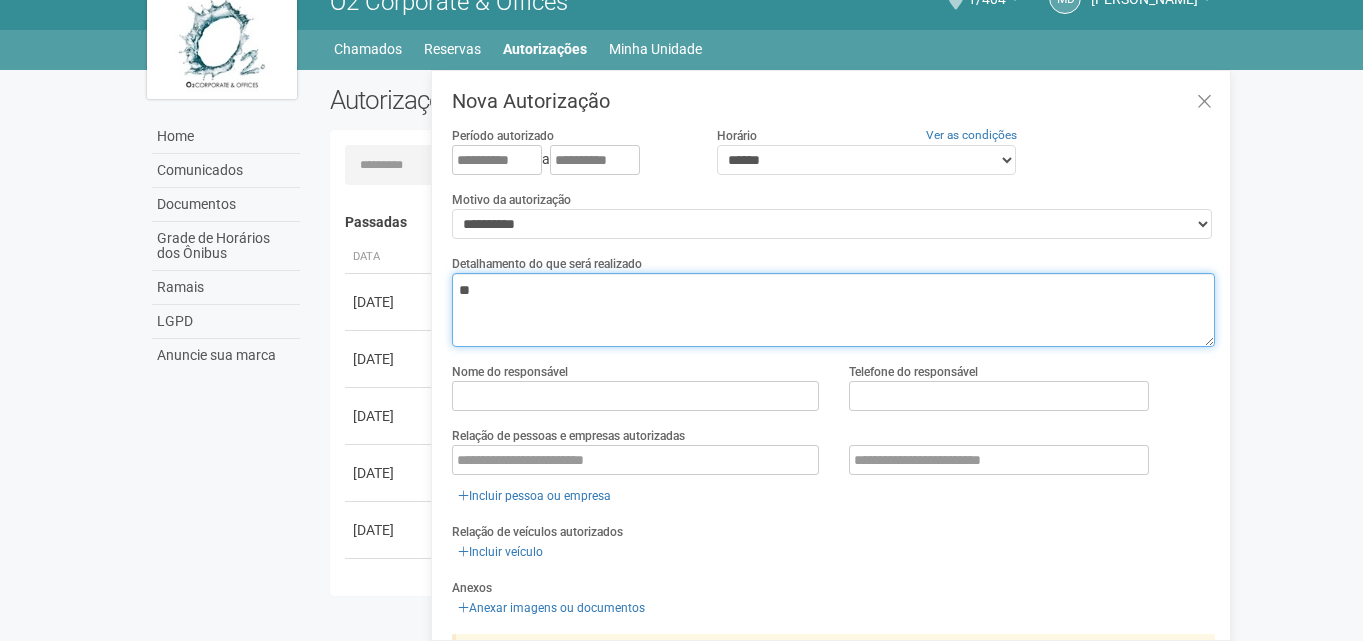 type on "*" 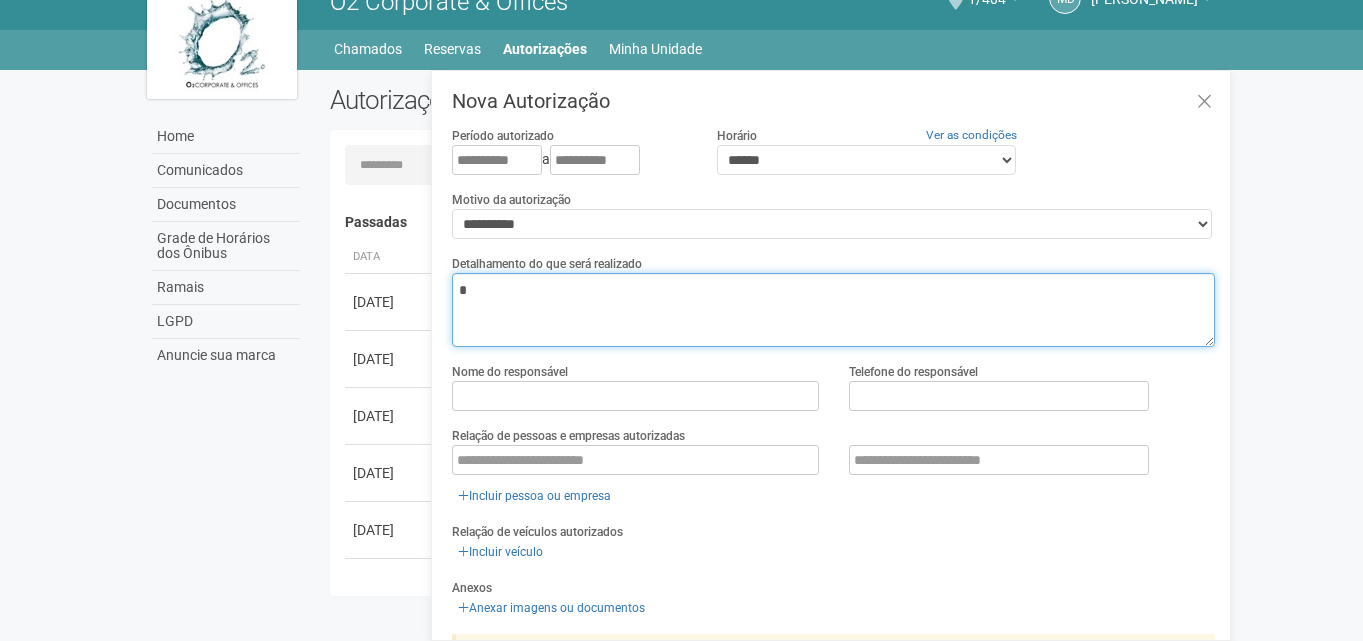 type 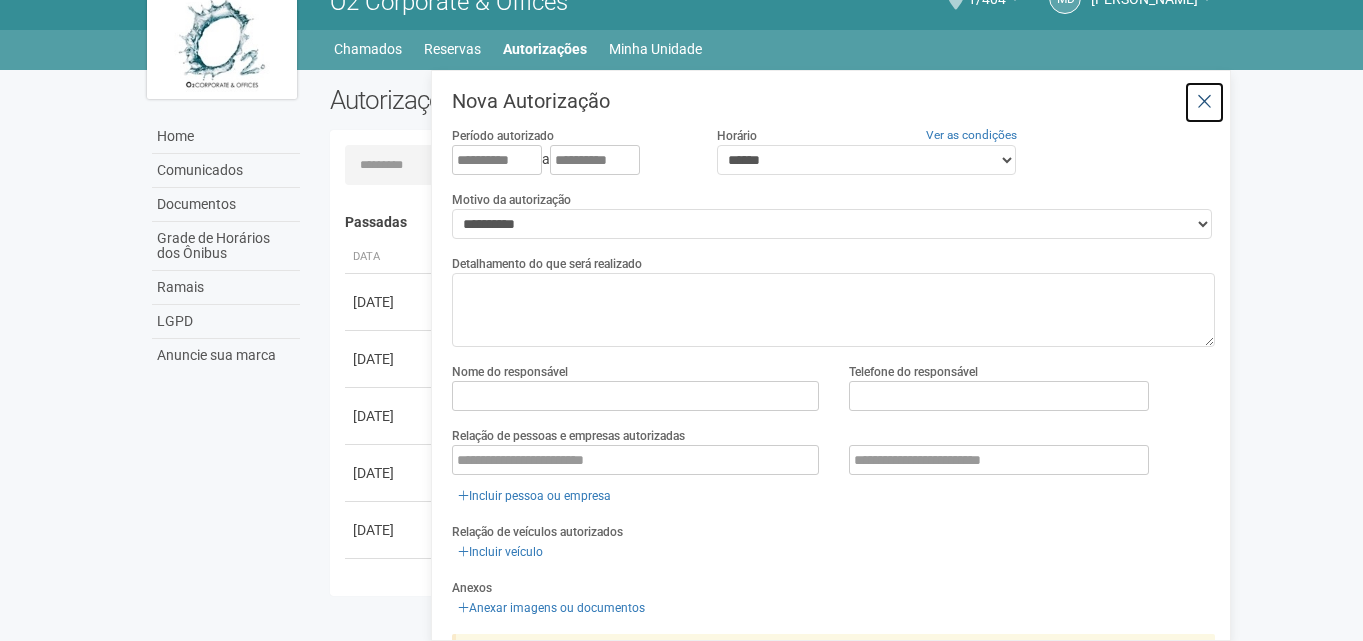 click at bounding box center [1204, 102] 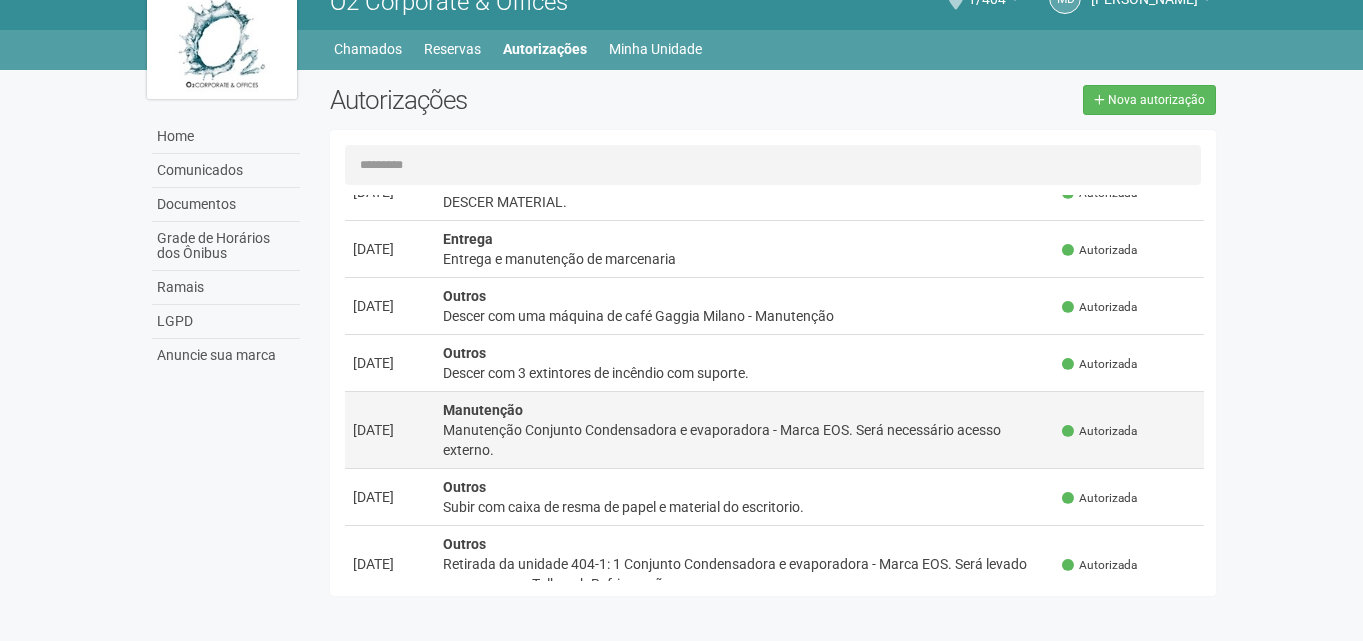 scroll, scrollTop: 200, scrollLeft: 0, axis: vertical 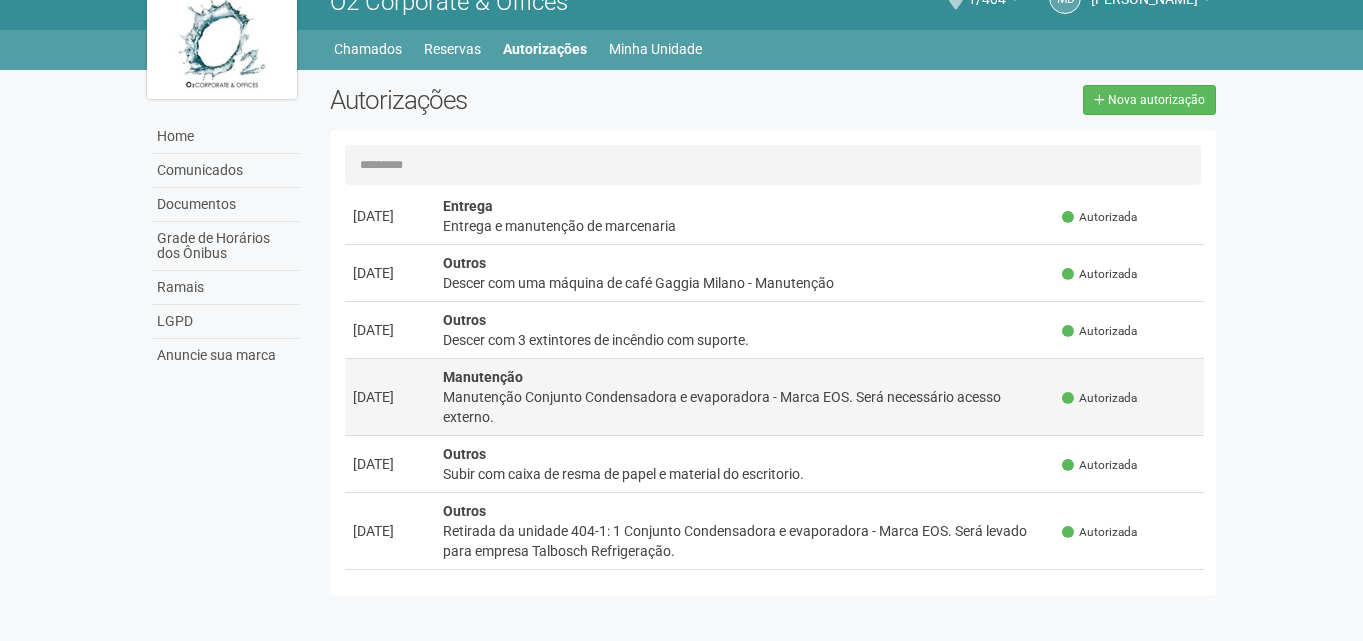 click on "Manutenção
Manutenção Conjunto Condensadora e evaporadora - Marca EOS.
Será necessário acesso externo." at bounding box center (745, 396) 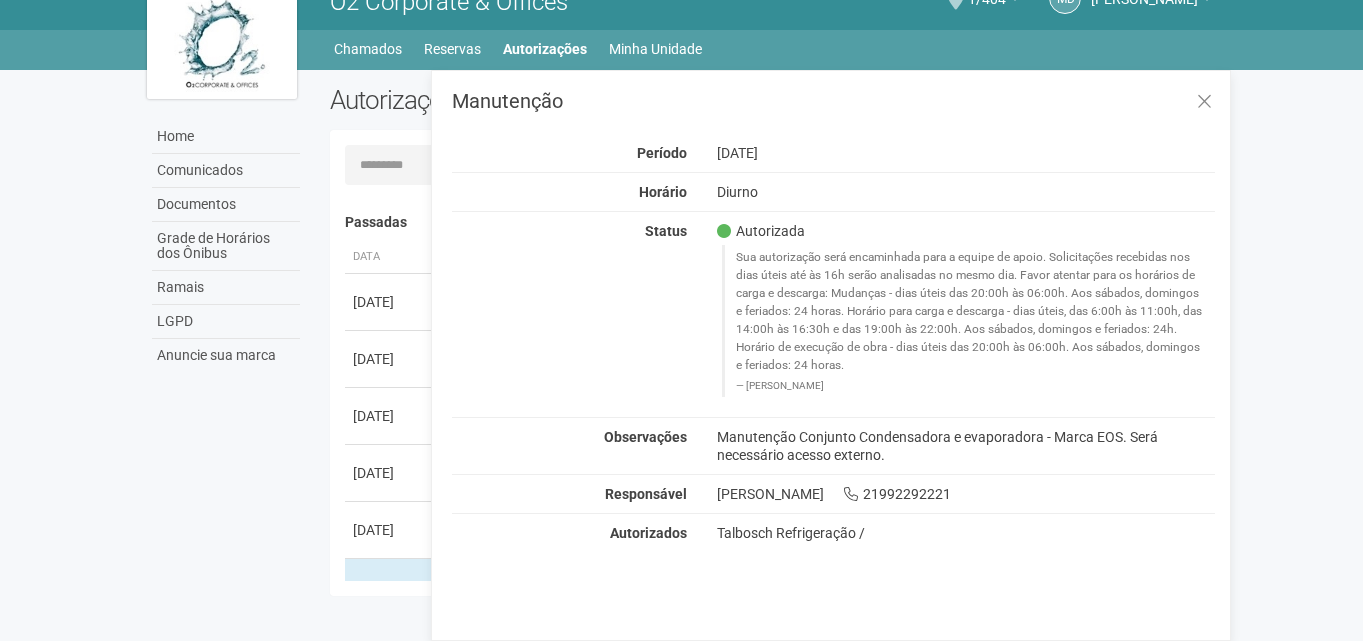 drag, startPoint x: 719, startPoint y: 434, endPoint x: 906, endPoint y: 455, distance: 188.17545 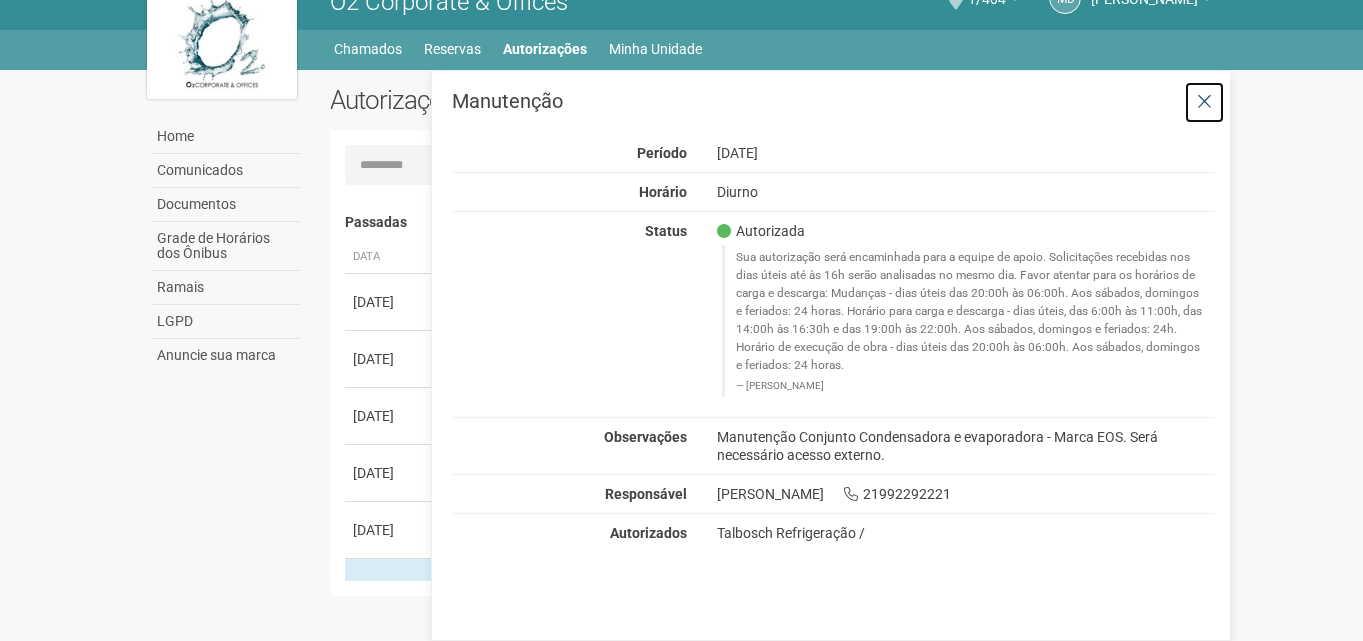 click at bounding box center [1204, 102] 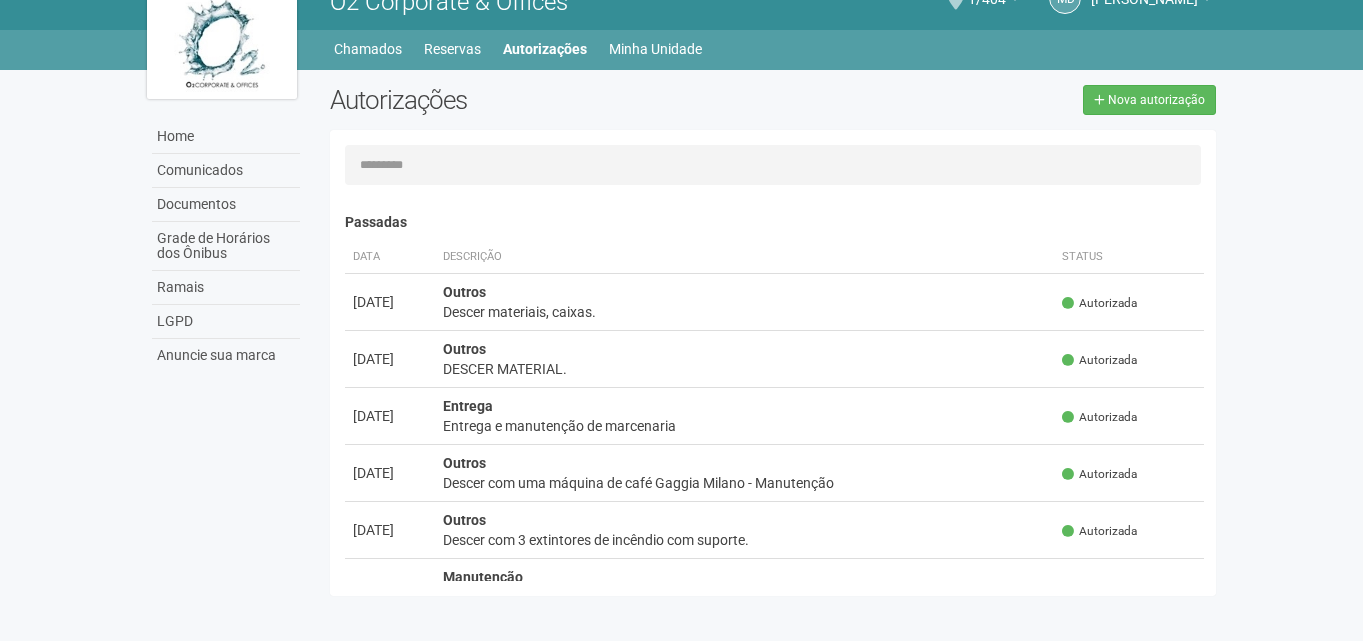 scroll, scrollTop: 0, scrollLeft: 0, axis: both 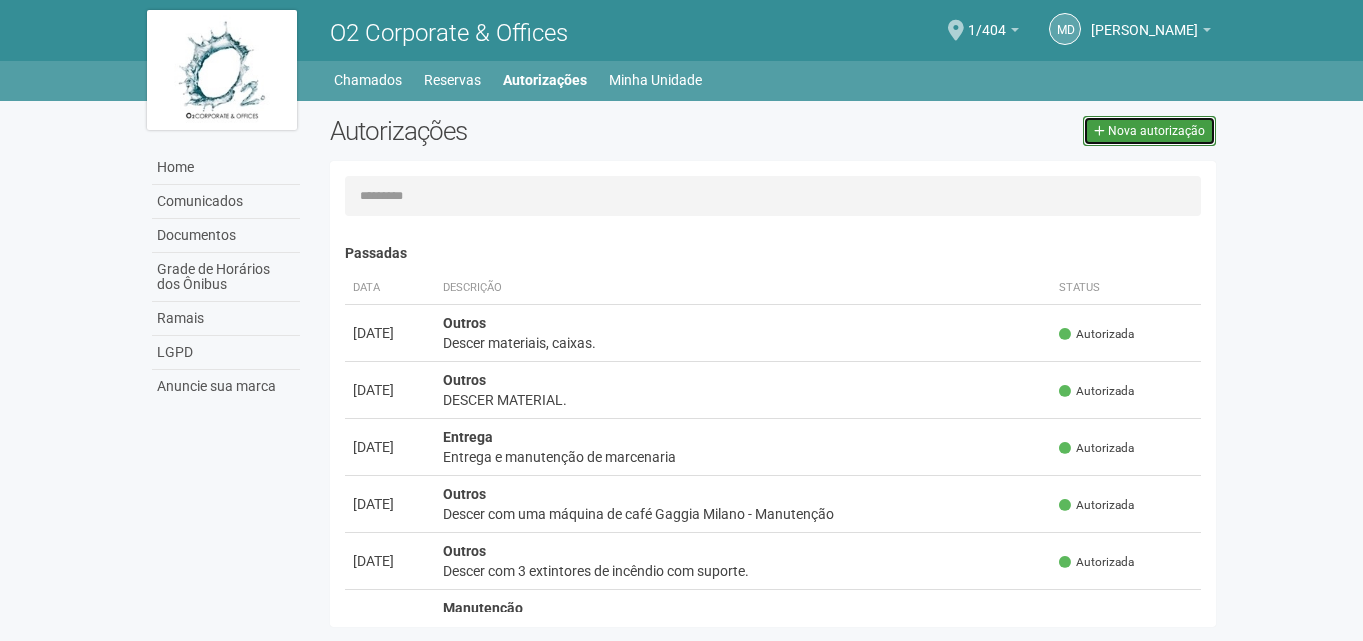 click on "Nova autorização" at bounding box center [1149, 131] 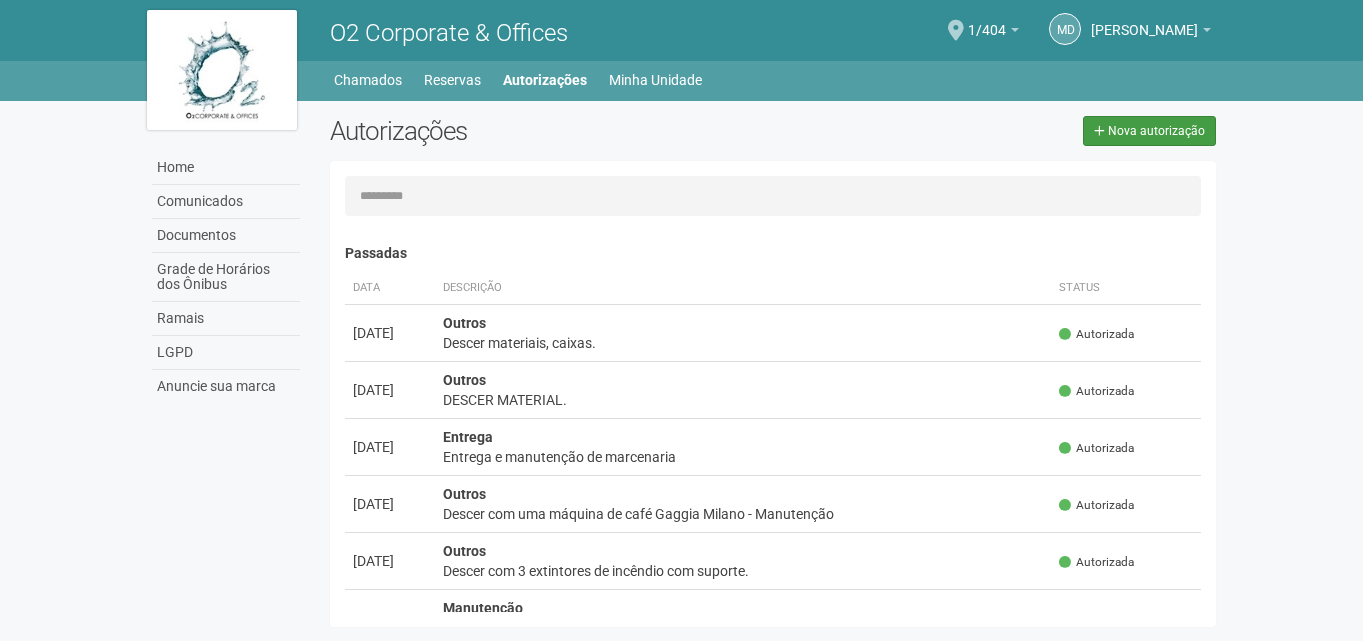 type 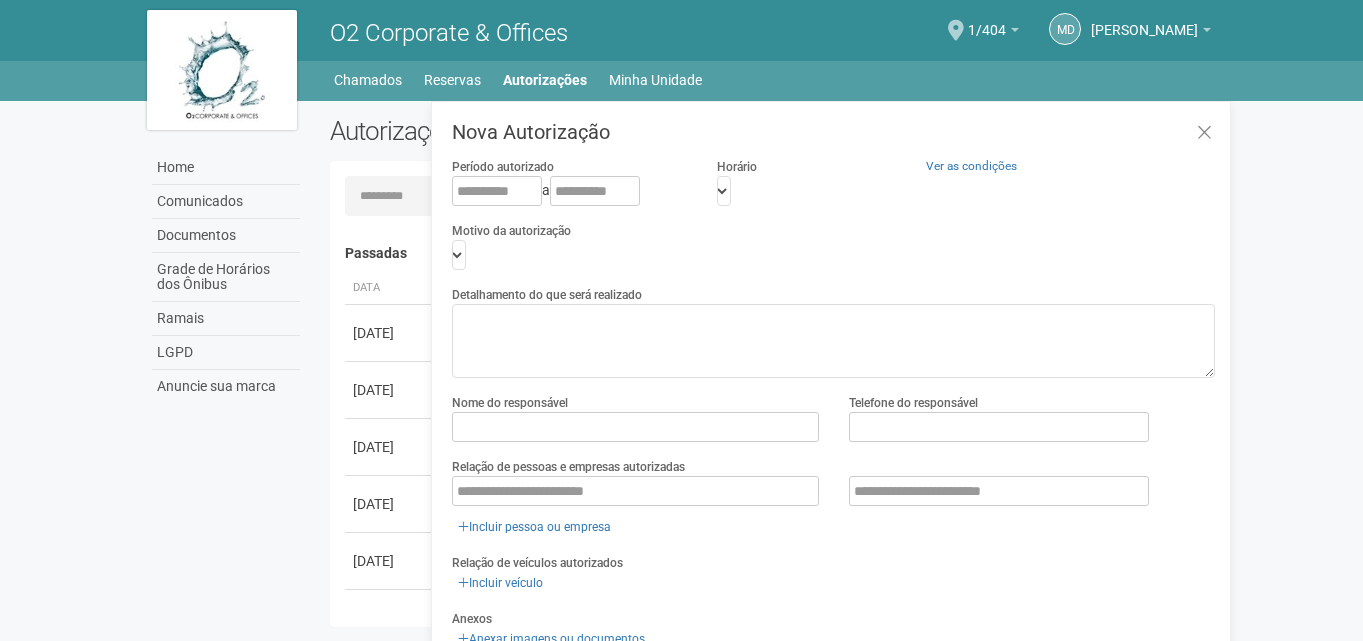 scroll, scrollTop: 31, scrollLeft: 0, axis: vertical 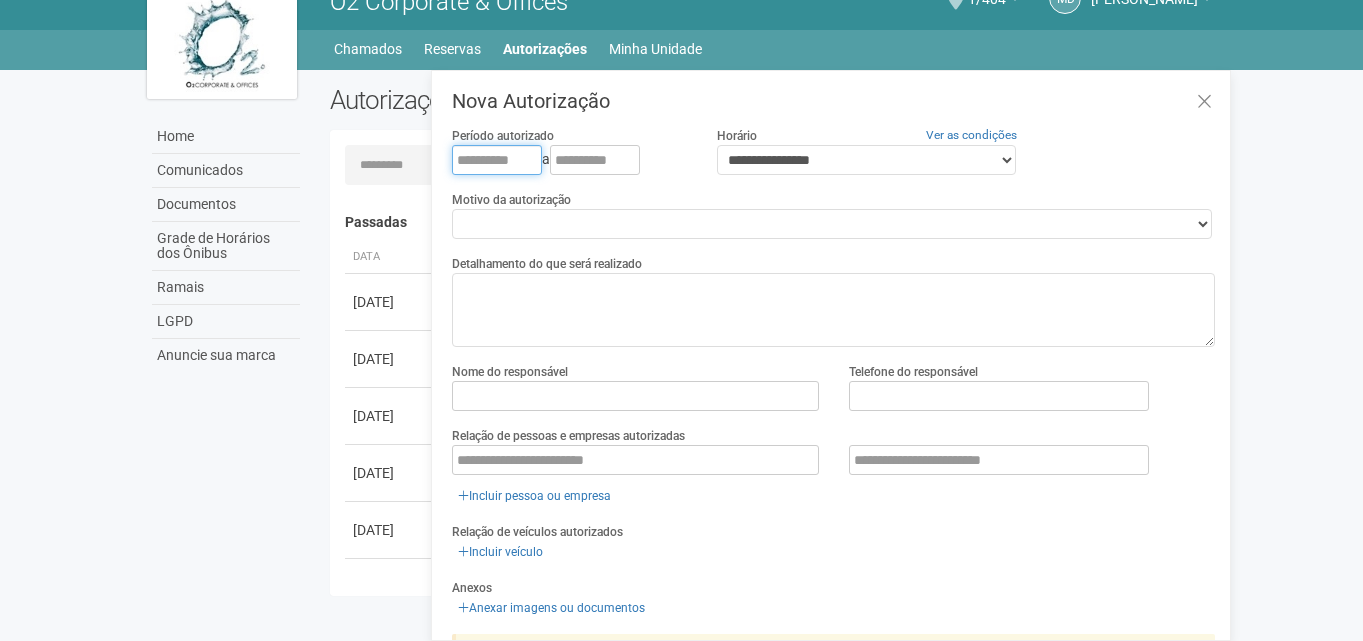 click at bounding box center (497, 160) 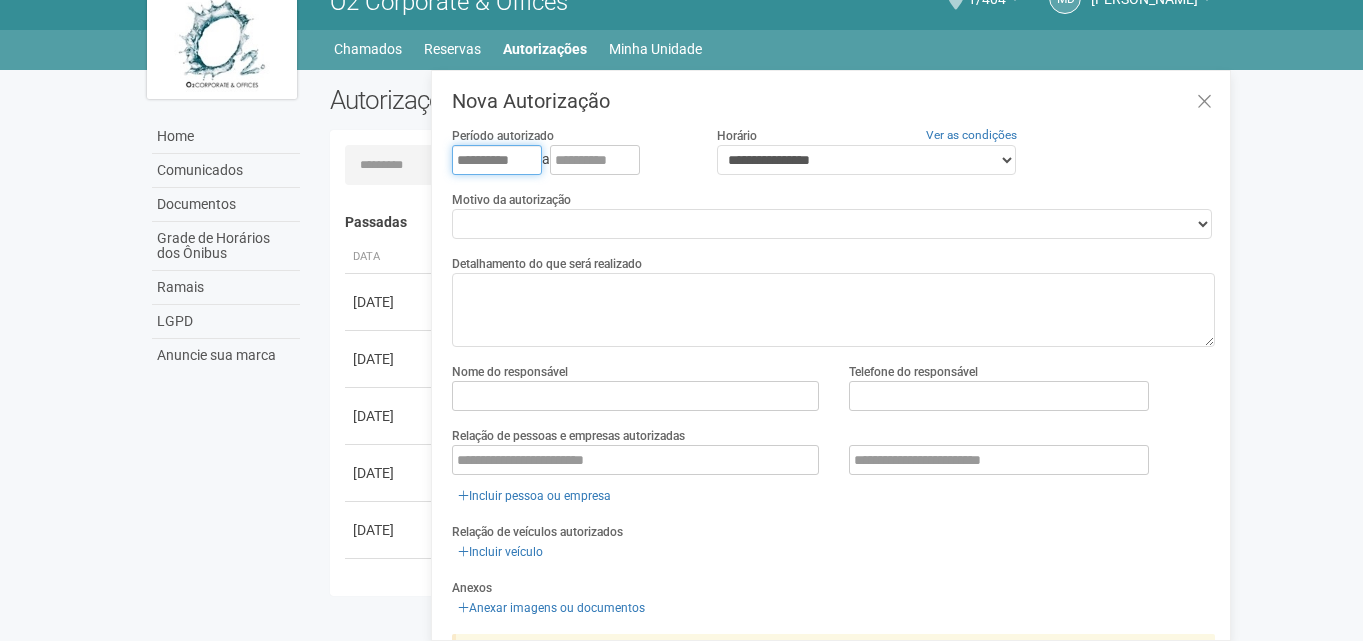type on "**********" 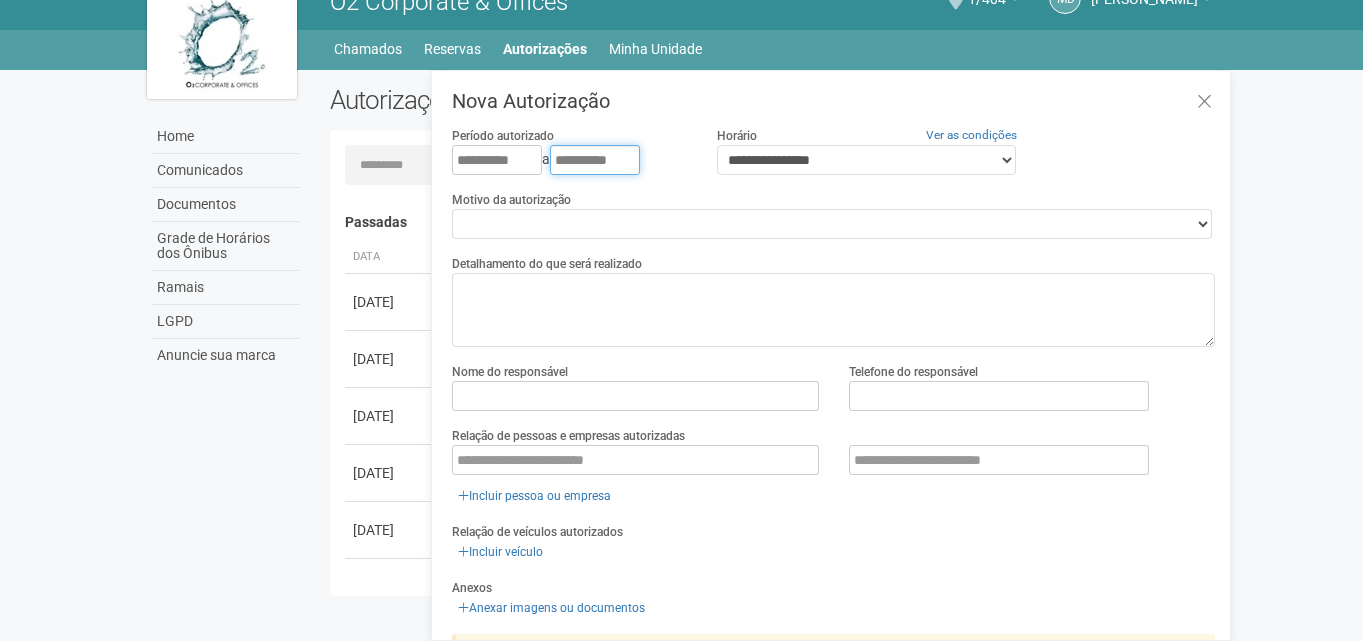 type on "**********" 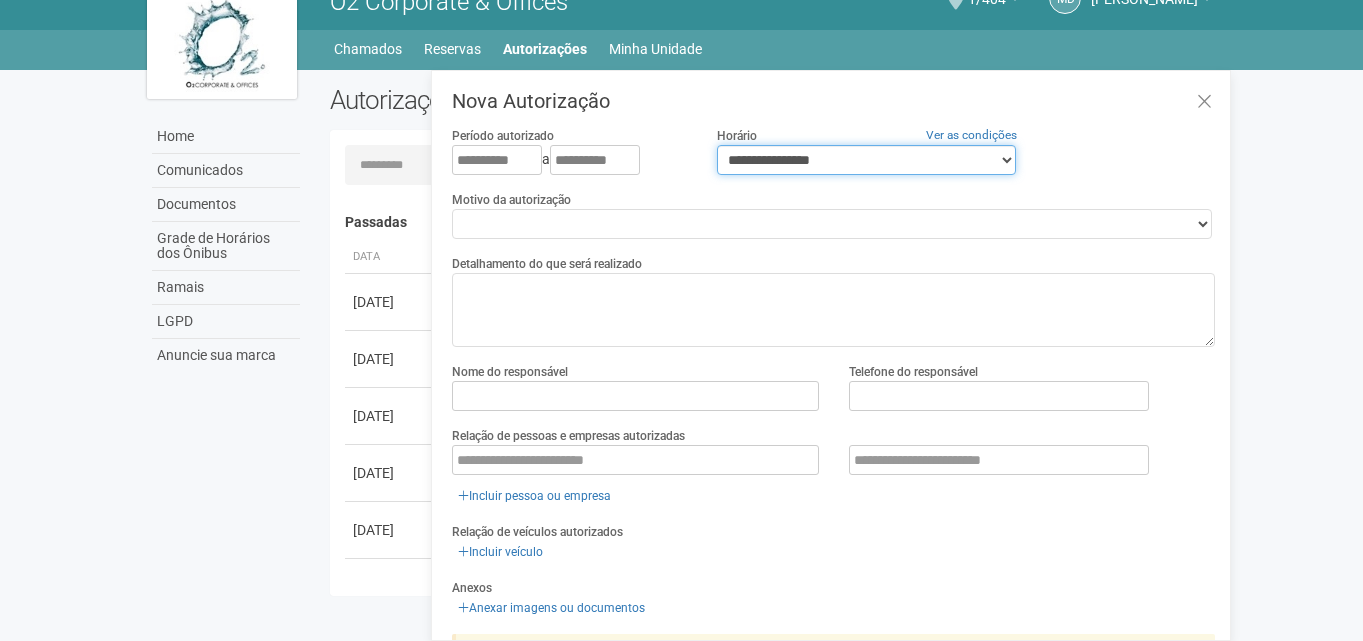 drag, startPoint x: 908, startPoint y: 155, endPoint x: 898, endPoint y: 164, distance: 13.453624 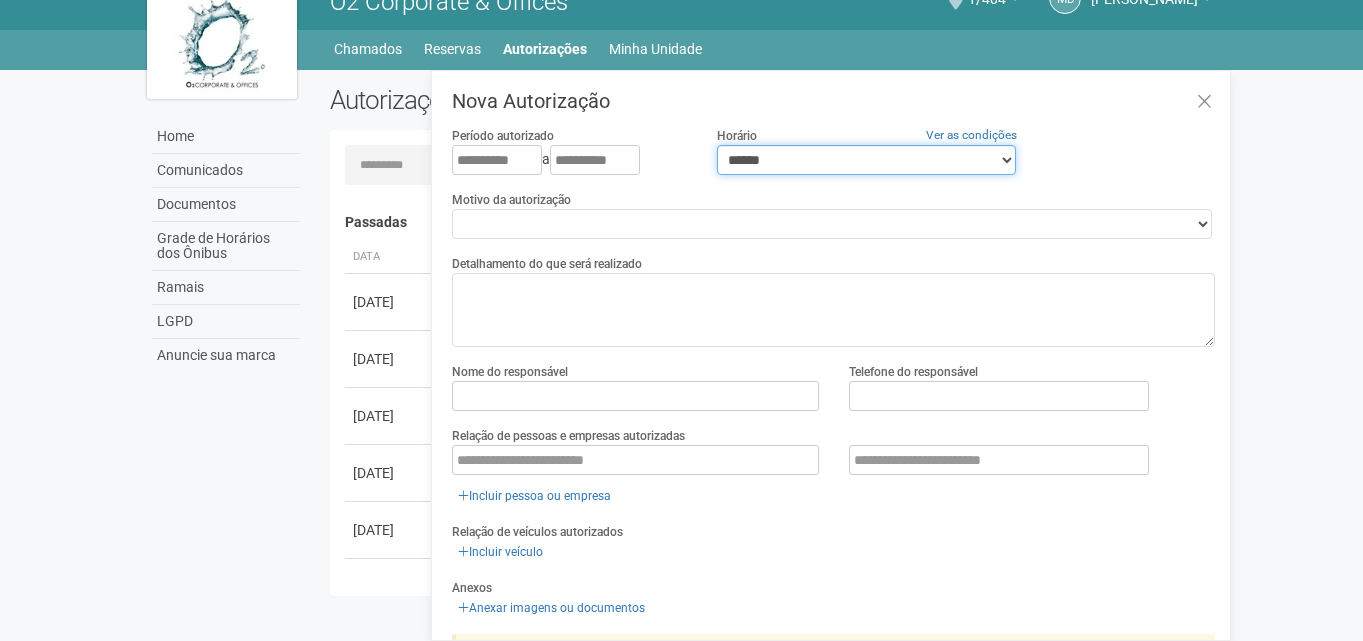 click on "**********" at bounding box center [866, 160] 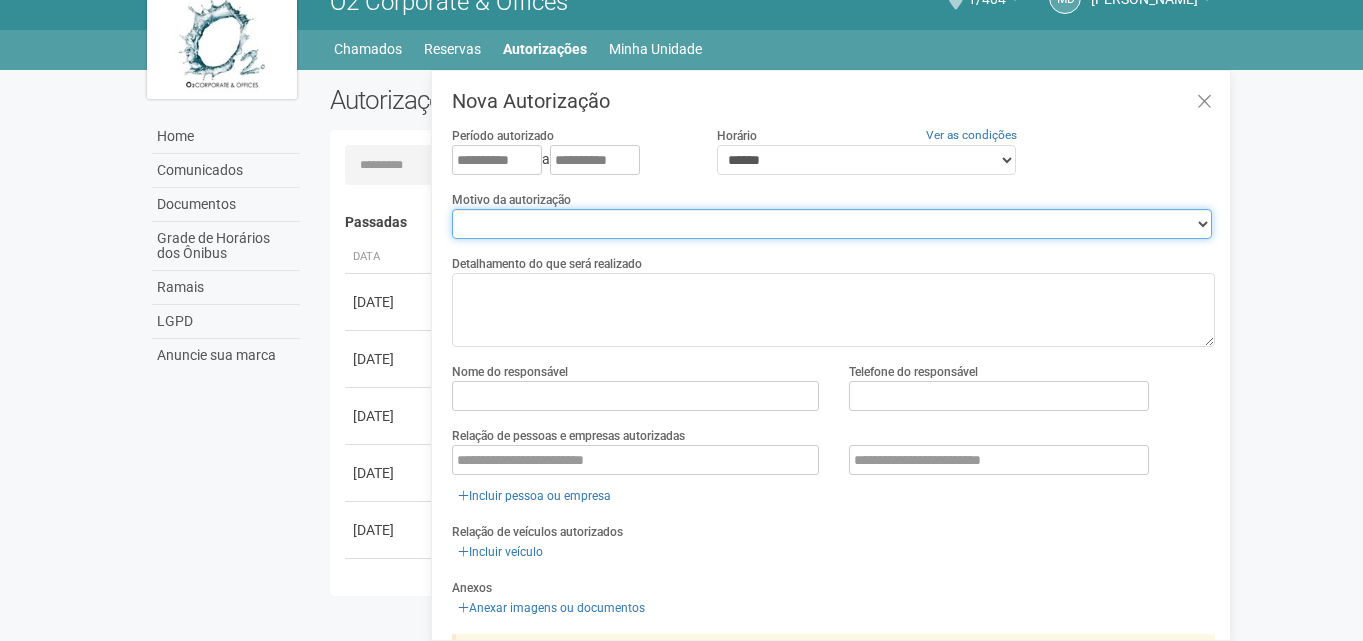 click on "**********" at bounding box center [832, 224] 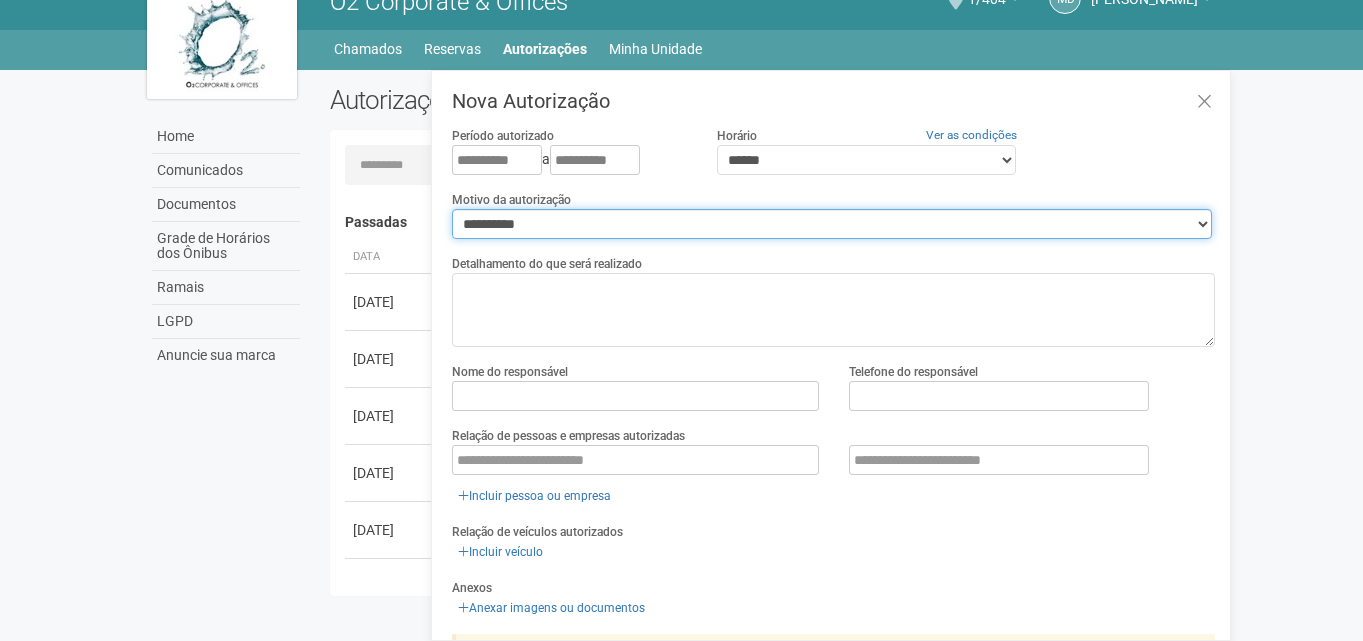 click on "**********" at bounding box center [832, 224] 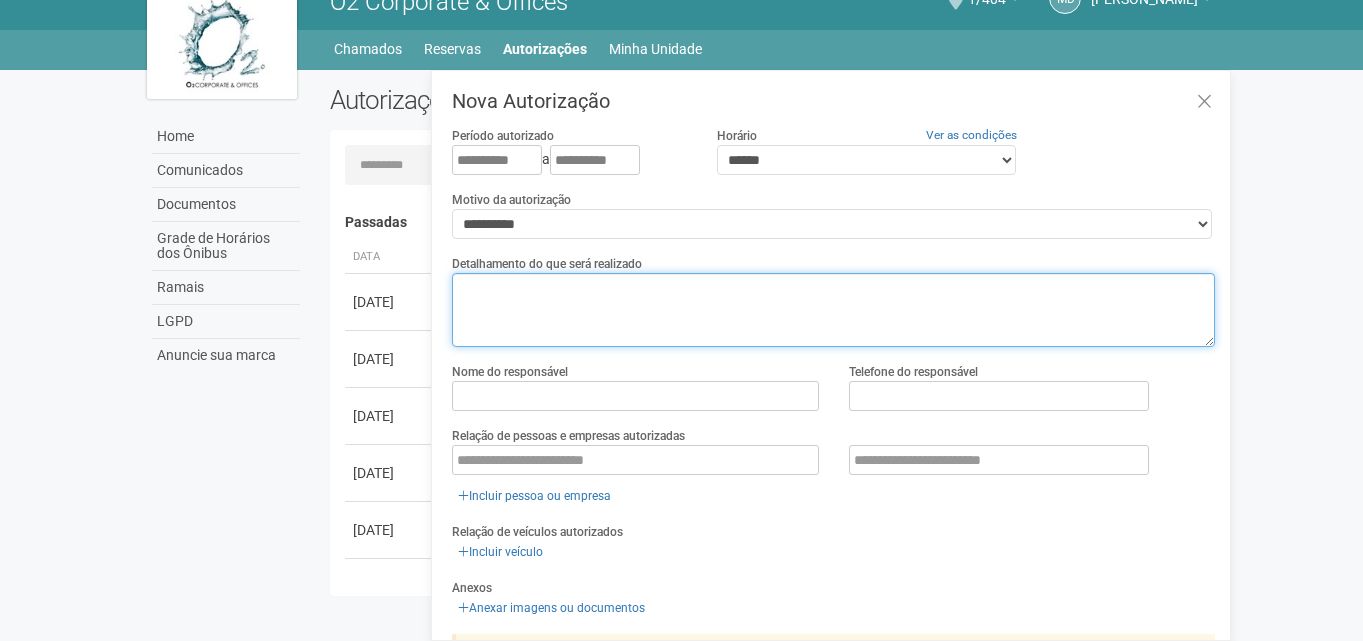 click at bounding box center [833, 310] 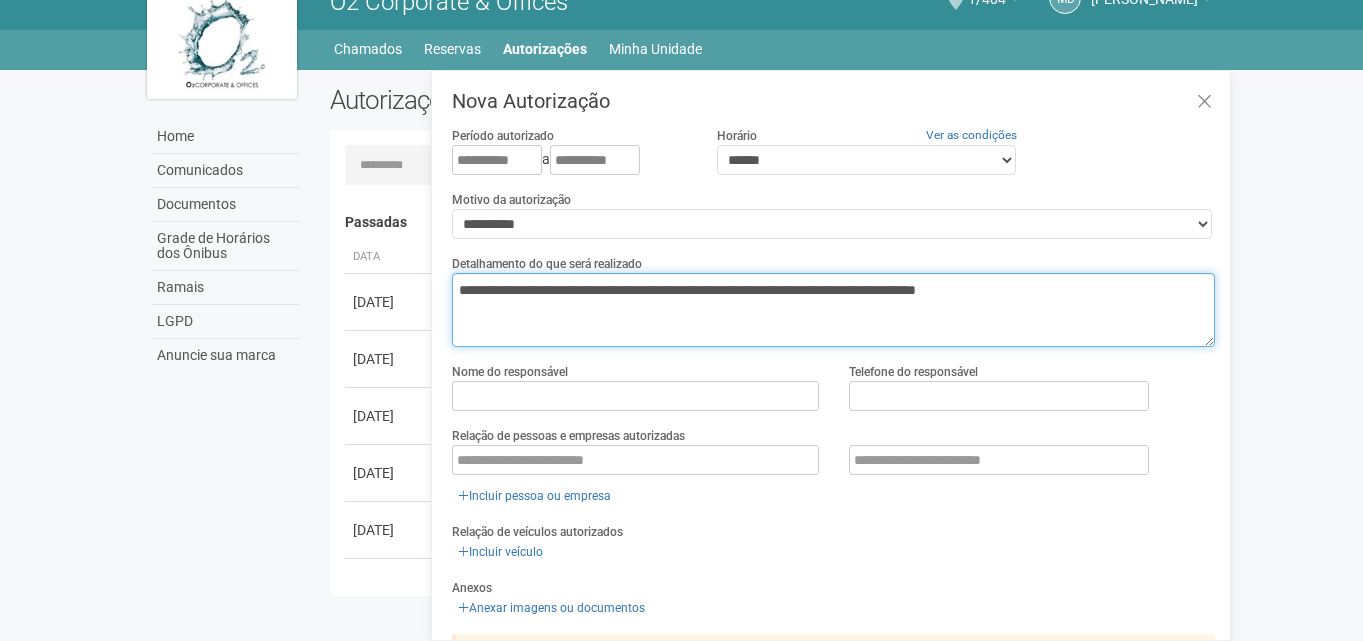 click on "**********" at bounding box center [833, 310] 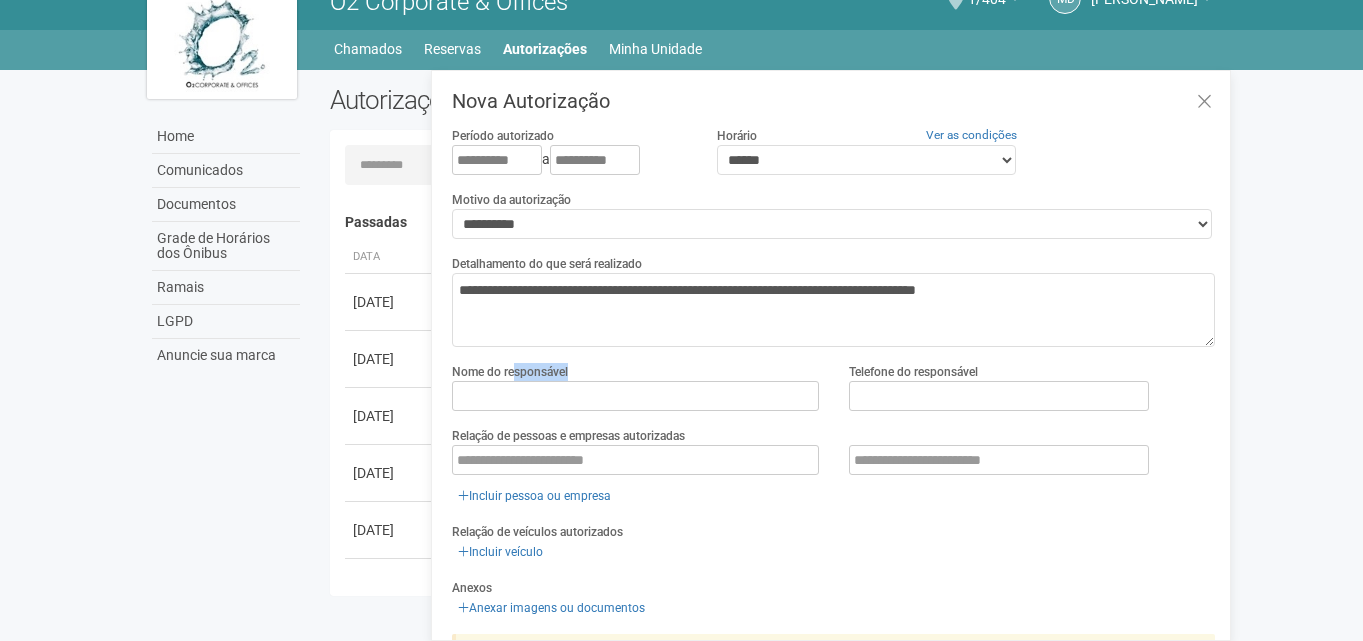 click on "Nome do responsável" at bounding box center (635, 386) 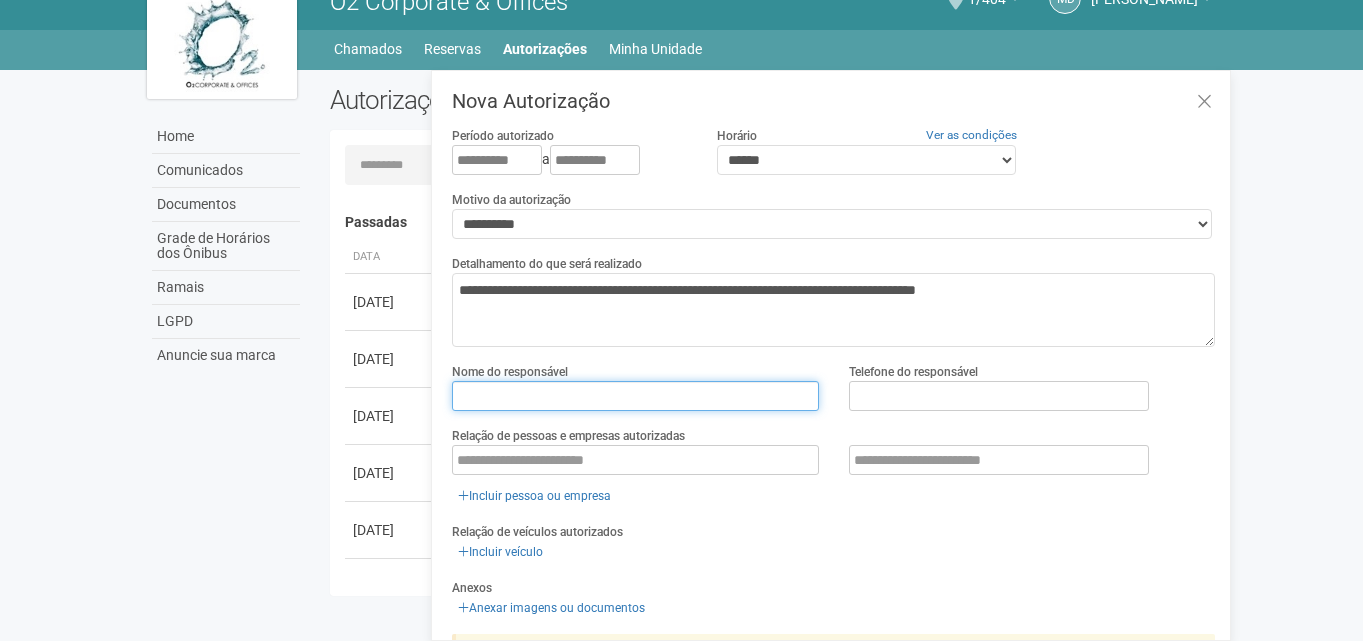 click at bounding box center [635, 396] 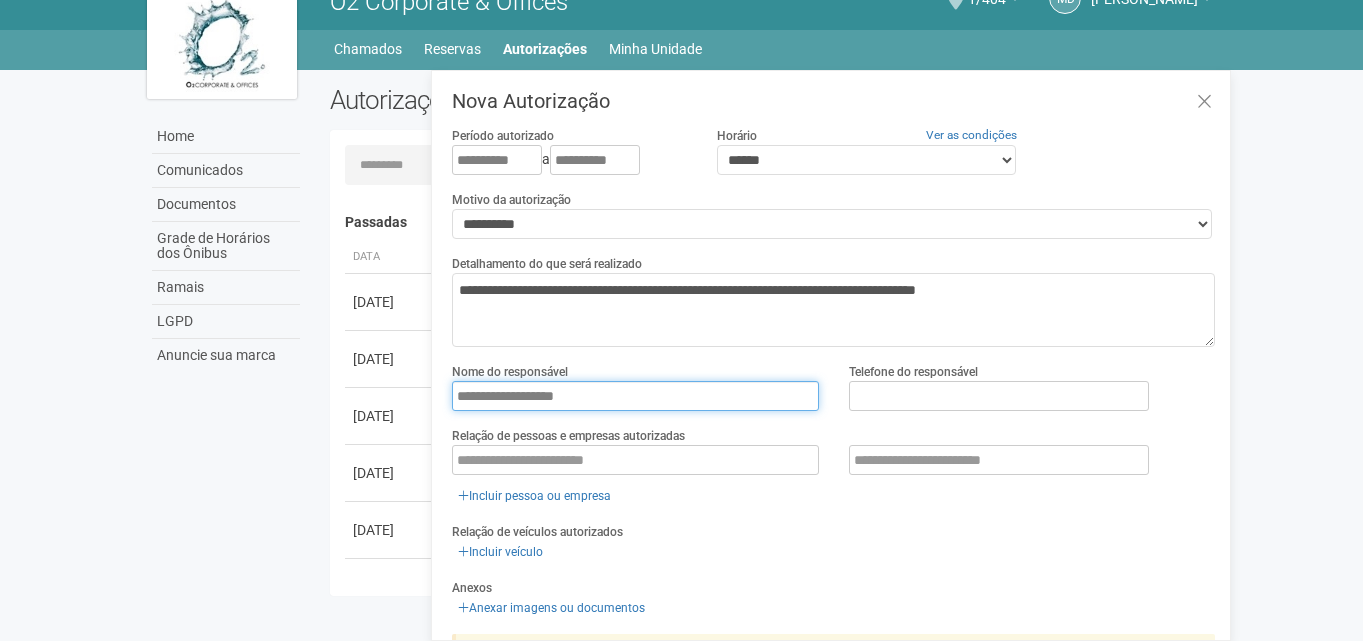 type on "**********" 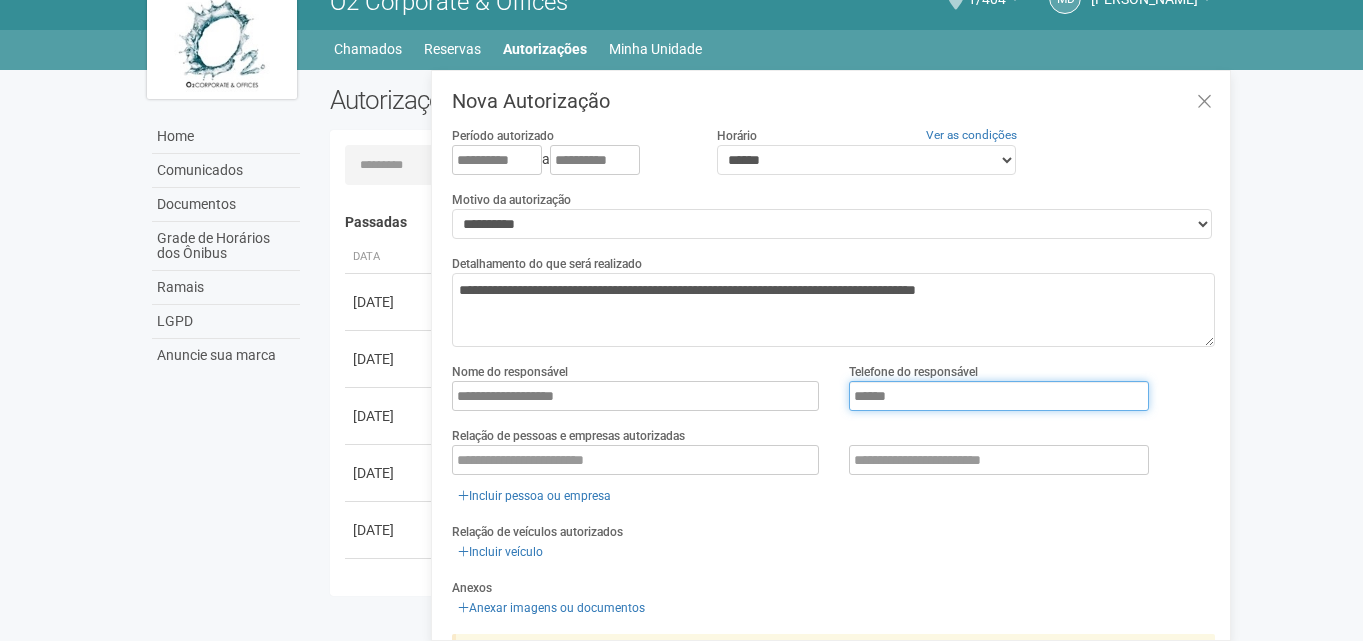 type on "*******" 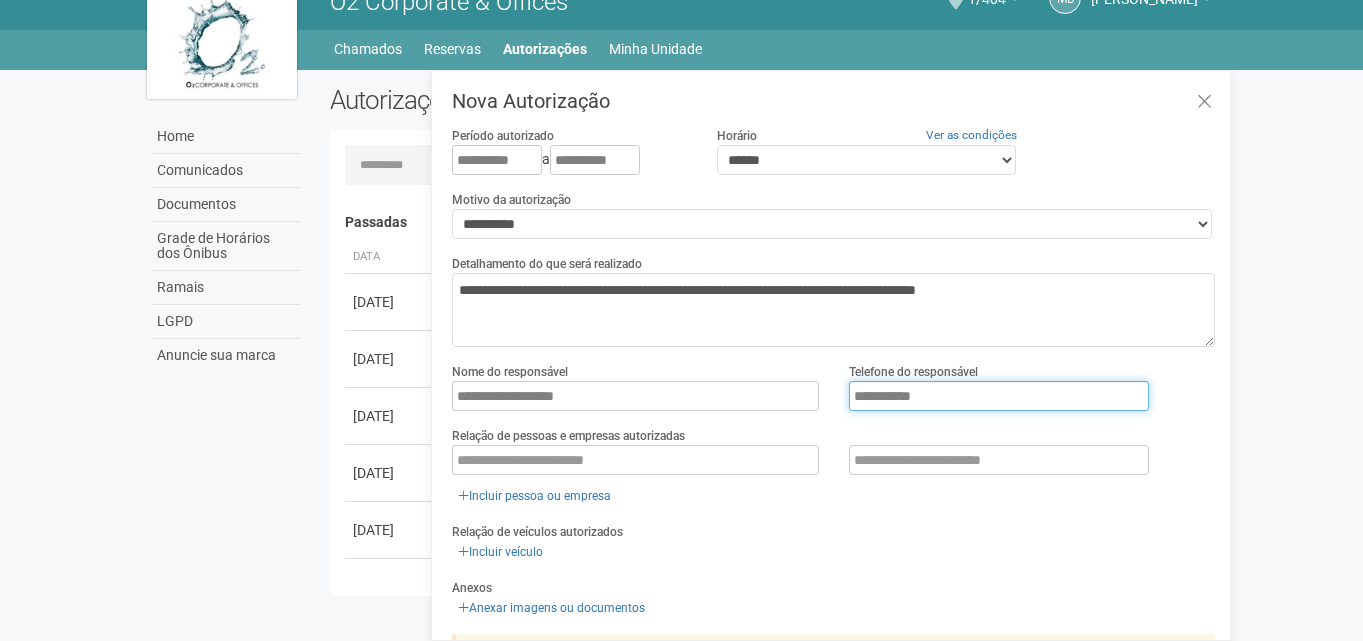 type on "**********" 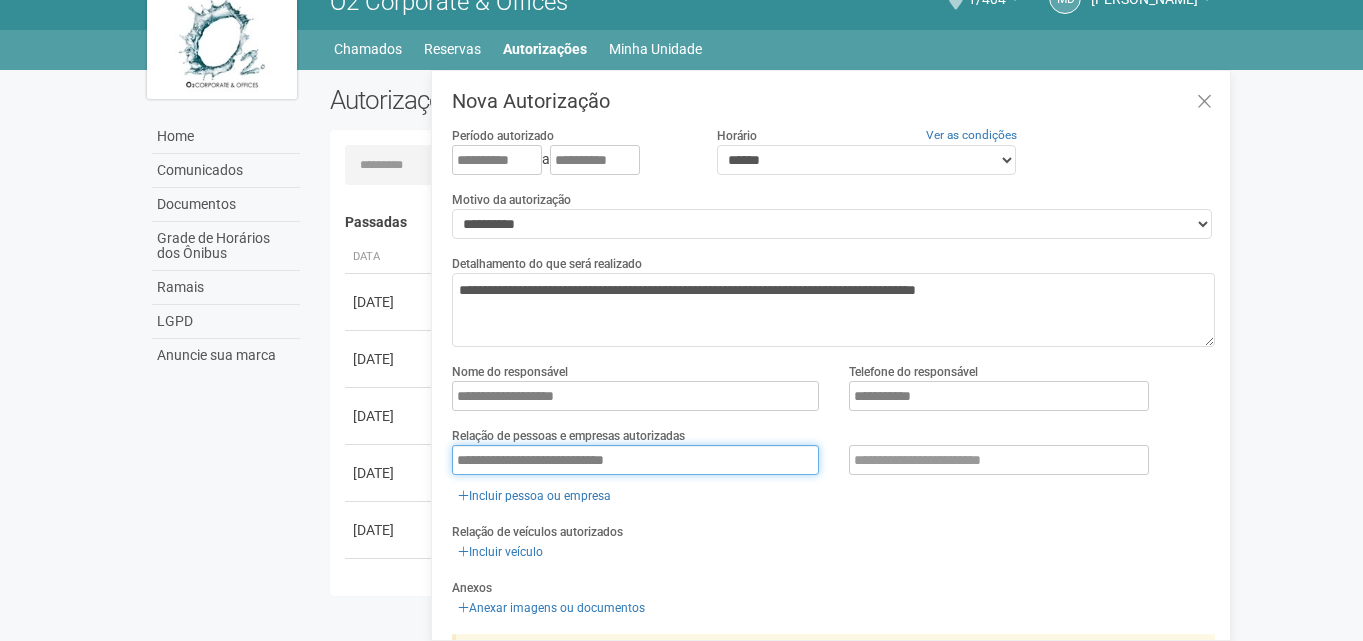 type on "**********" 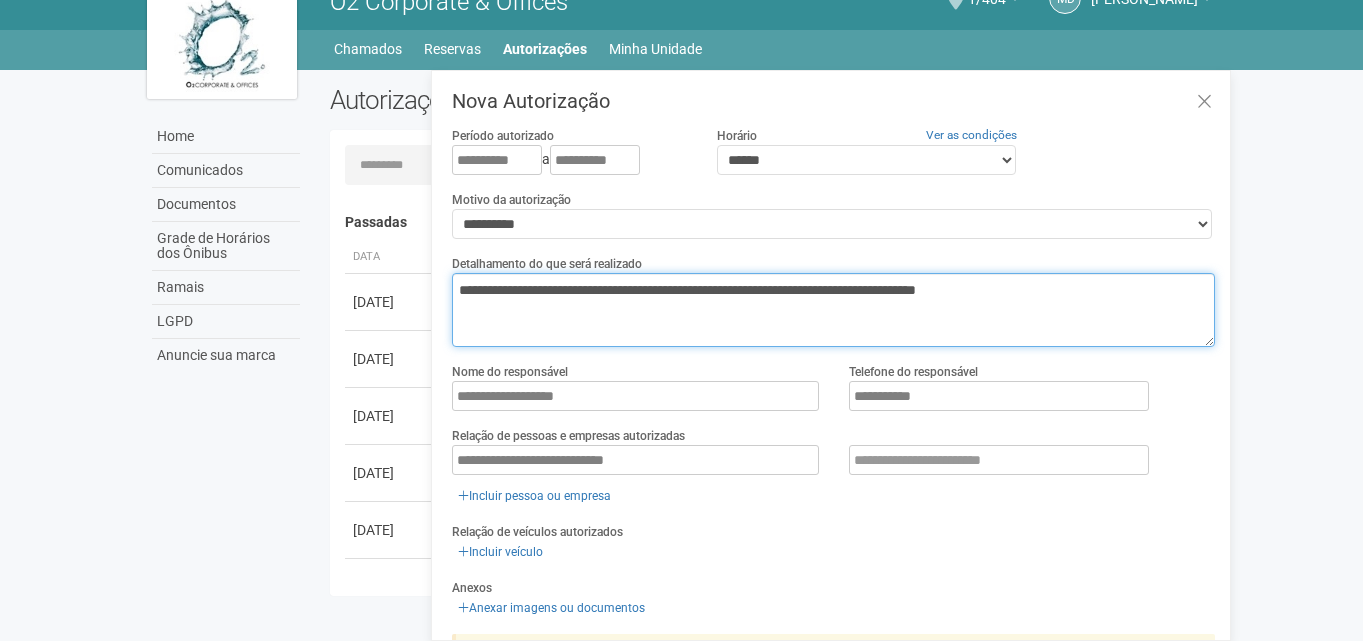 click on "**********" at bounding box center (833, 310) 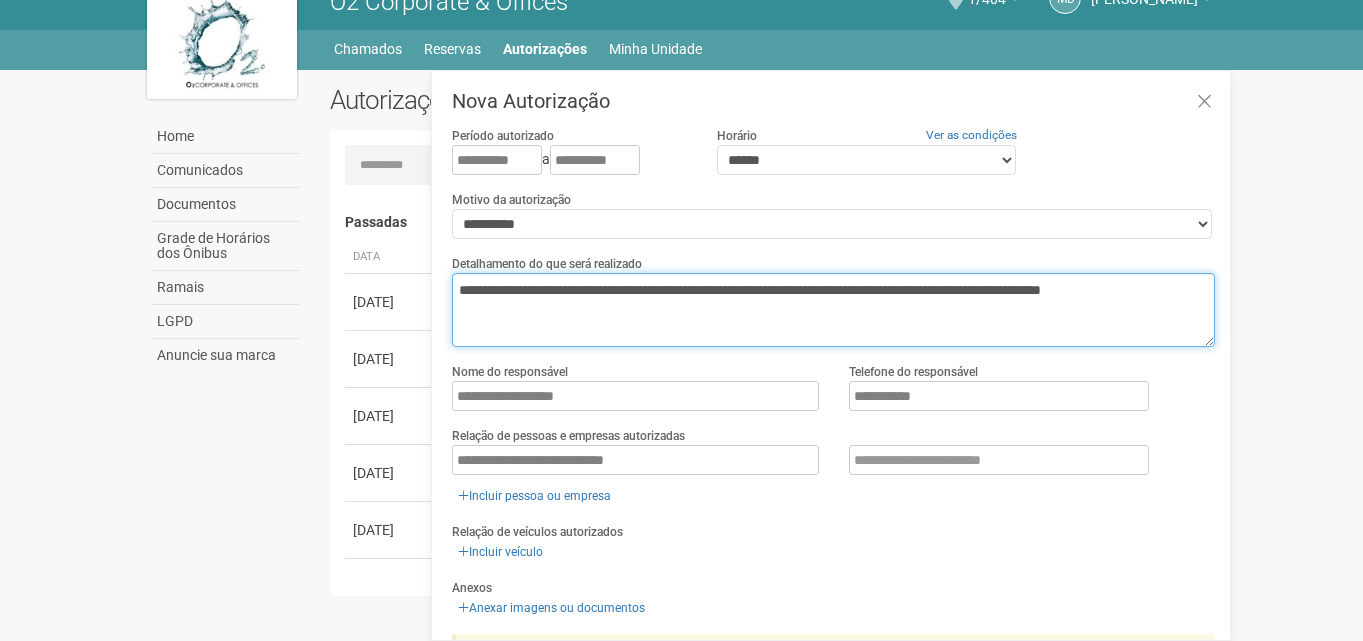 click on "**********" at bounding box center [833, 310] 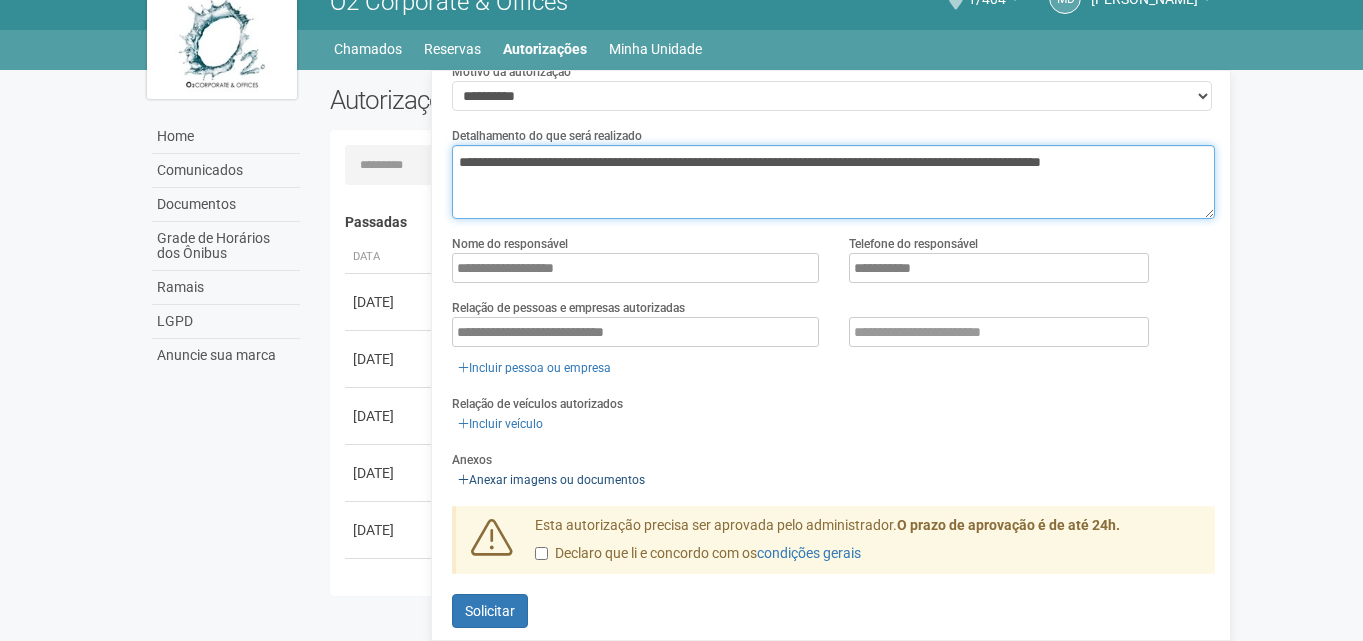 scroll, scrollTop: 142, scrollLeft: 0, axis: vertical 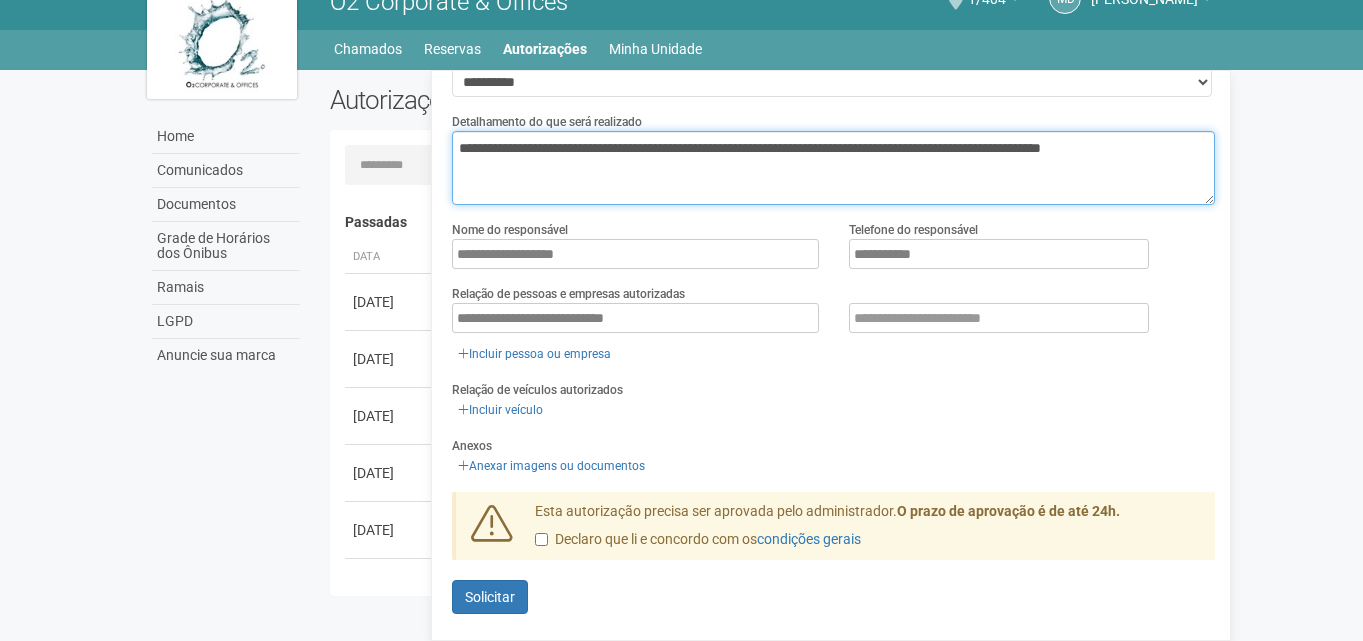 type on "**********" 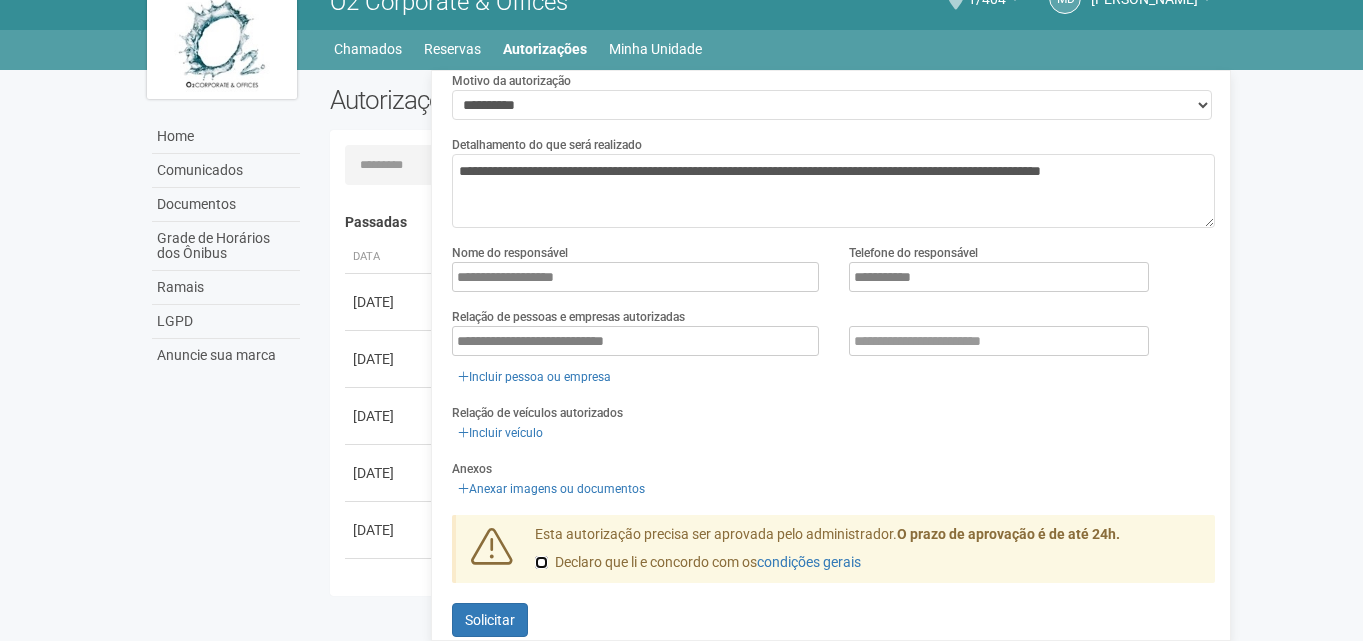 scroll, scrollTop: 142, scrollLeft: 0, axis: vertical 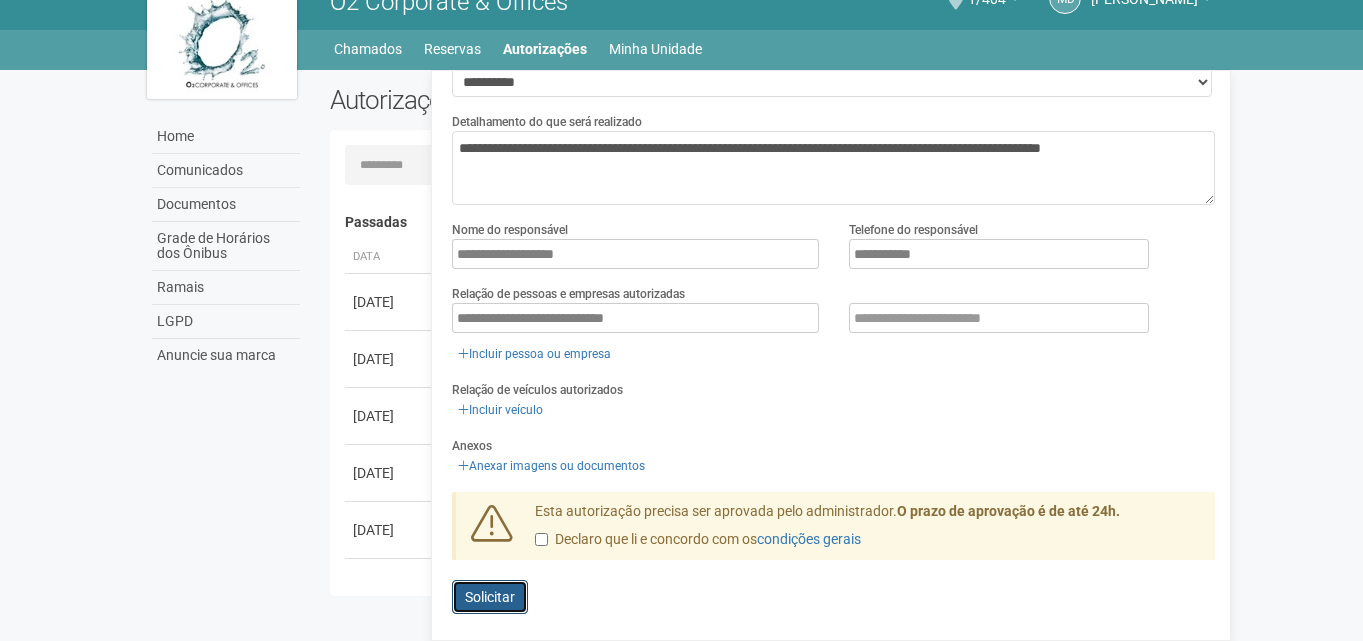 click on "Solicitar" at bounding box center [490, 597] 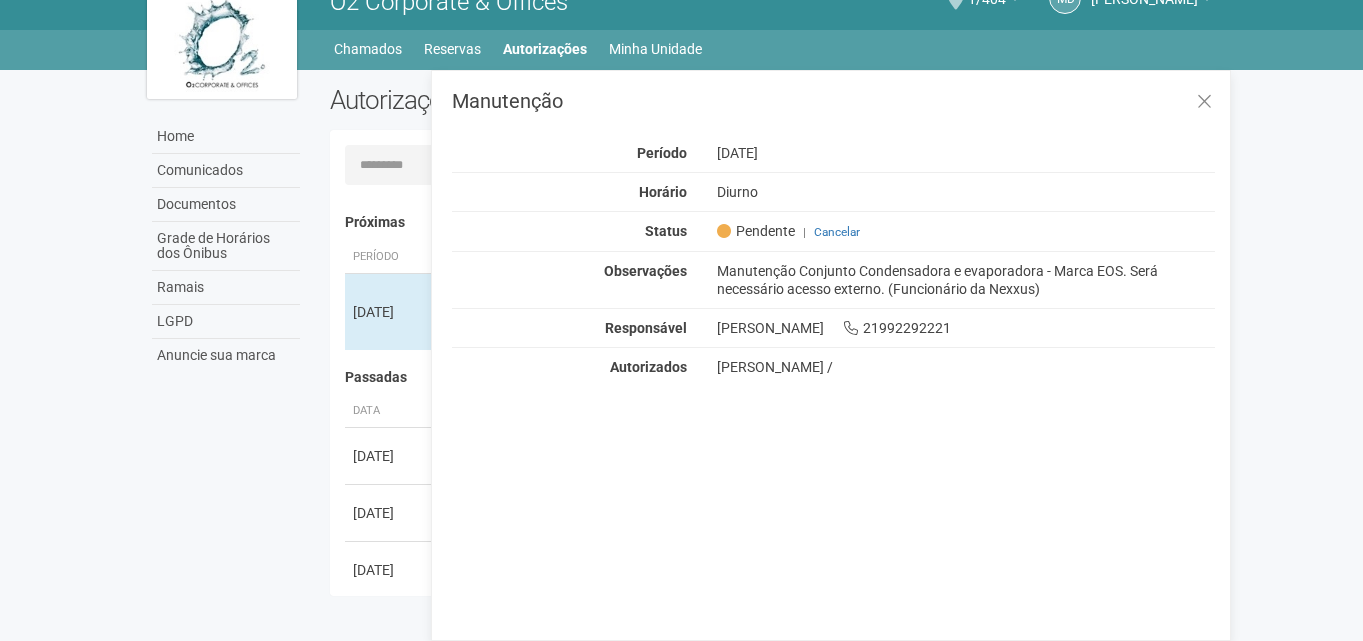 scroll, scrollTop: 0, scrollLeft: 0, axis: both 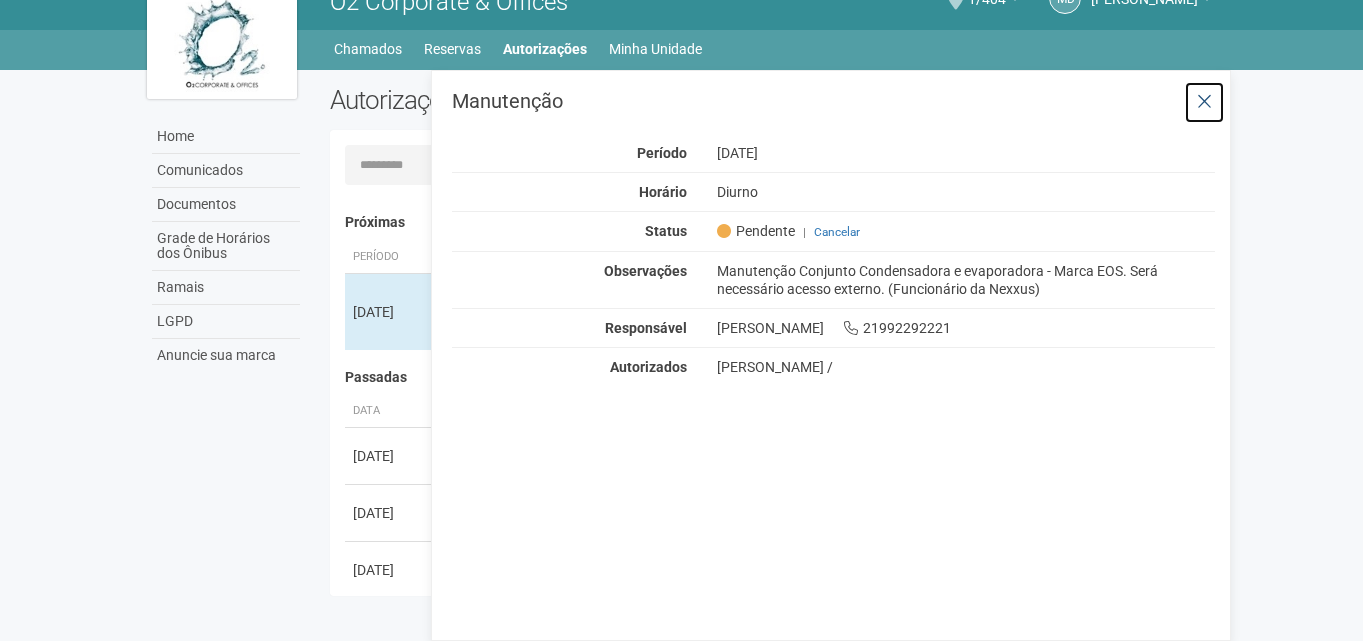click at bounding box center [1204, 102] 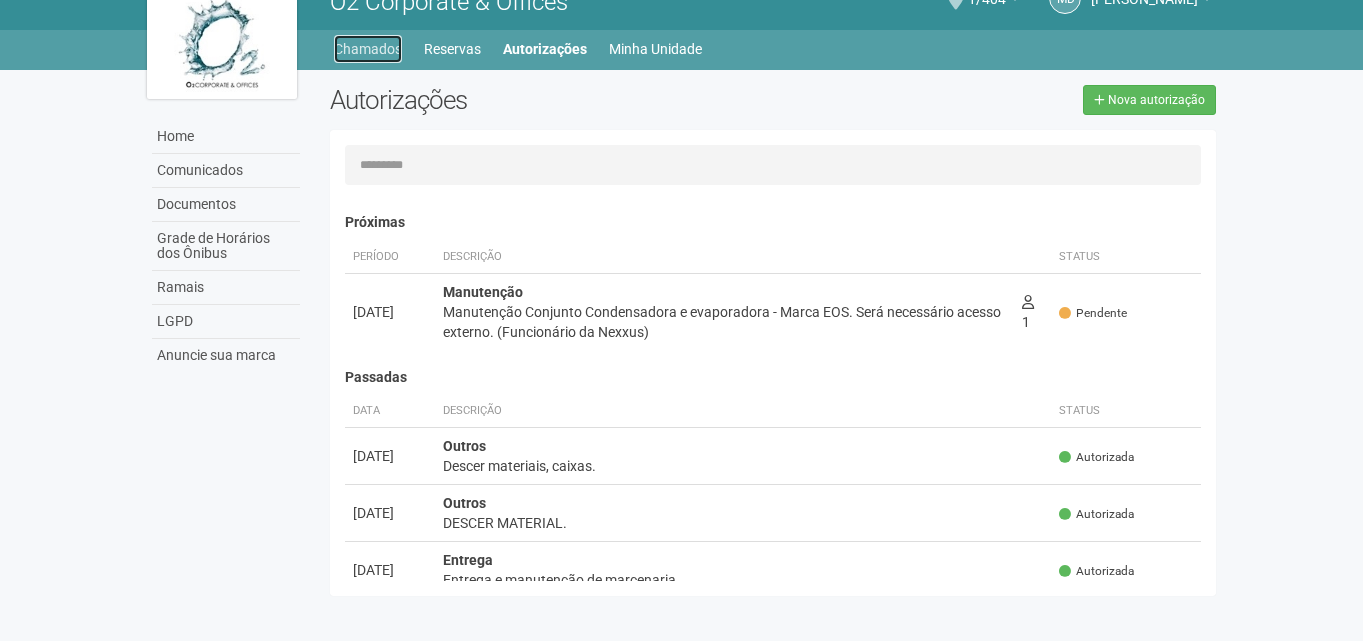 click on "Chamados" at bounding box center (368, 49) 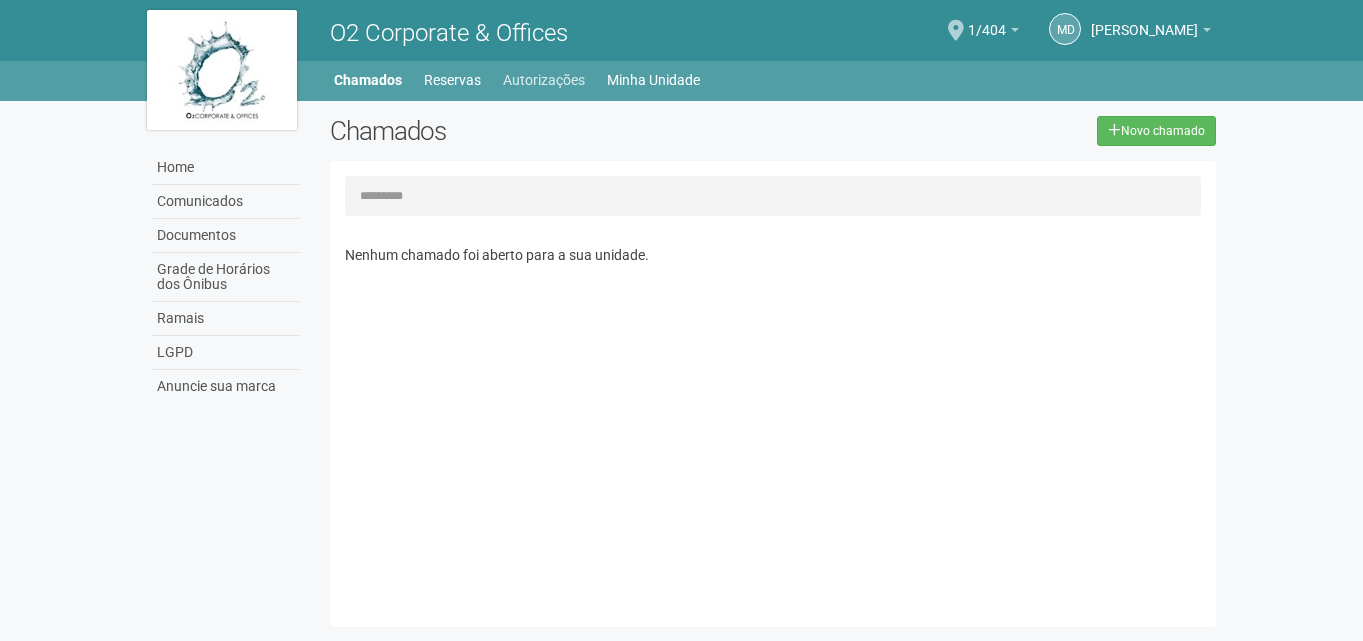 scroll, scrollTop: 0, scrollLeft: 0, axis: both 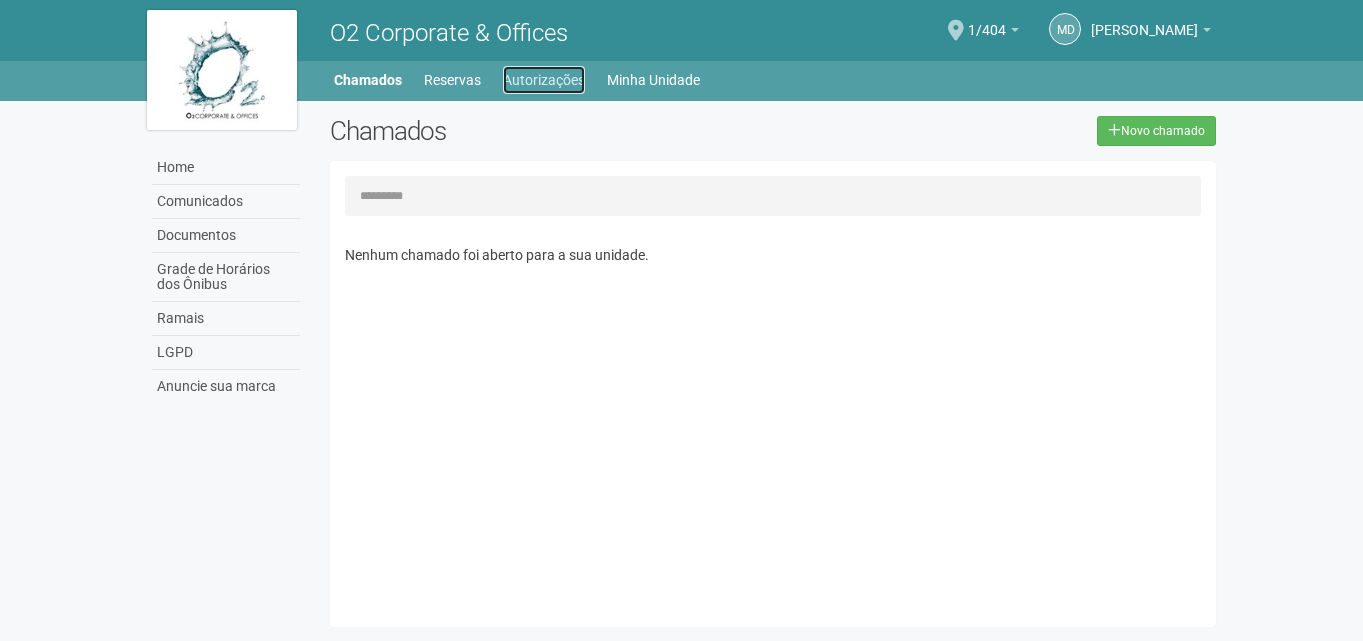 click on "Autorizações" at bounding box center (544, 80) 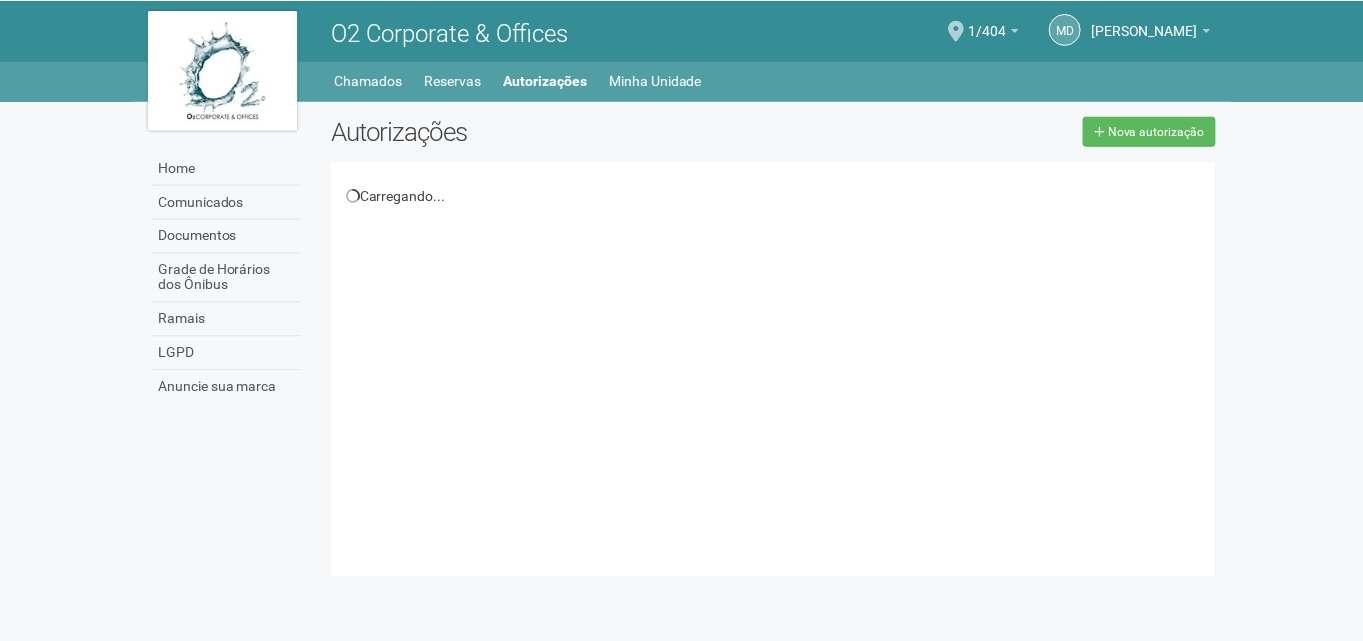 scroll, scrollTop: 0, scrollLeft: 0, axis: both 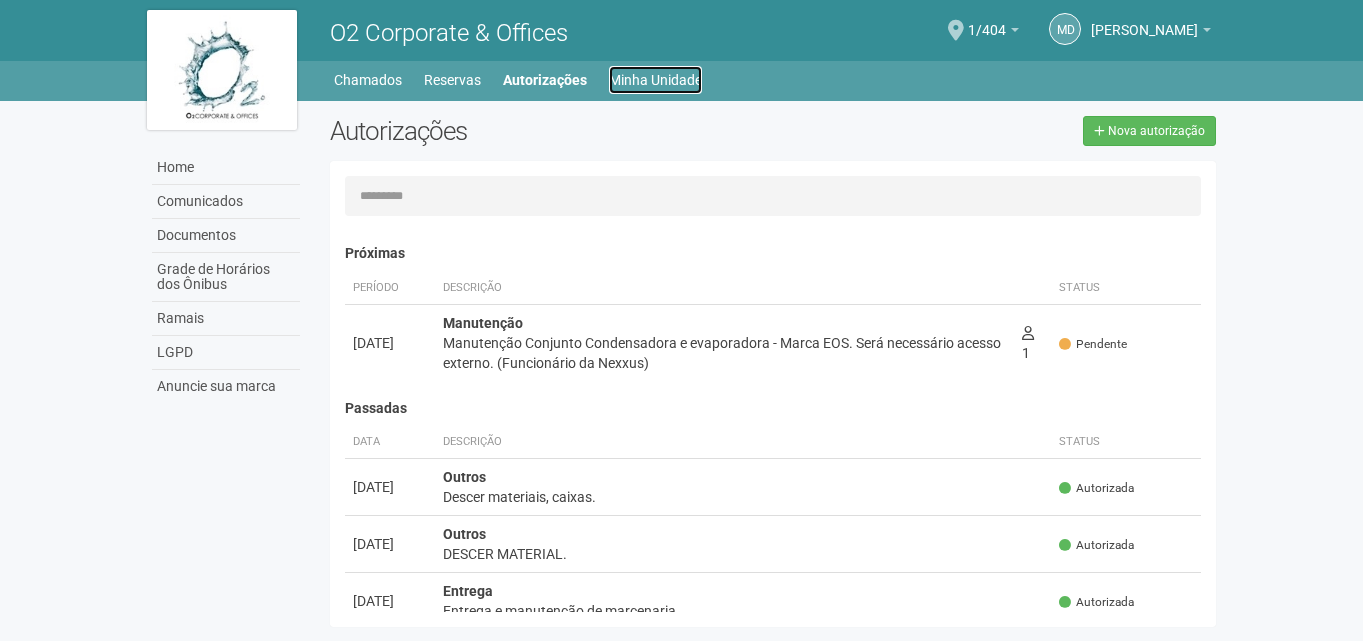 click on "Minha Unidade" at bounding box center (655, 80) 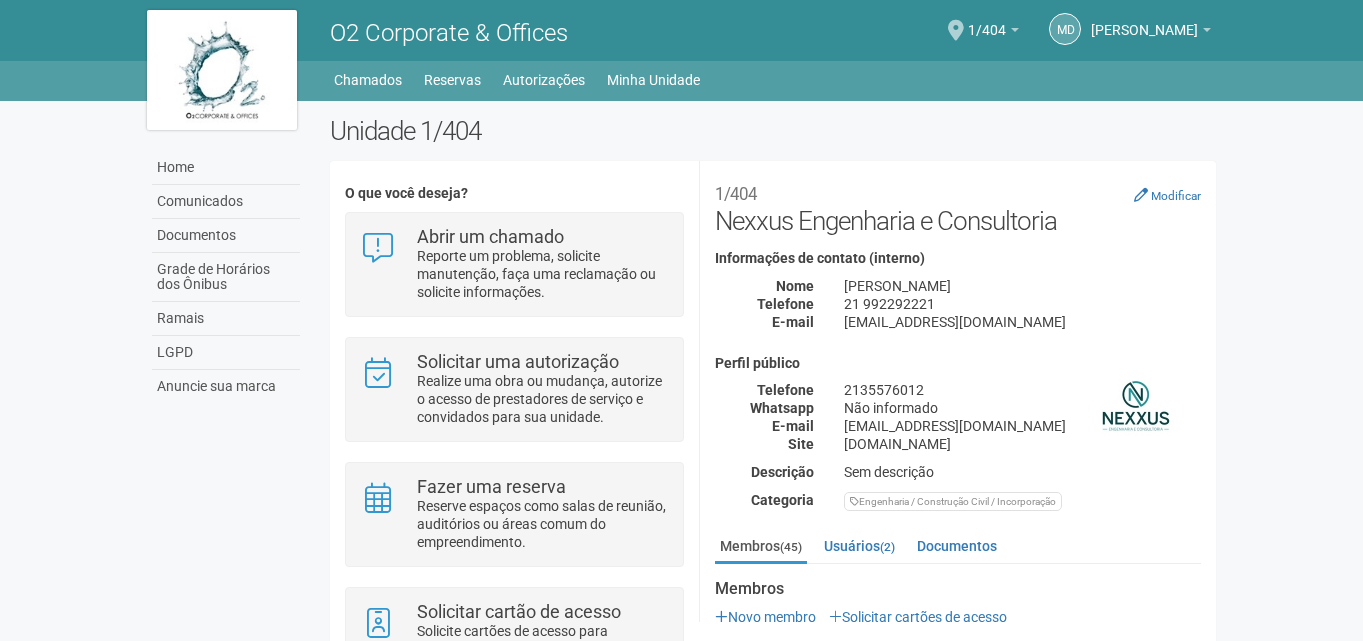 scroll, scrollTop: 0, scrollLeft: 0, axis: both 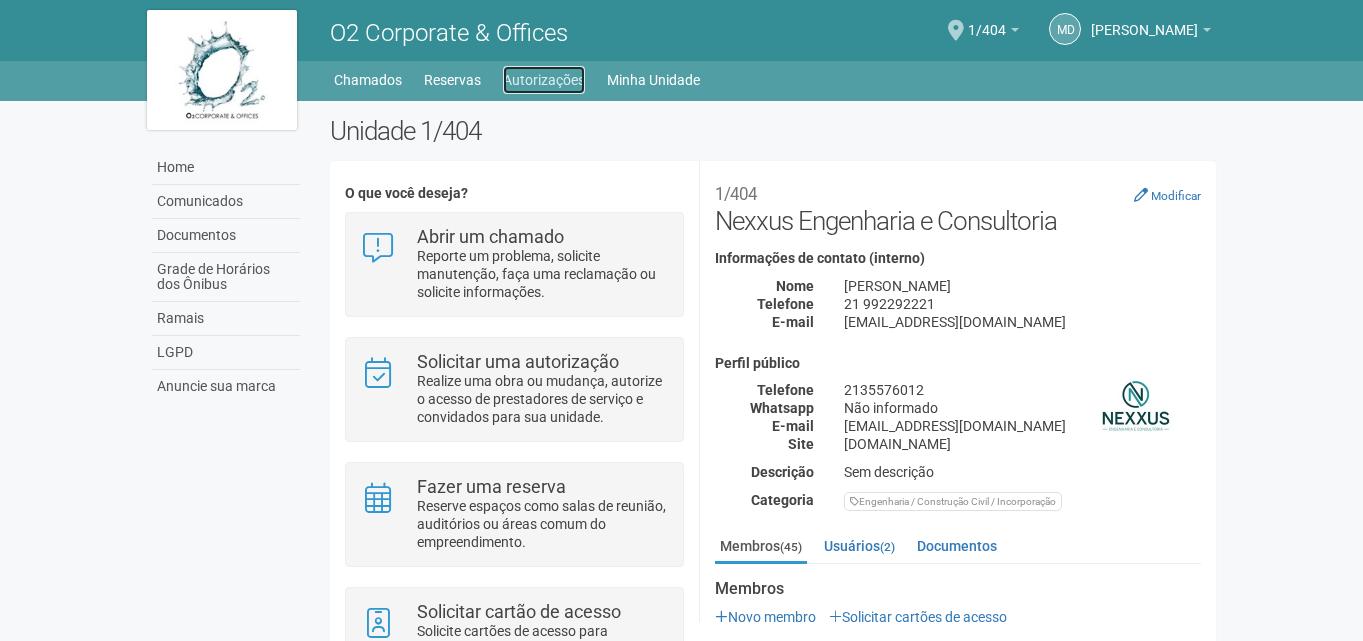click on "Autorizações" at bounding box center (544, 80) 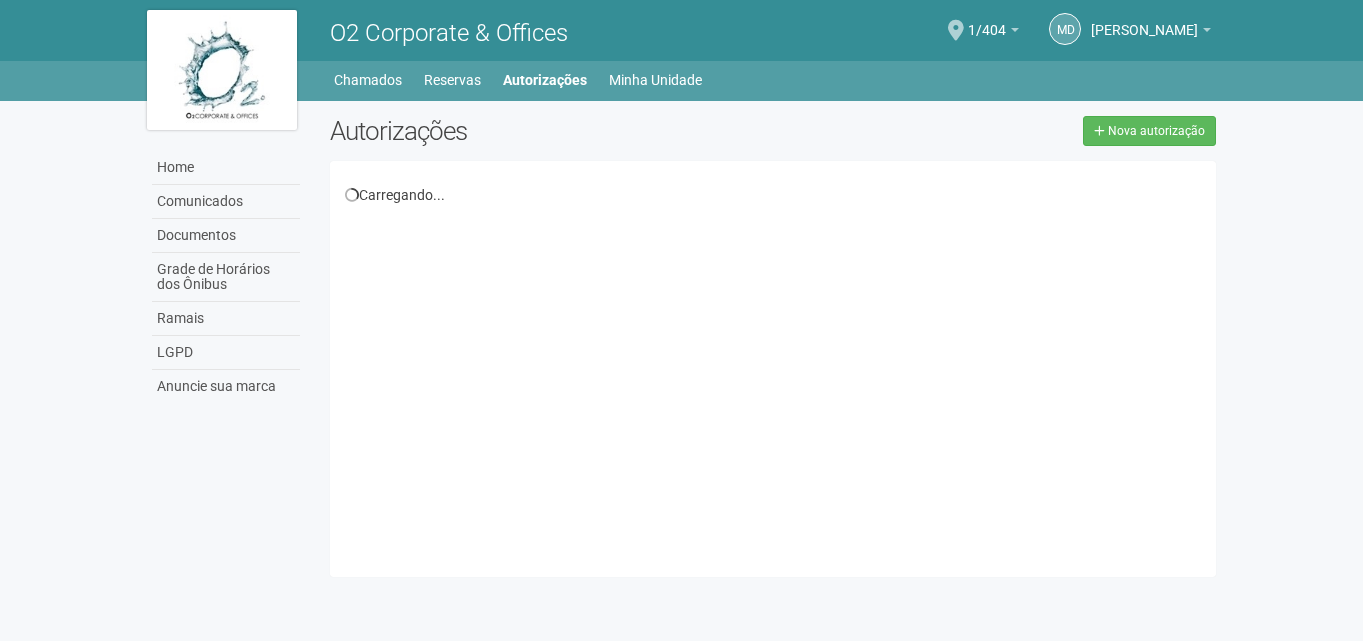 scroll, scrollTop: 0, scrollLeft: 0, axis: both 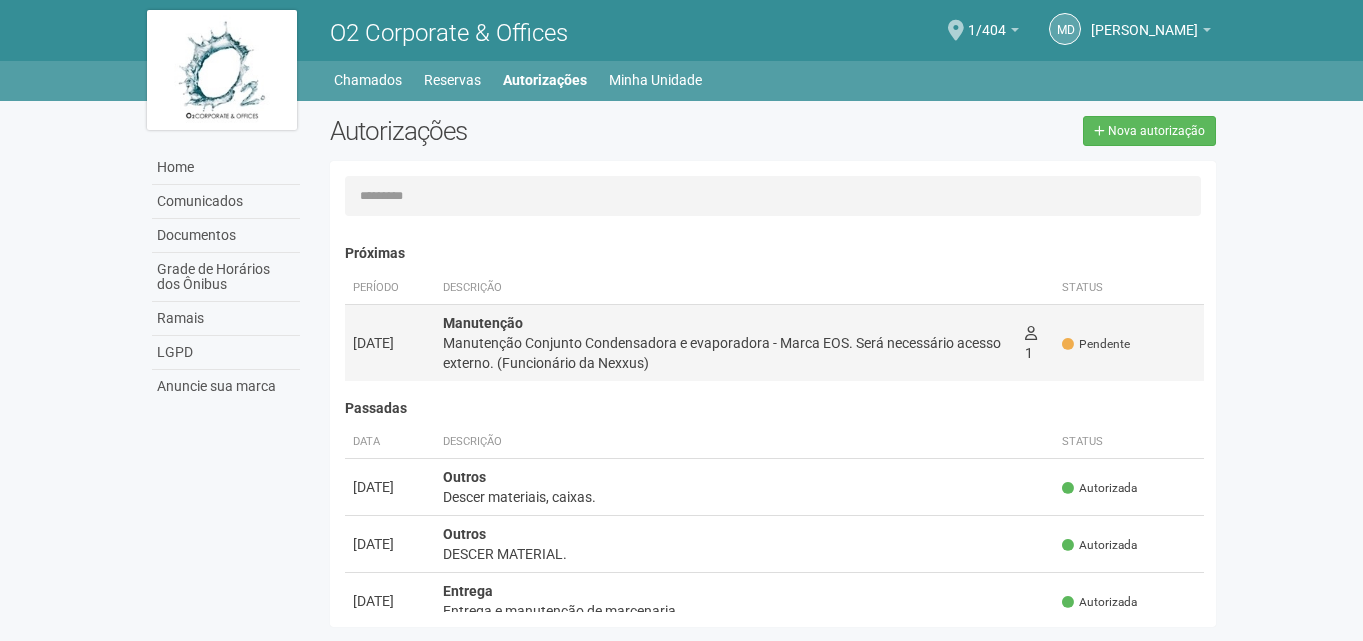 click on "Manutenção Conjunto Condensadora e evaporadora - Marca EOS. Será necessário acesso externo. (Funcionário da Nexxus)" at bounding box center [726, 353] 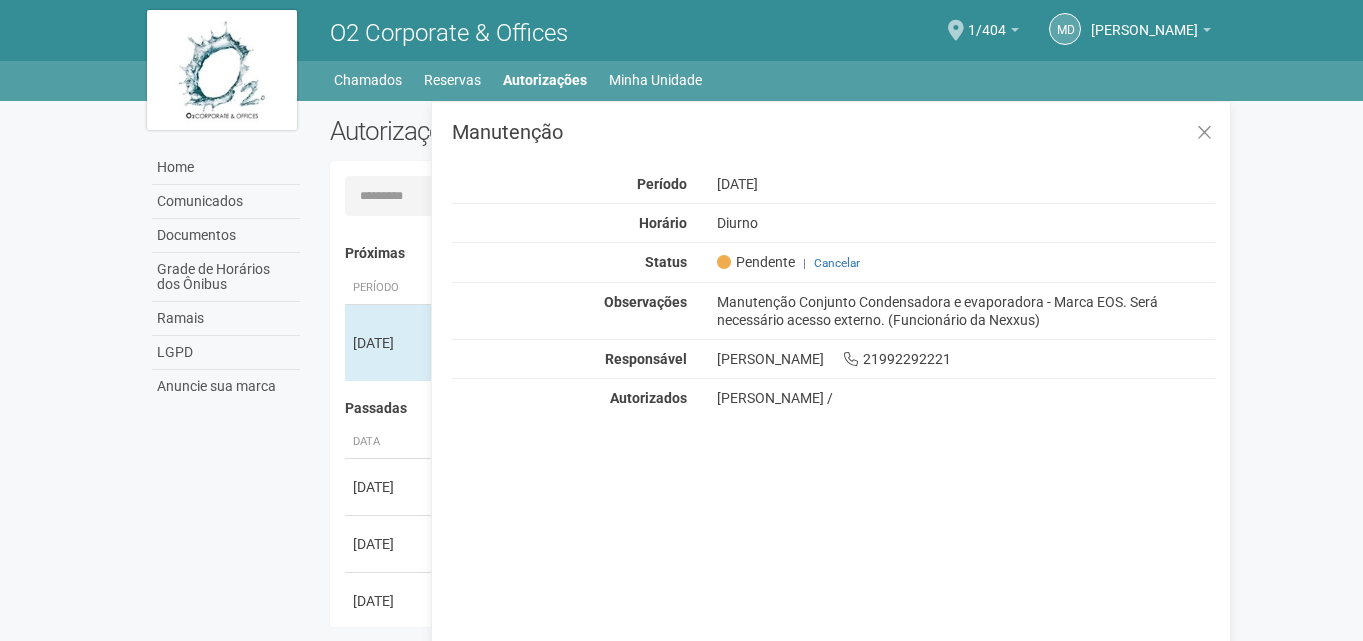 drag, startPoint x: 798, startPoint y: 395, endPoint x: 812, endPoint y: 395, distance: 14 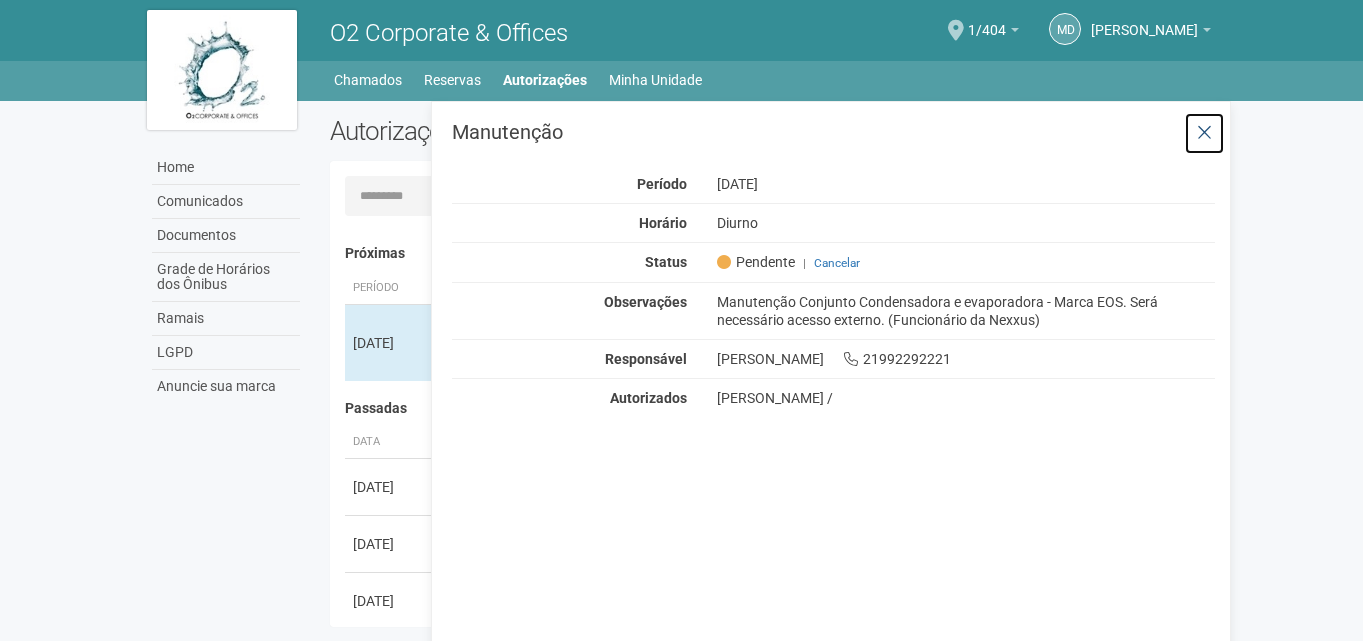 click at bounding box center (1204, 133) 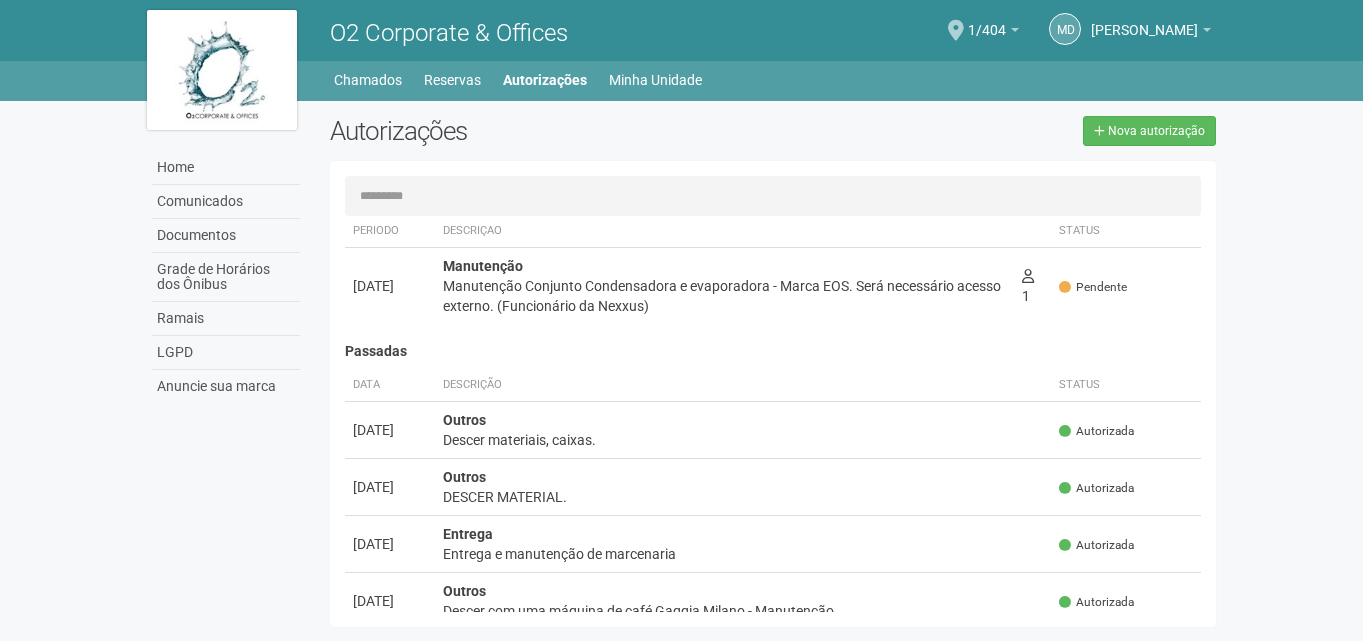 scroll, scrollTop: 0, scrollLeft: 0, axis: both 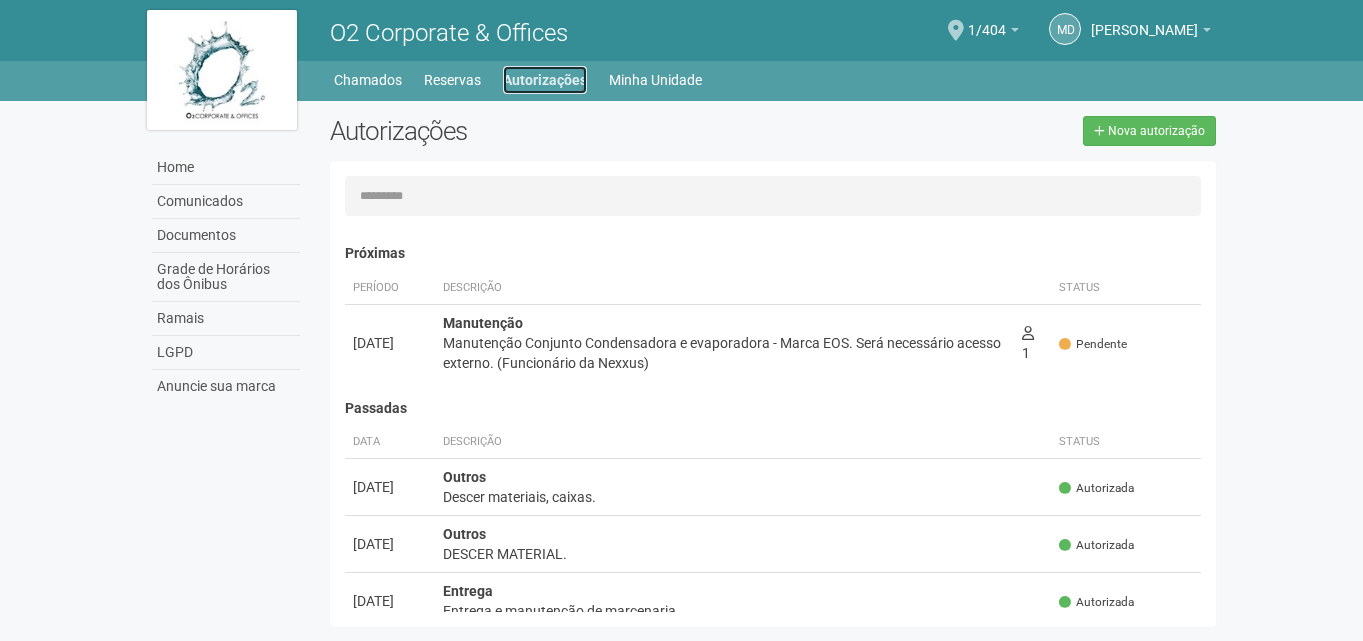 click on "Autorizações" at bounding box center [545, 80] 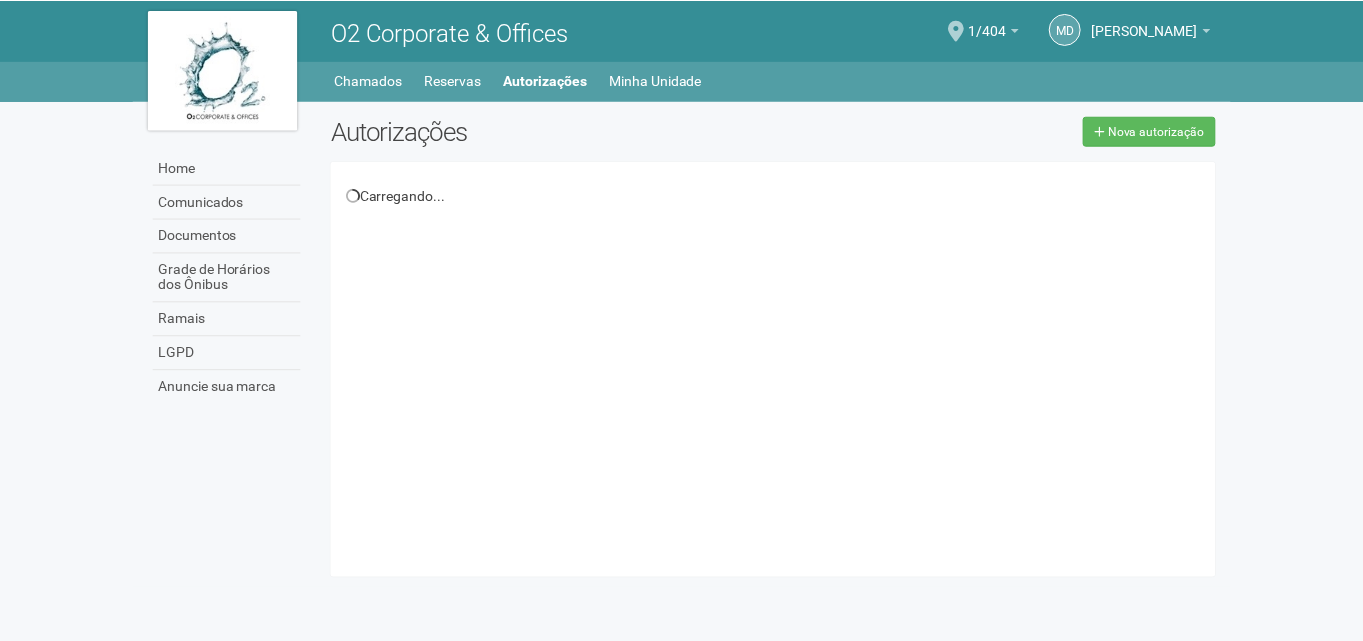 scroll, scrollTop: 0, scrollLeft: 0, axis: both 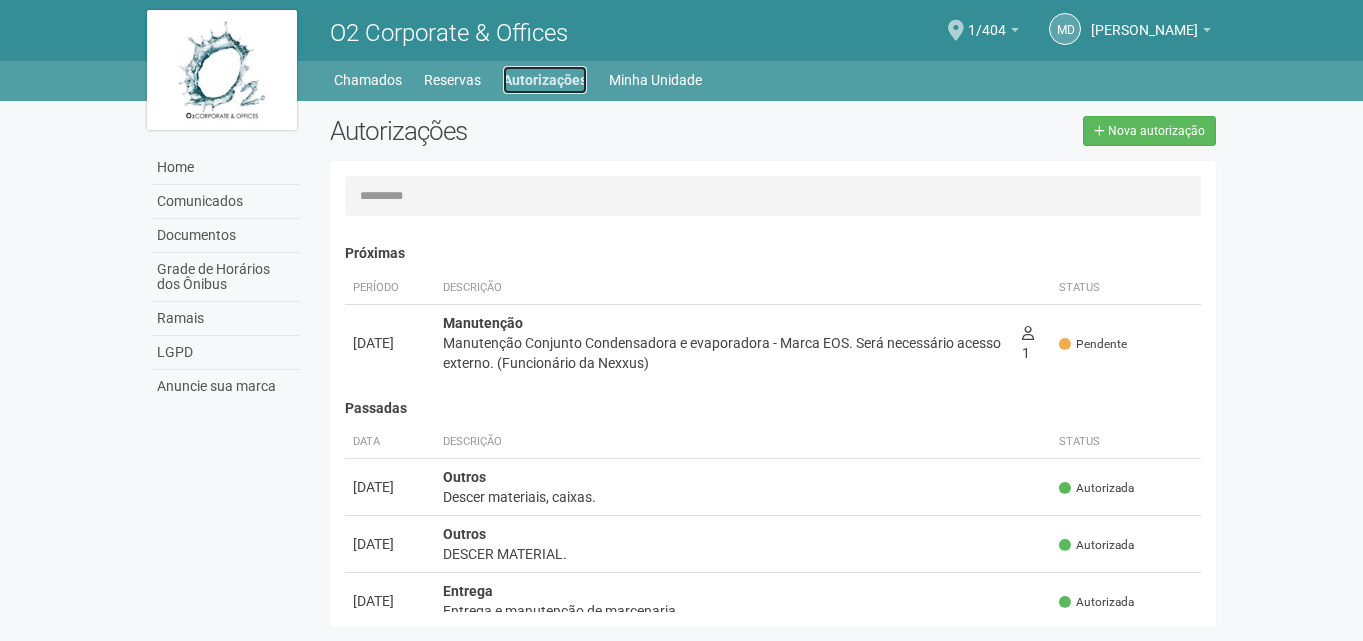click on "Autorizações" at bounding box center [545, 80] 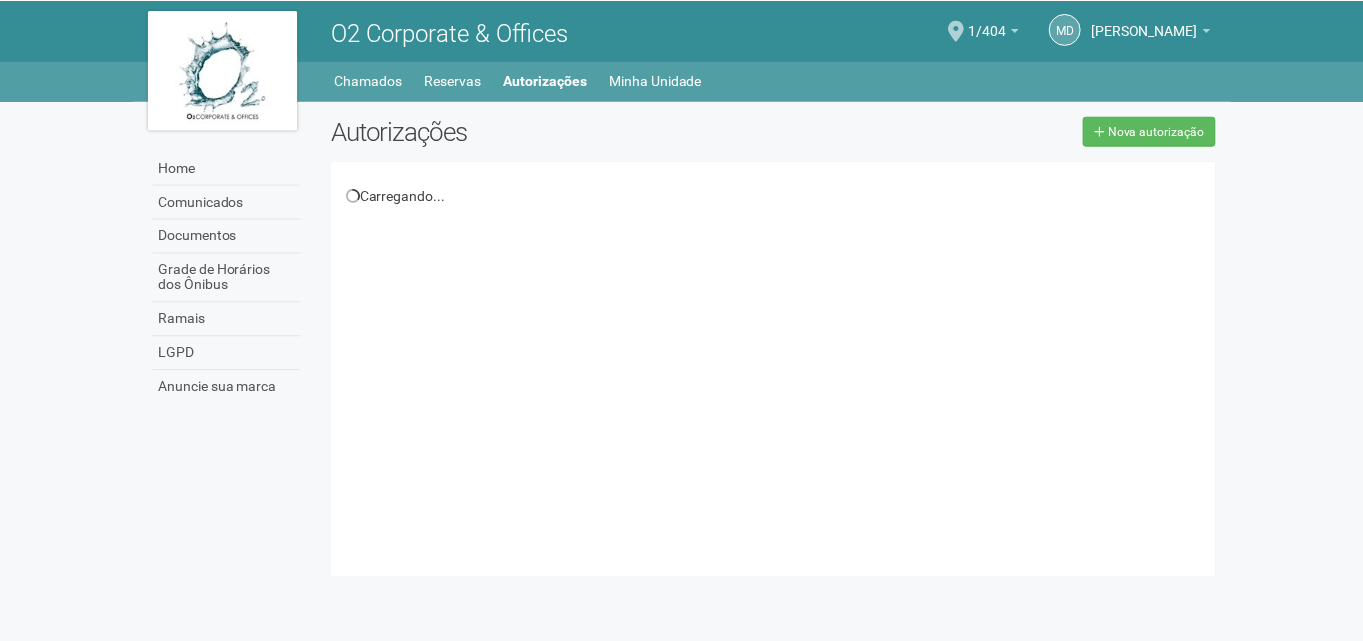 scroll, scrollTop: 0, scrollLeft: 0, axis: both 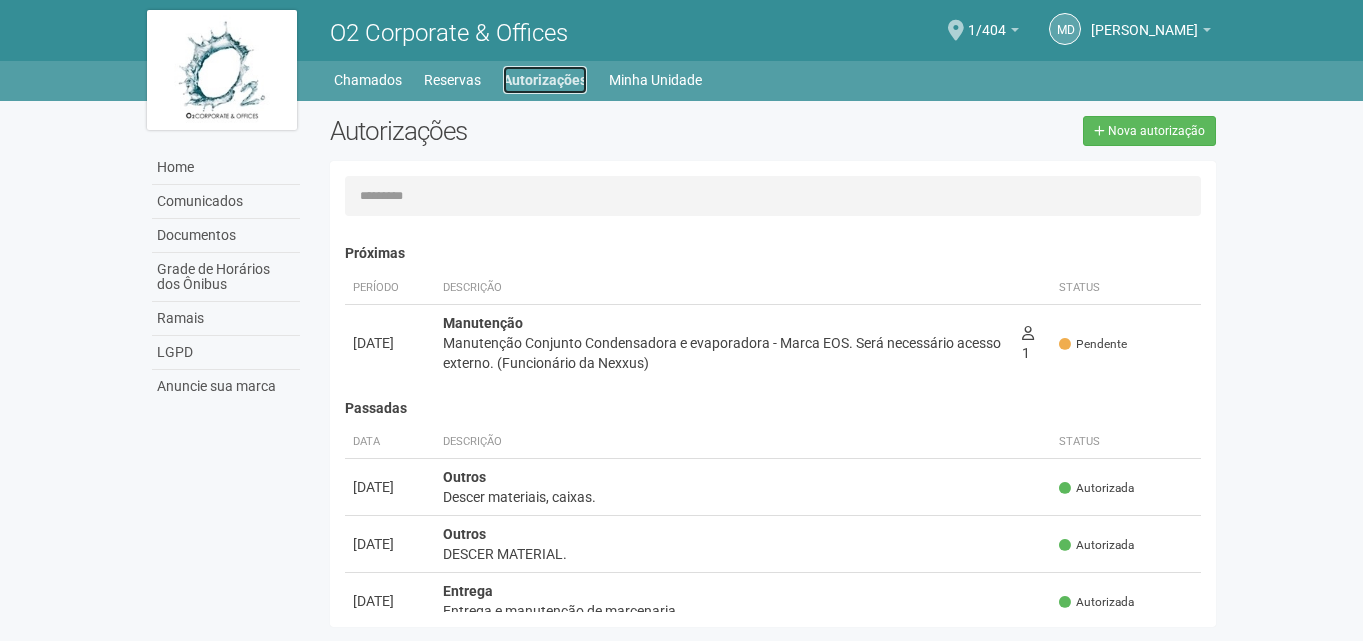 click on "Autorizações" at bounding box center (545, 80) 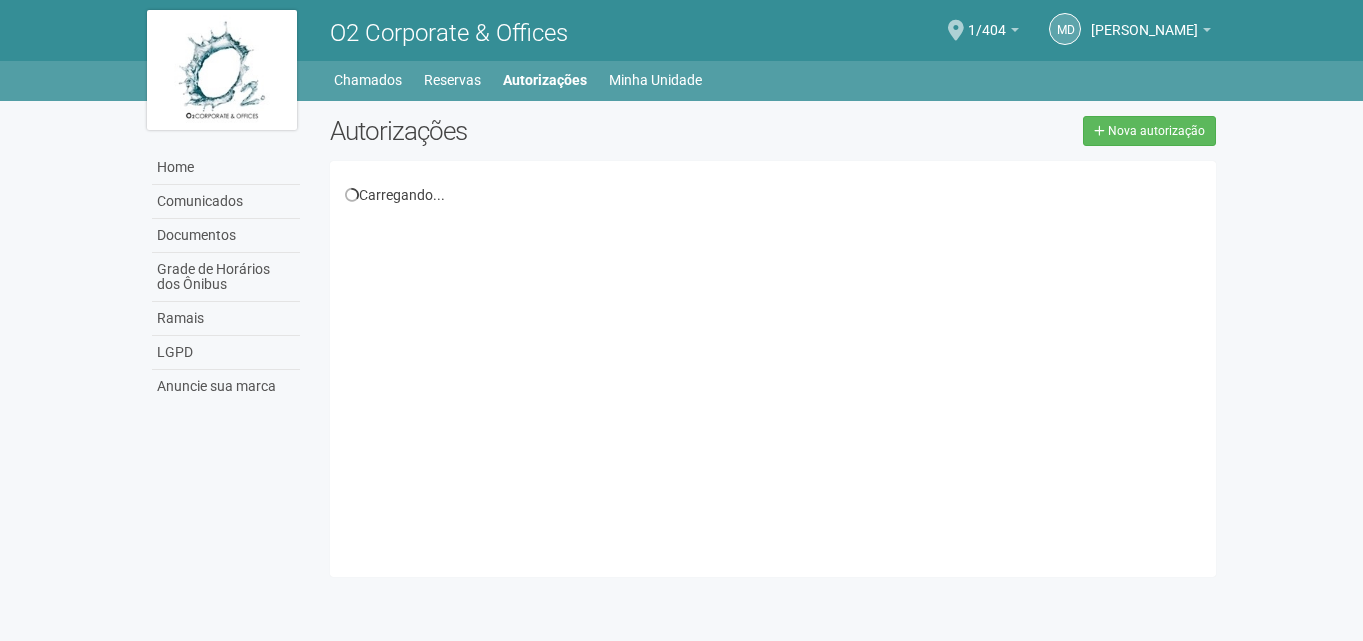 scroll, scrollTop: 0, scrollLeft: 0, axis: both 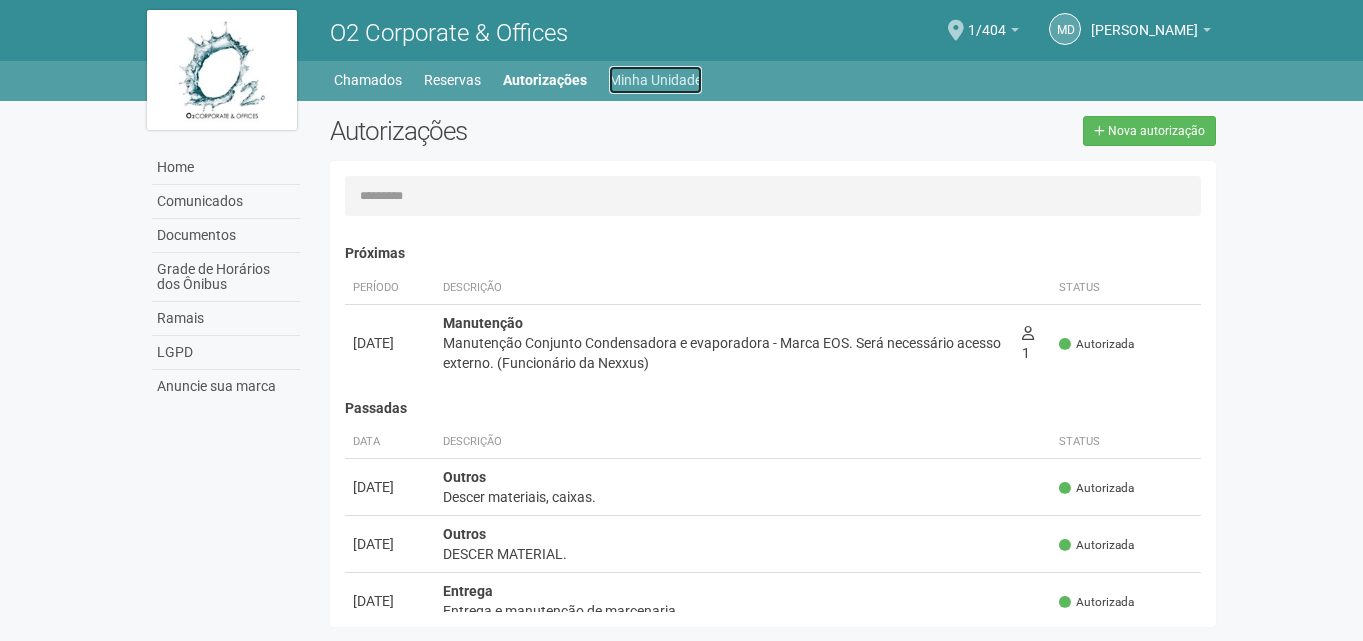 click on "Minha Unidade" at bounding box center (655, 80) 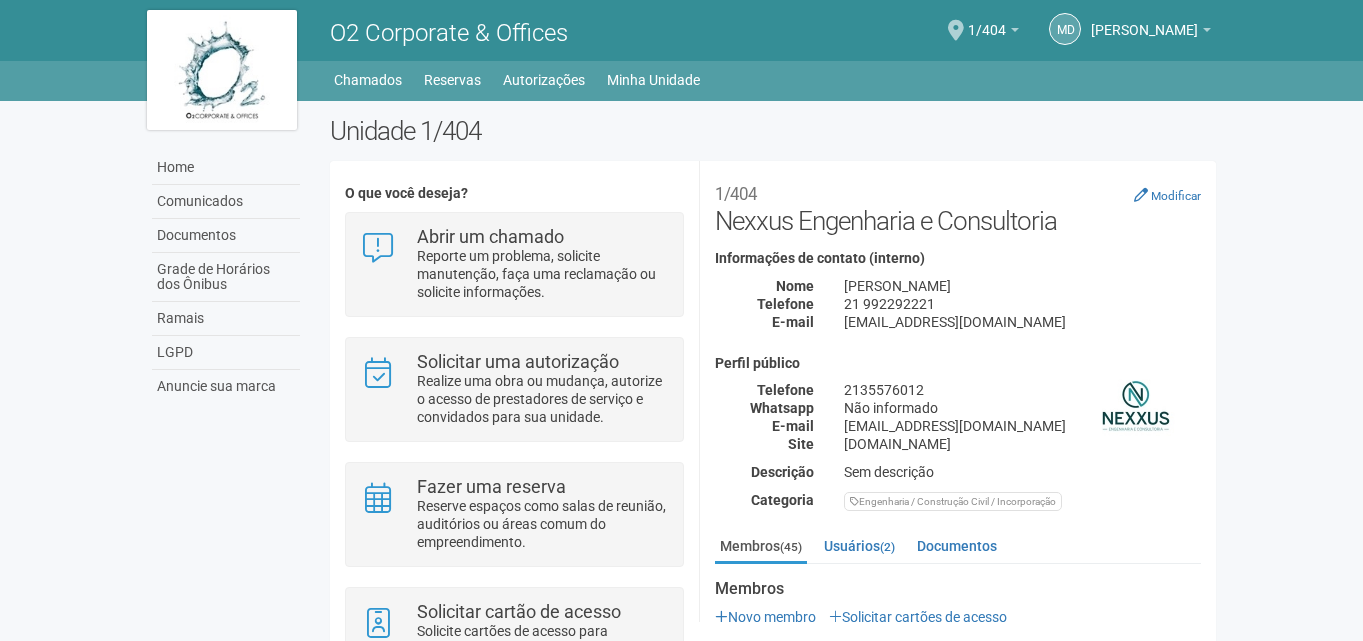 scroll, scrollTop: 0, scrollLeft: 0, axis: both 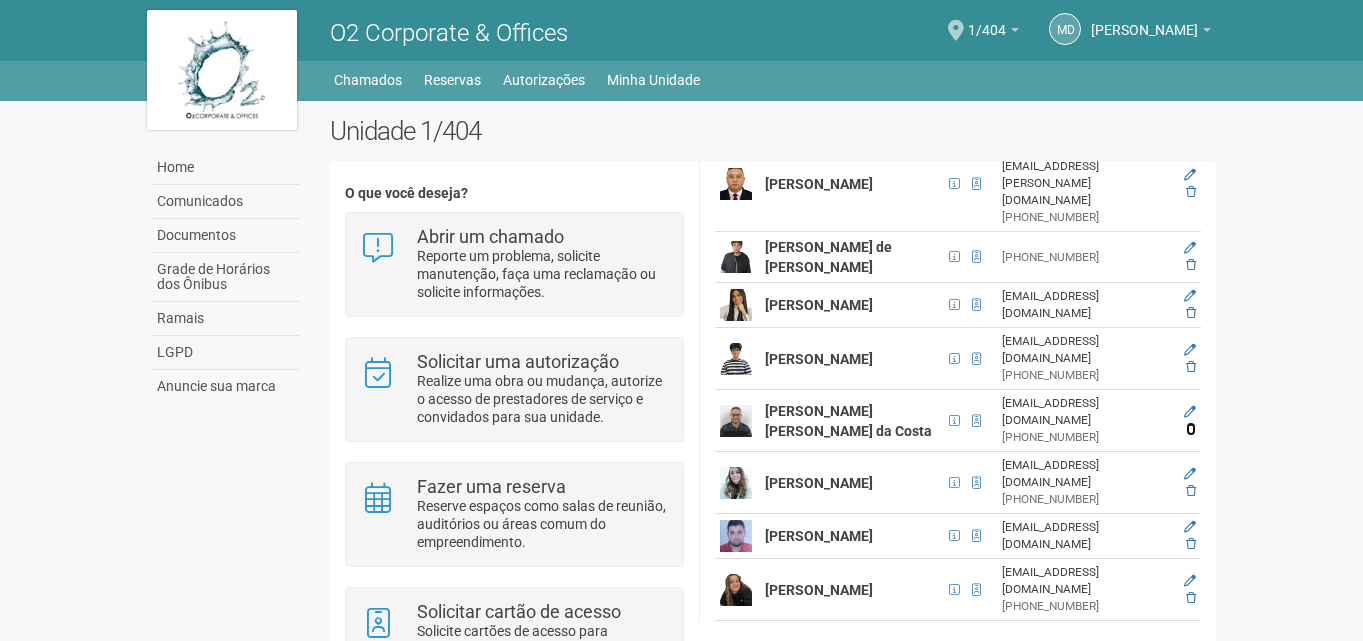 drag, startPoint x: 1188, startPoint y: 311, endPoint x: 752, endPoint y: 112, distance: 479.26715 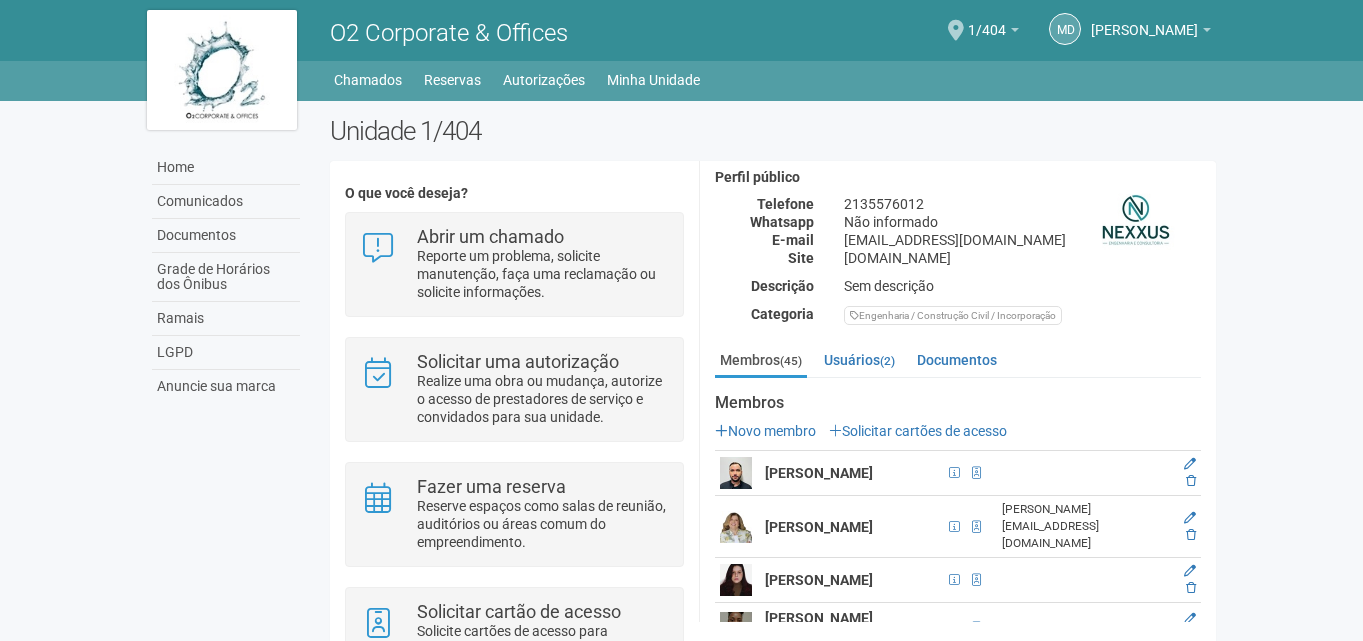 scroll, scrollTop: 0, scrollLeft: 0, axis: both 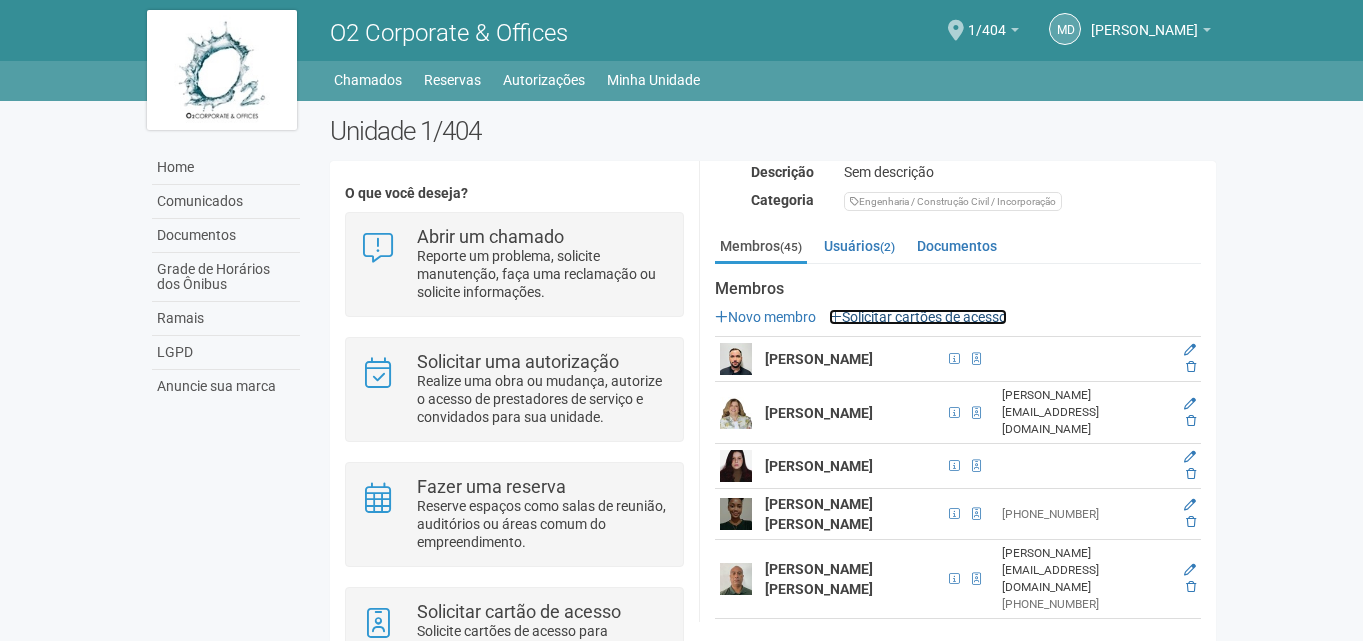 click on "Solicitar cartões de acesso" at bounding box center [918, 317] 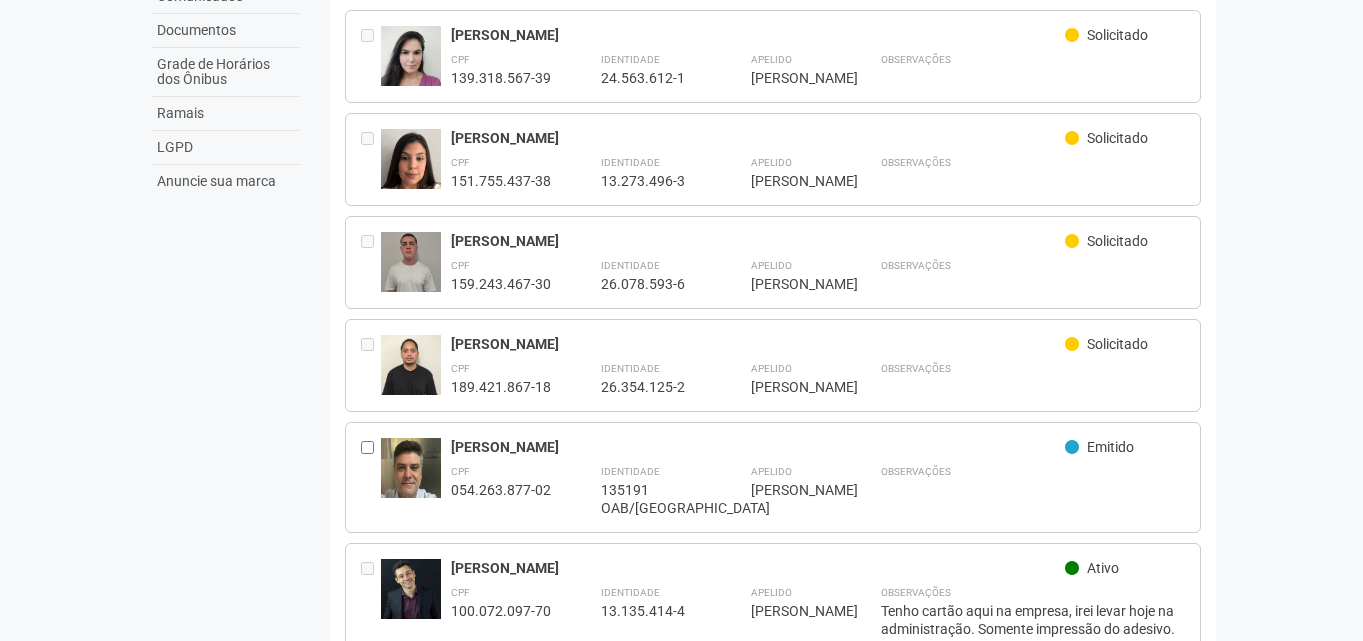 scroll, scrollTop: 0, scrollLeft: 0, axis: both 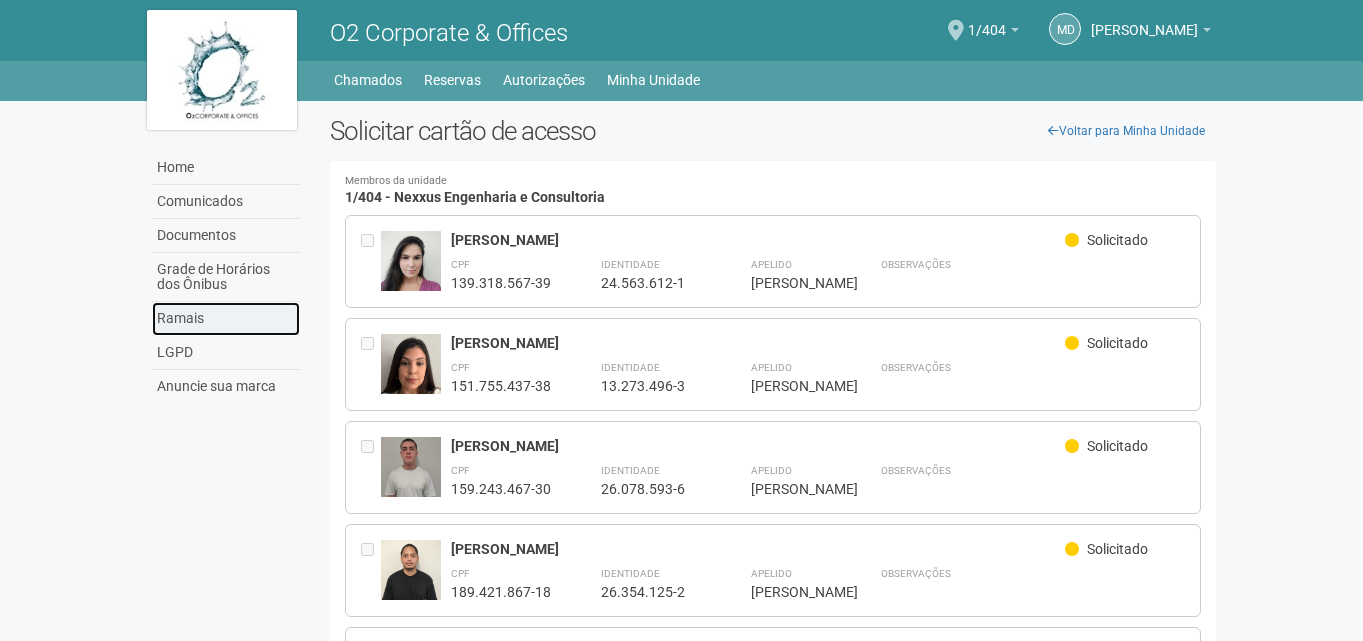 click on "Ramais" at bounding box center (226, 319) 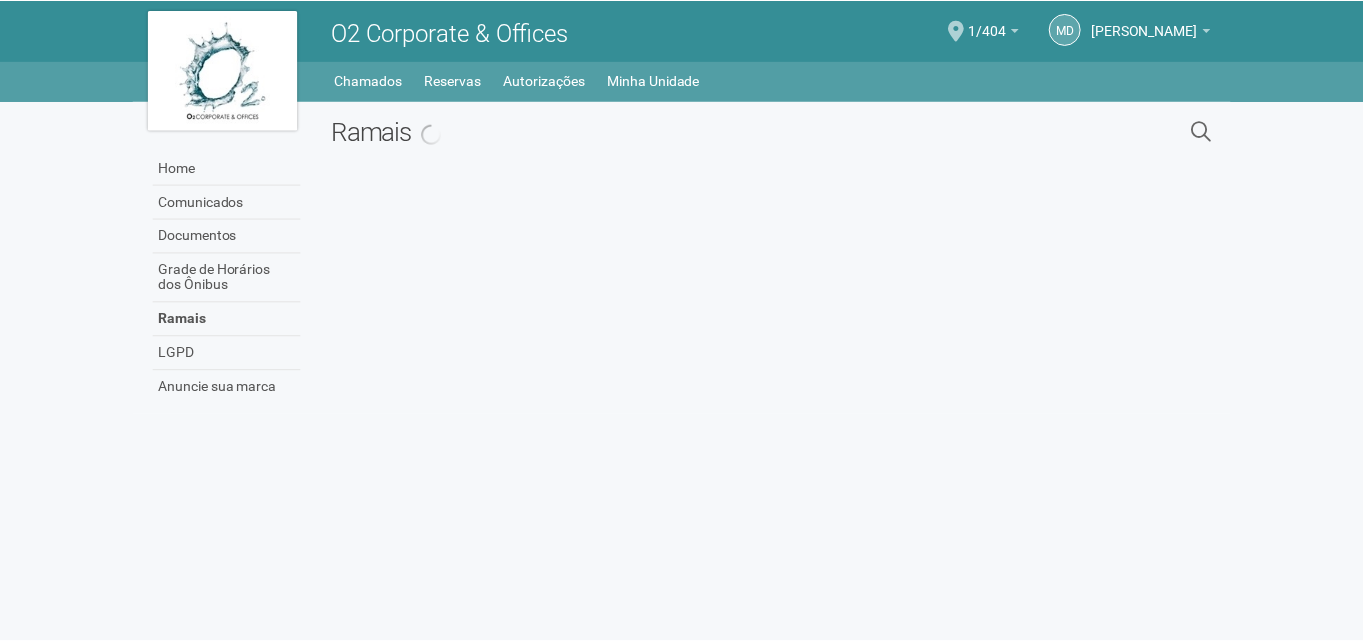 scroll, scrollTop: 0, scrollLeft: 0, axis: both 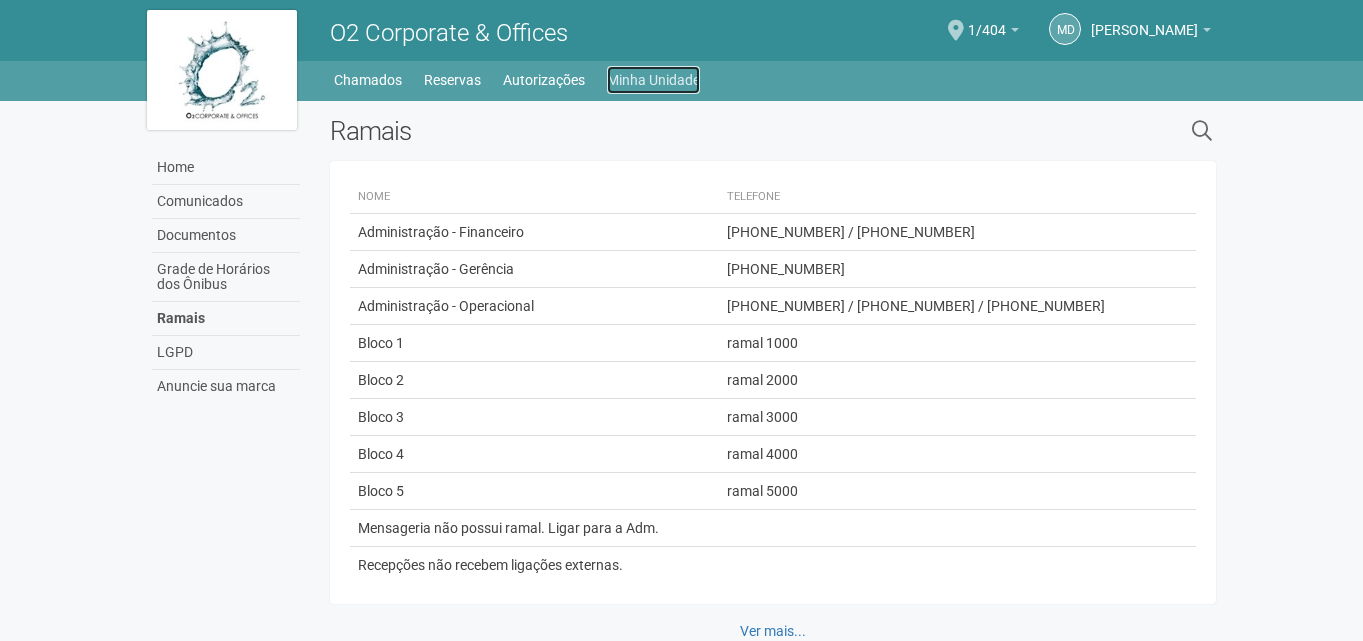 click on "Minha Unidade" at bounding box center (653, 80) 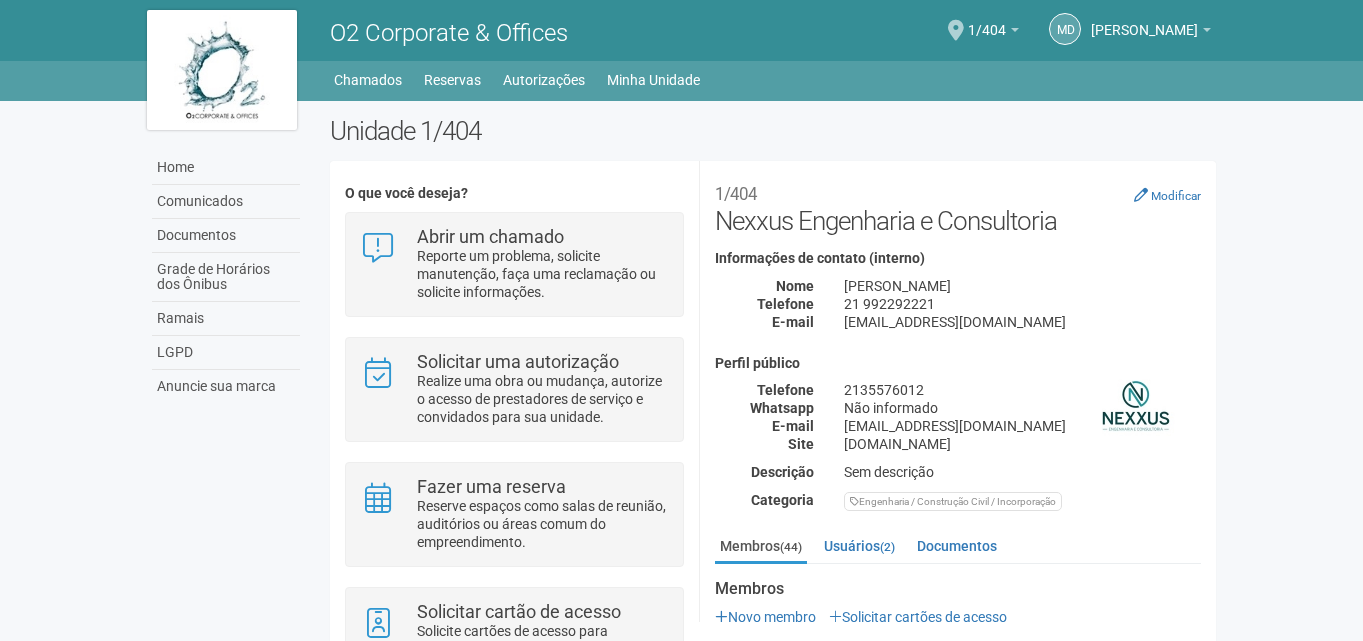 scroll, scrollTop: 0, scrollLeft: 0, axis: both 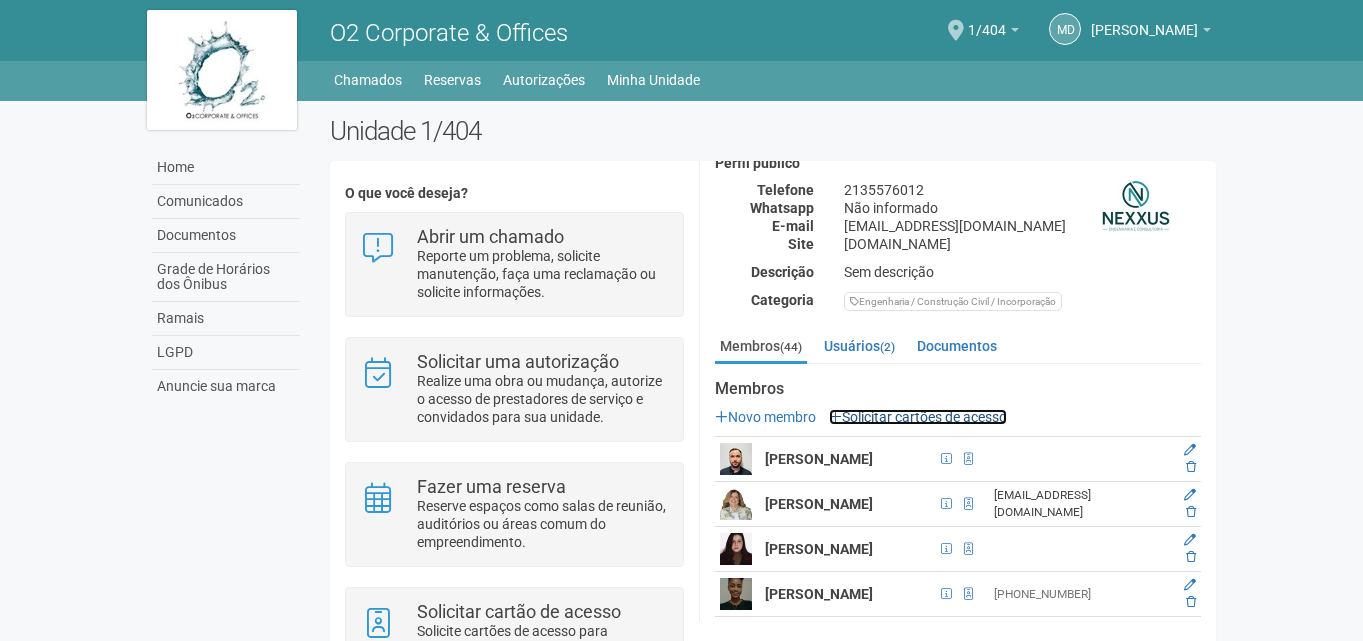 click on "Solicitar cartões de acesso" at bounding box center [918, 417] 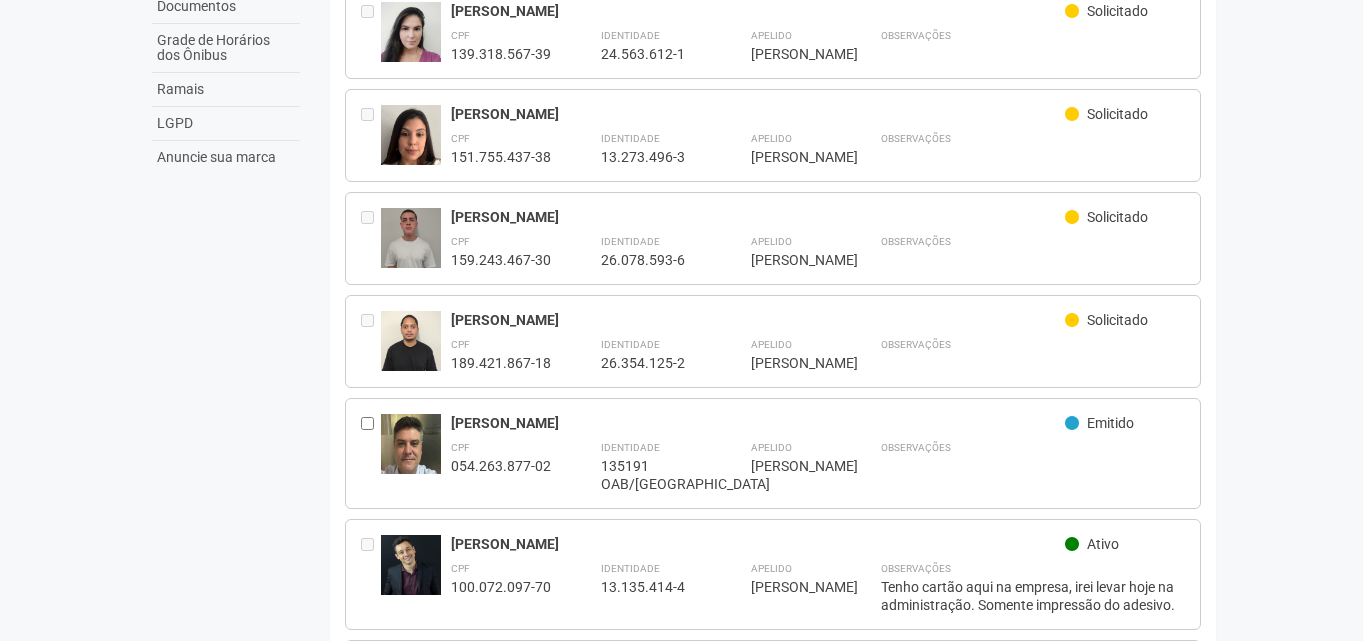 scroll, scrollTop: 0, scrollLeft: 0, axis: both 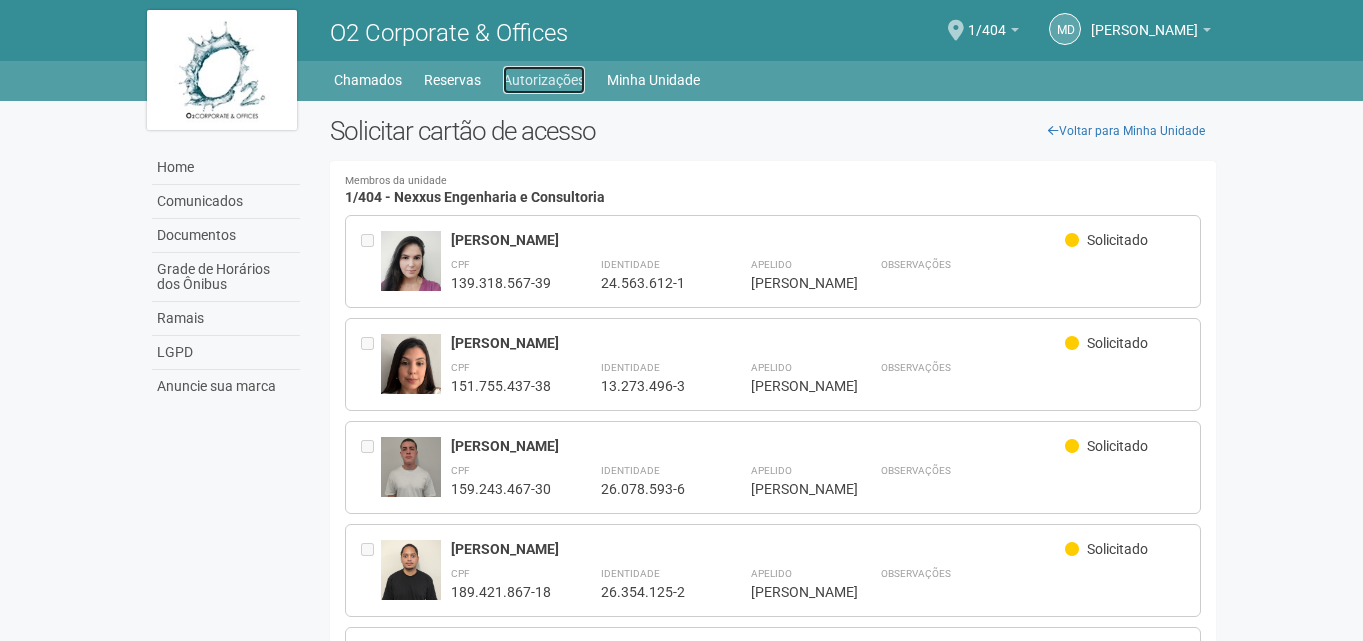 click on "Autorizações" at bounding box center [544, 80] 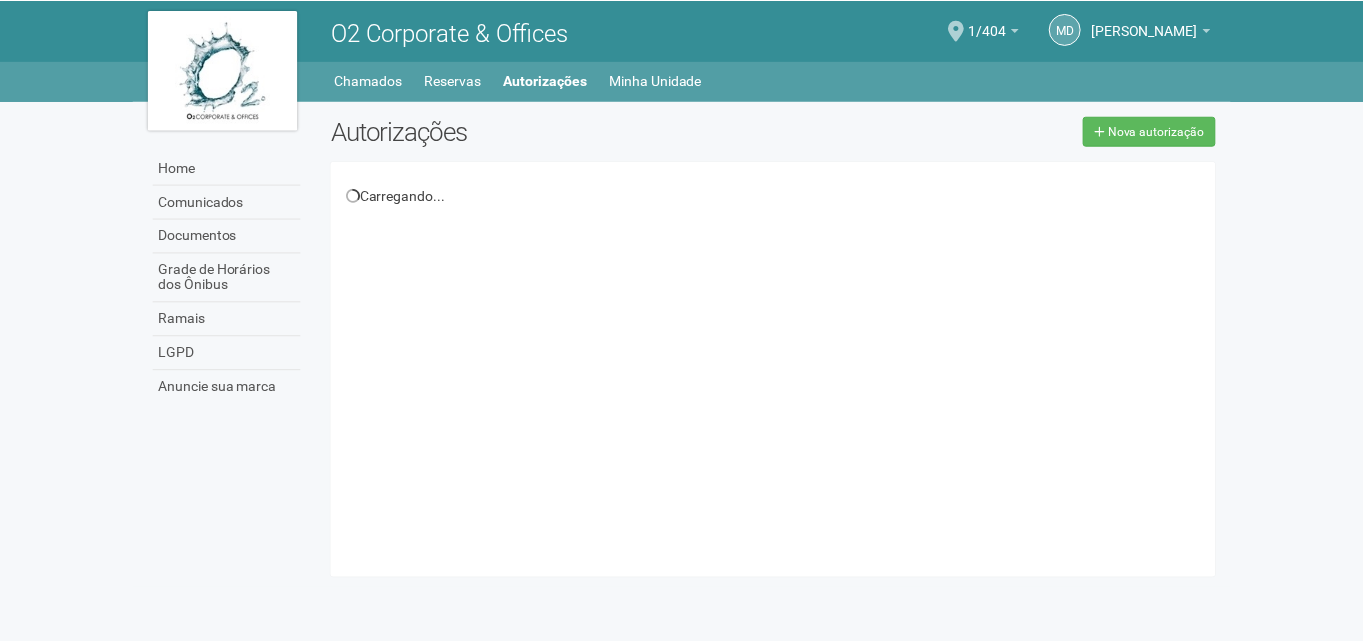 scroll, scrollTop: 0, scrollLeft: 0, axis: both 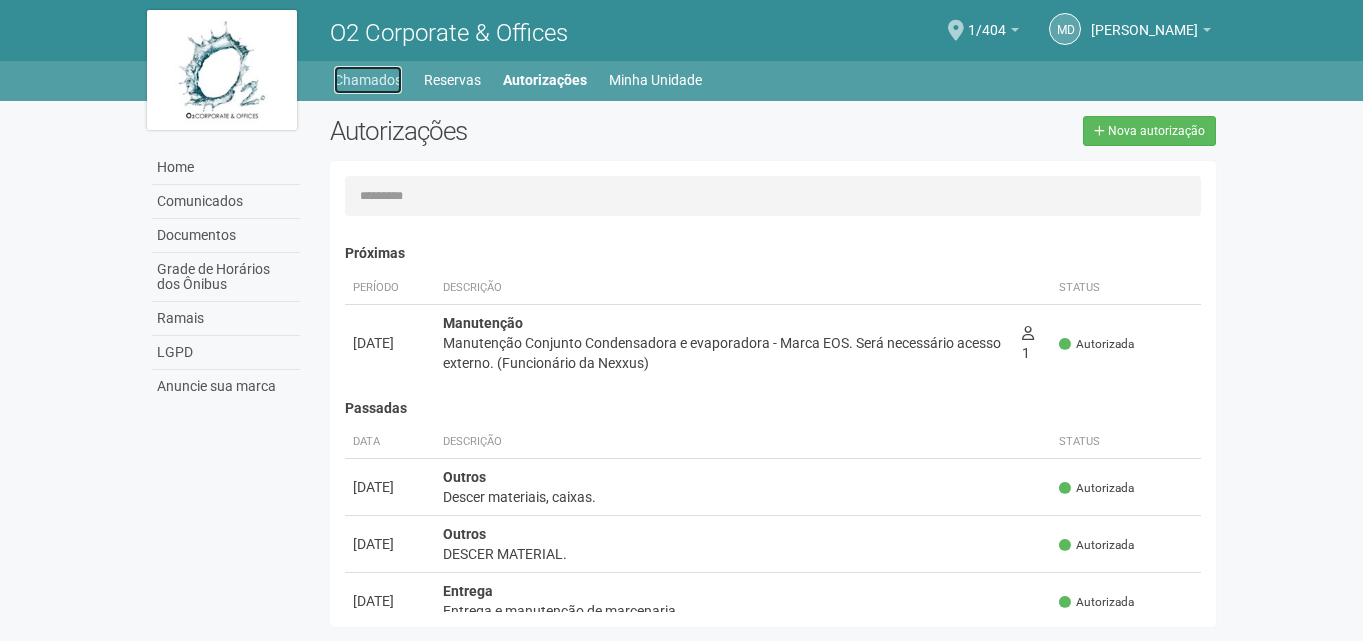 click on "Chamados" at bounding box center (368, 80) 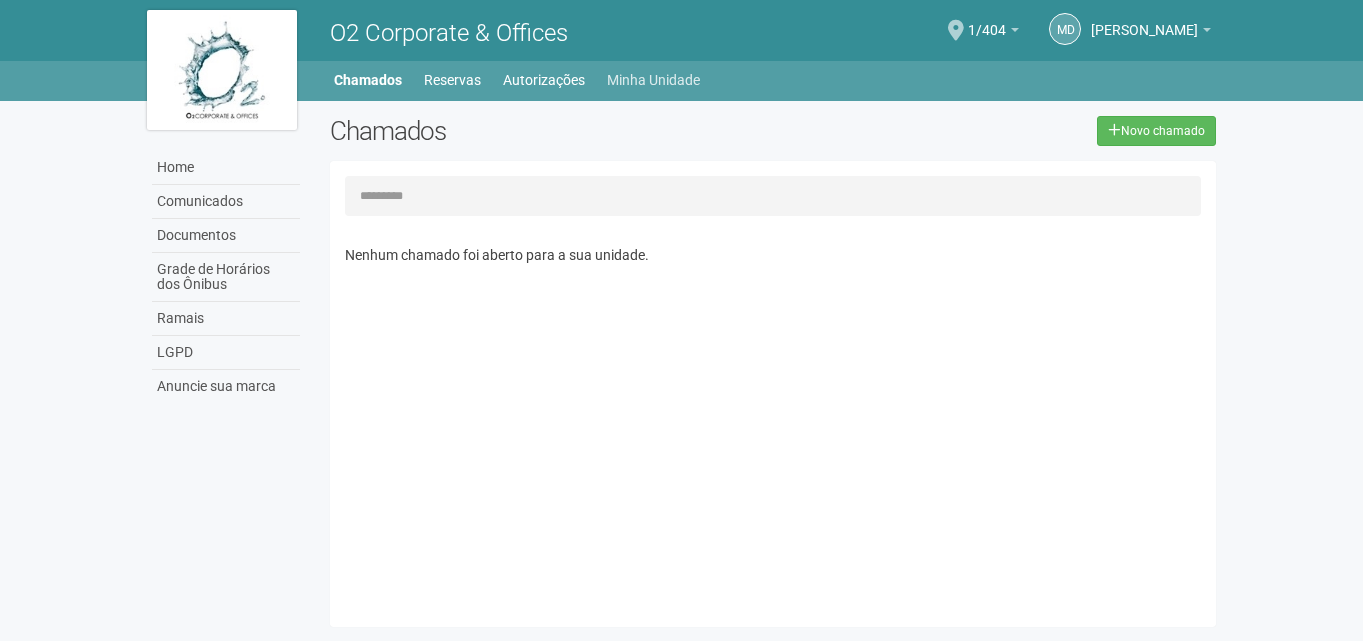 scroll, scrollTop: 0, scrollLeft: 0, axis: both 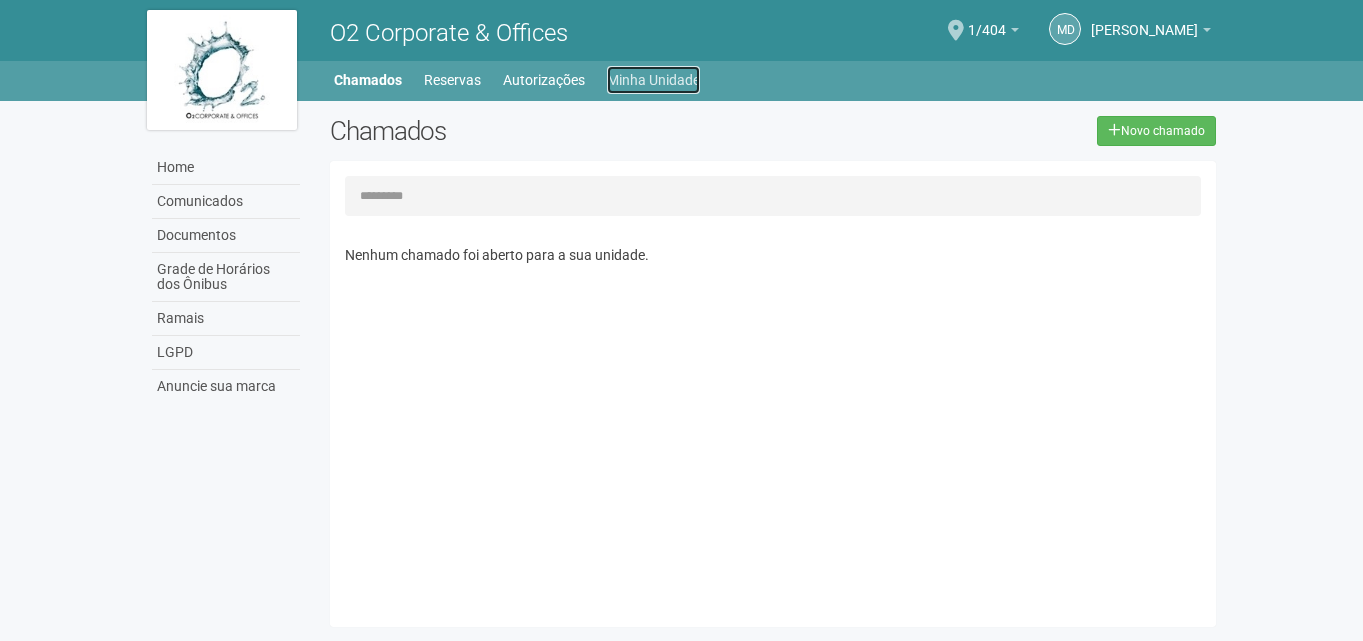 click on "Minha Unidade" at bounding box center [653, 80] 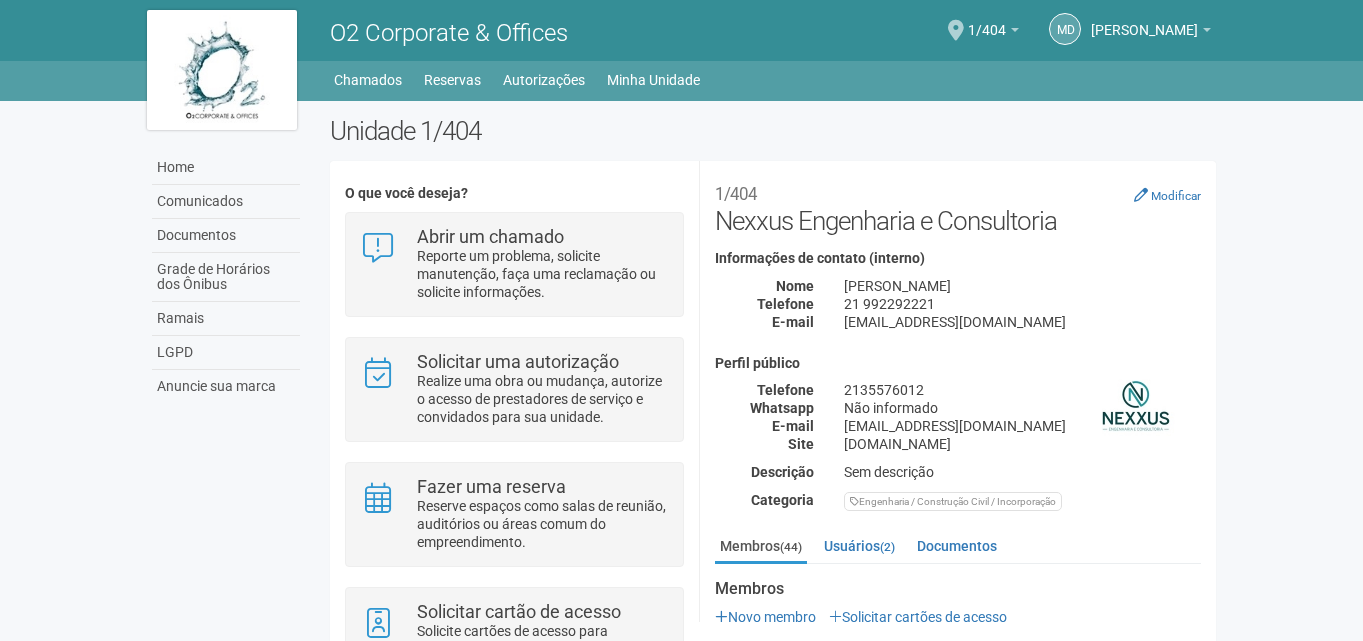 scroll, scrollTop: 0, scrollLeft: 0, axis: both 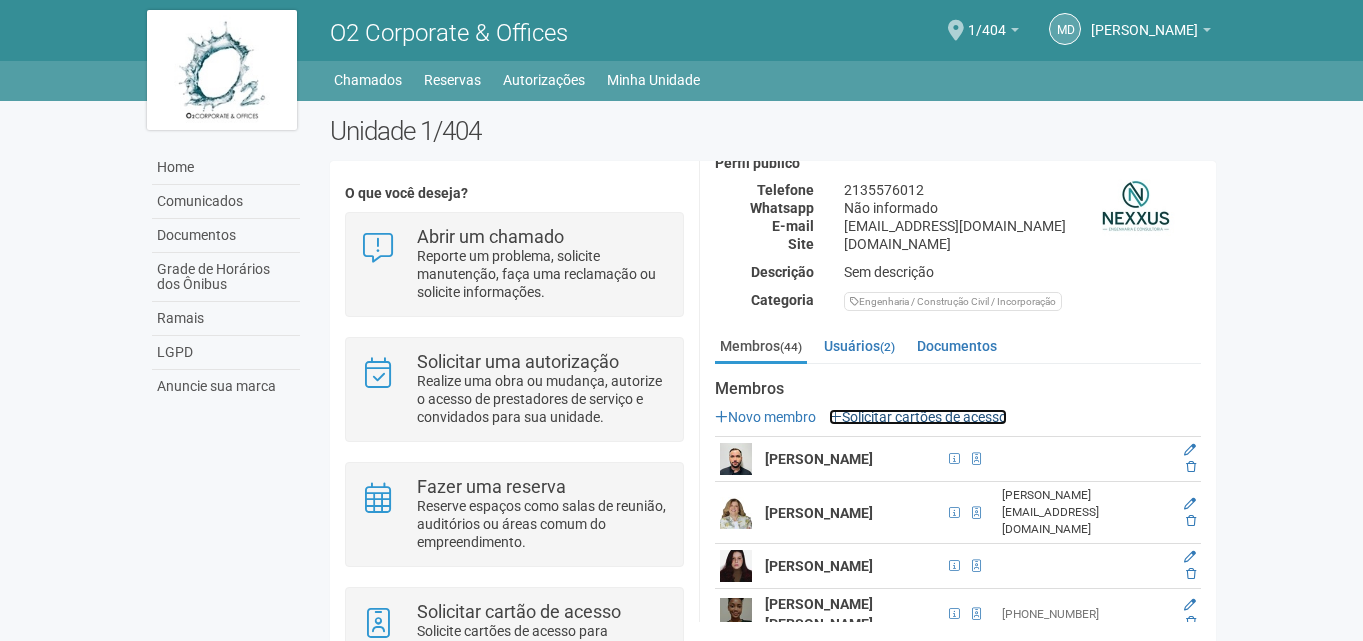 click on "Solicitar cartões de acesso" at bounding box center (918, 417) 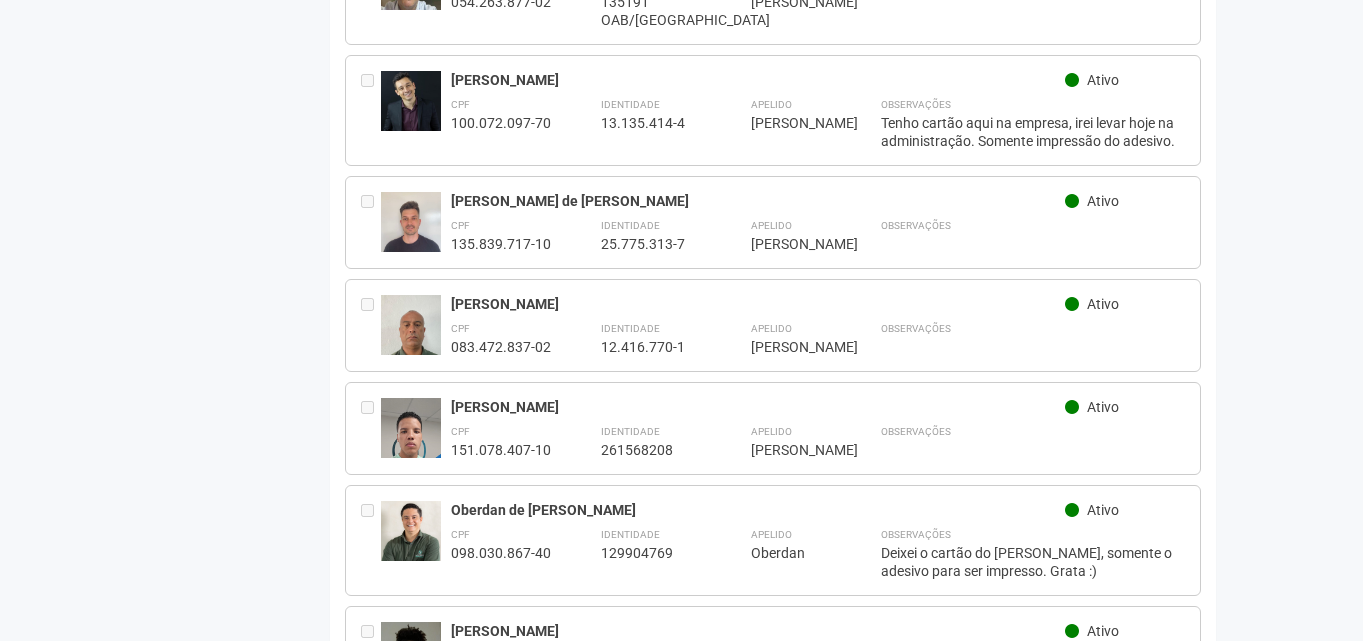 scroll, scrollTop: 700, scrollLeft: 0, axis: vertical 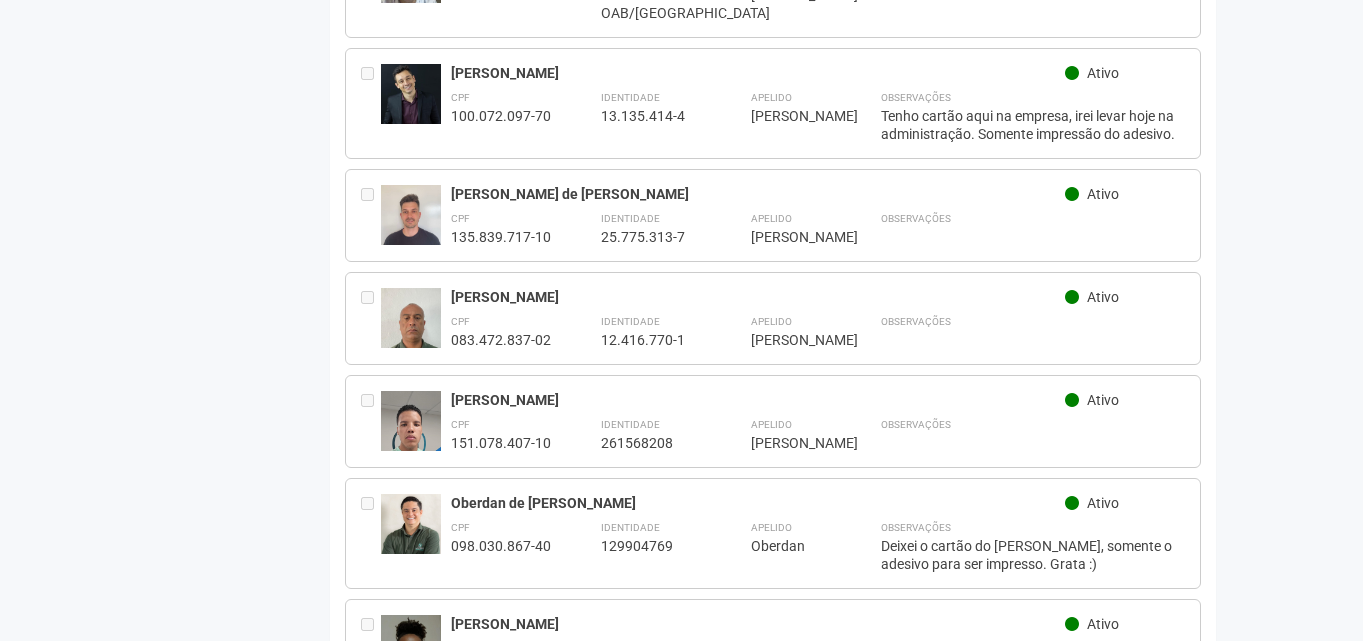 click at bounding box center [411, 328] 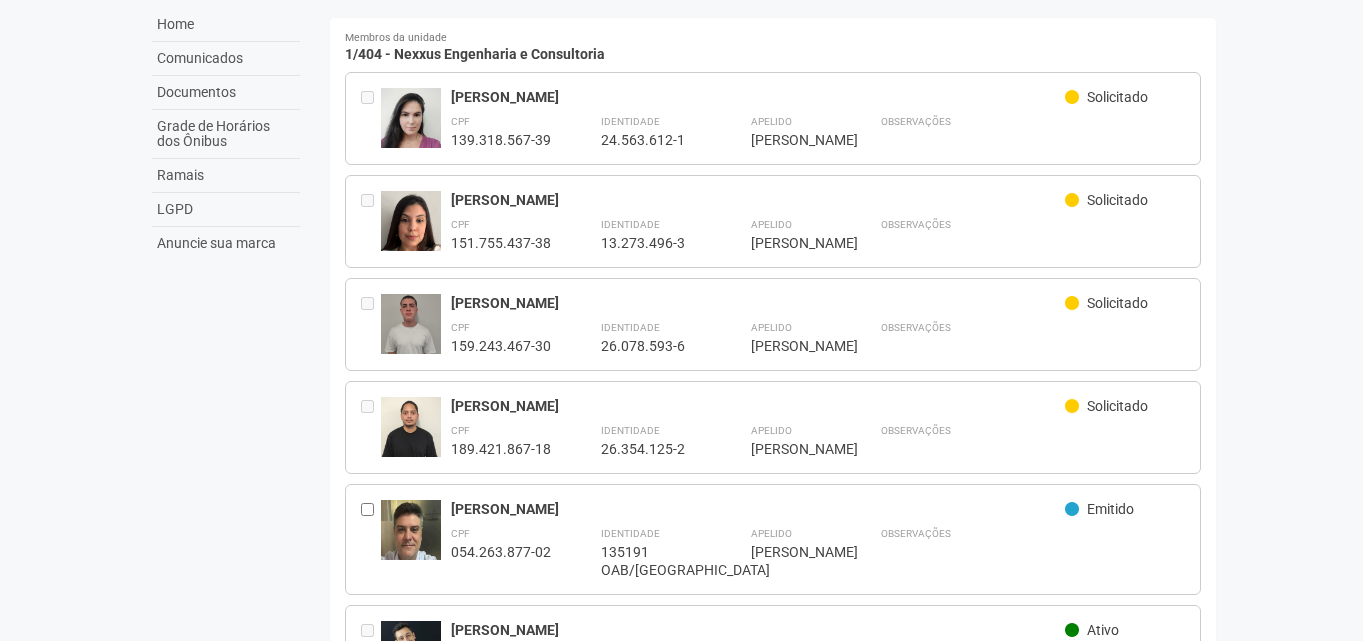 scroll, scrollTop: 0, scrollLeft: 0, axis: both 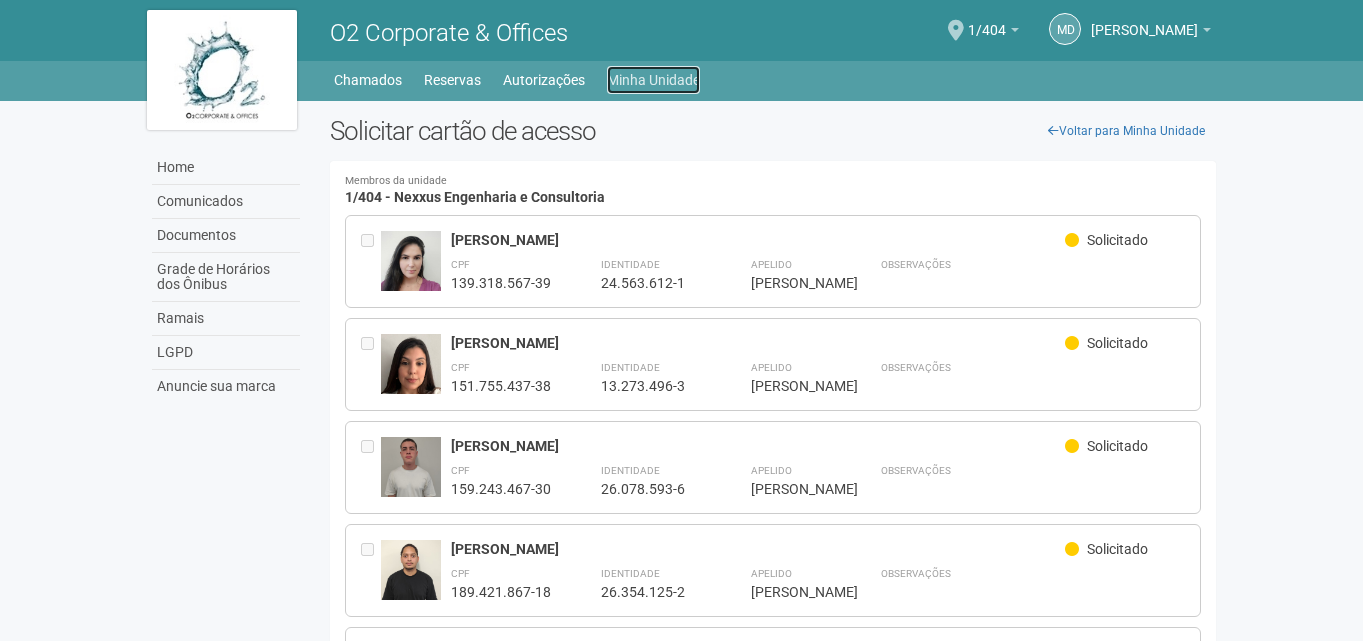 click on "Minha Unidade" at bounding box center (653, 80) 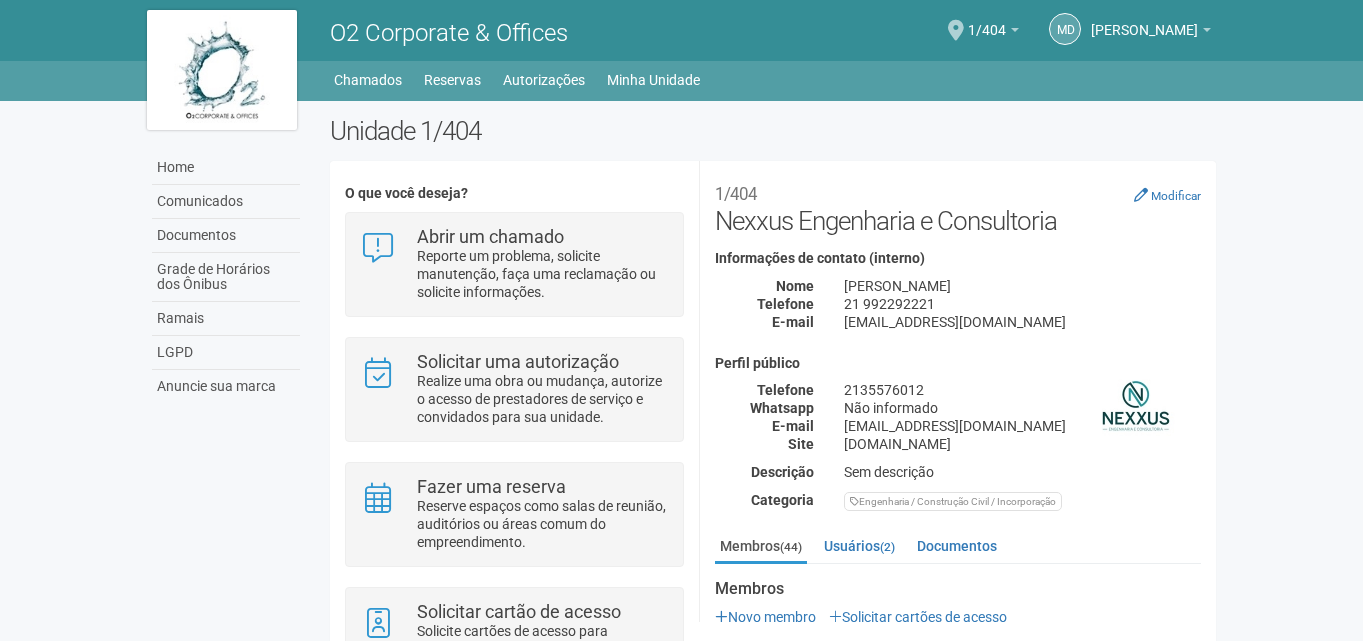 scroll, scrollTop: 0, scrollLeft: 0, axis: both 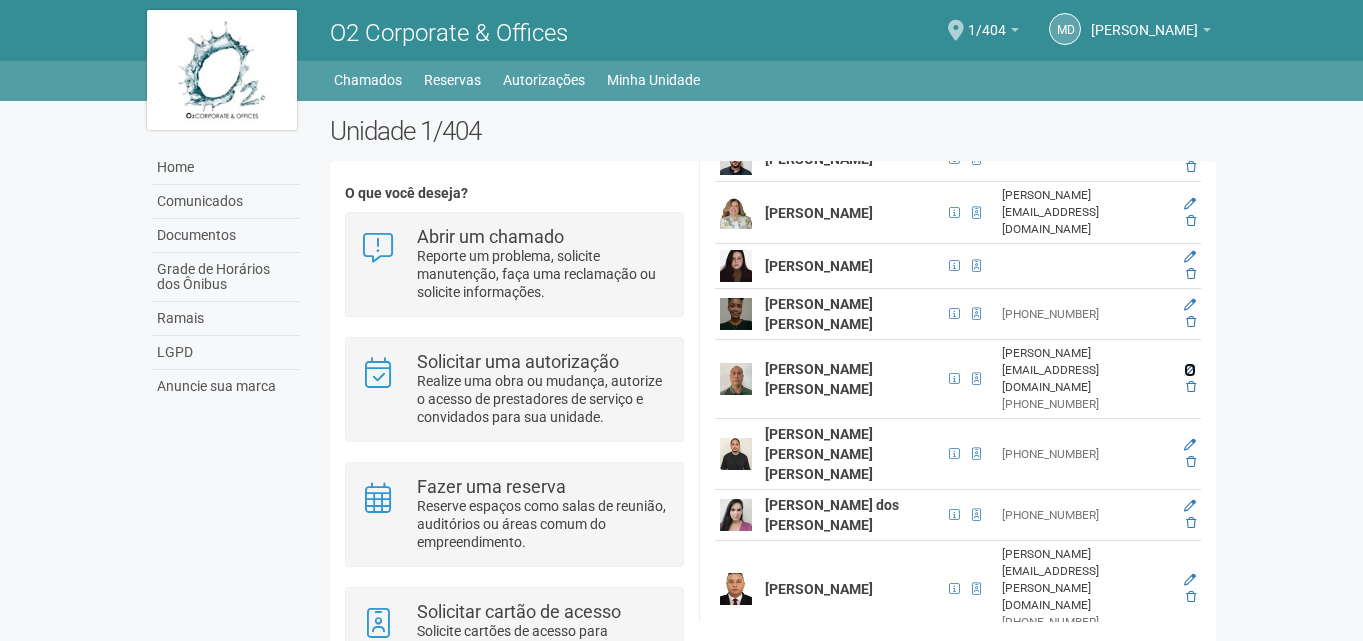 click at bounding box center [1190, 370] 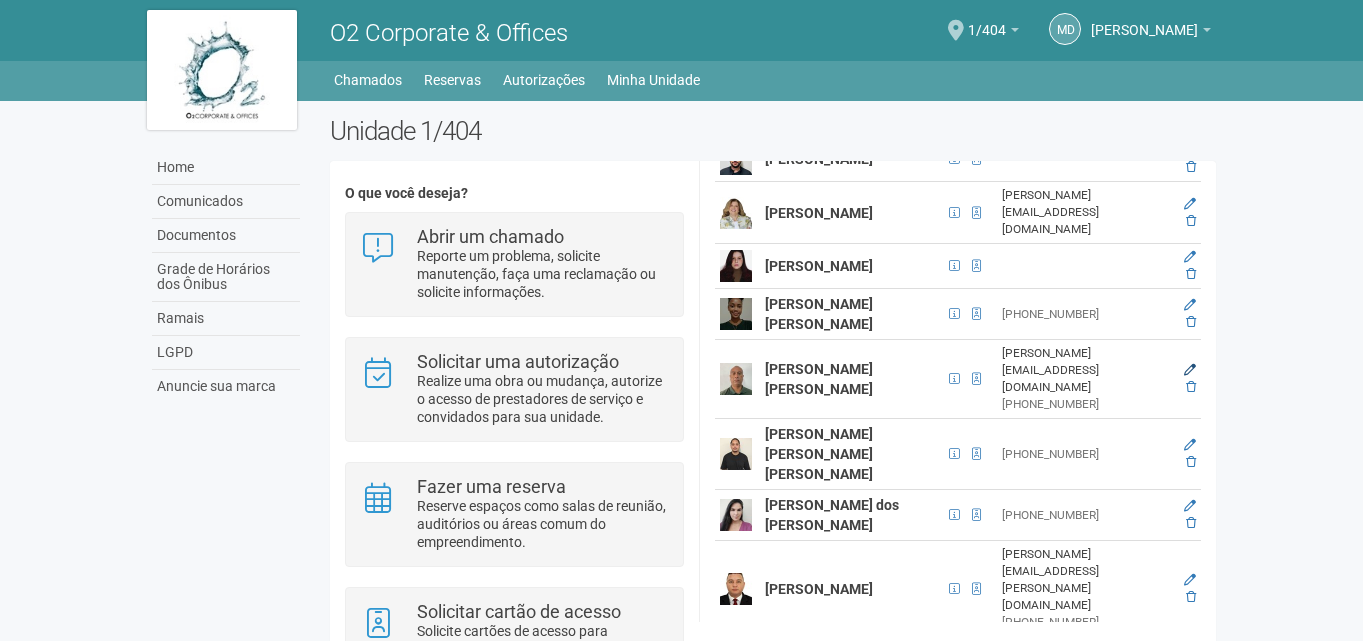 scroll, scrollTop: 48, scrollLeft: 0, axis: vertical 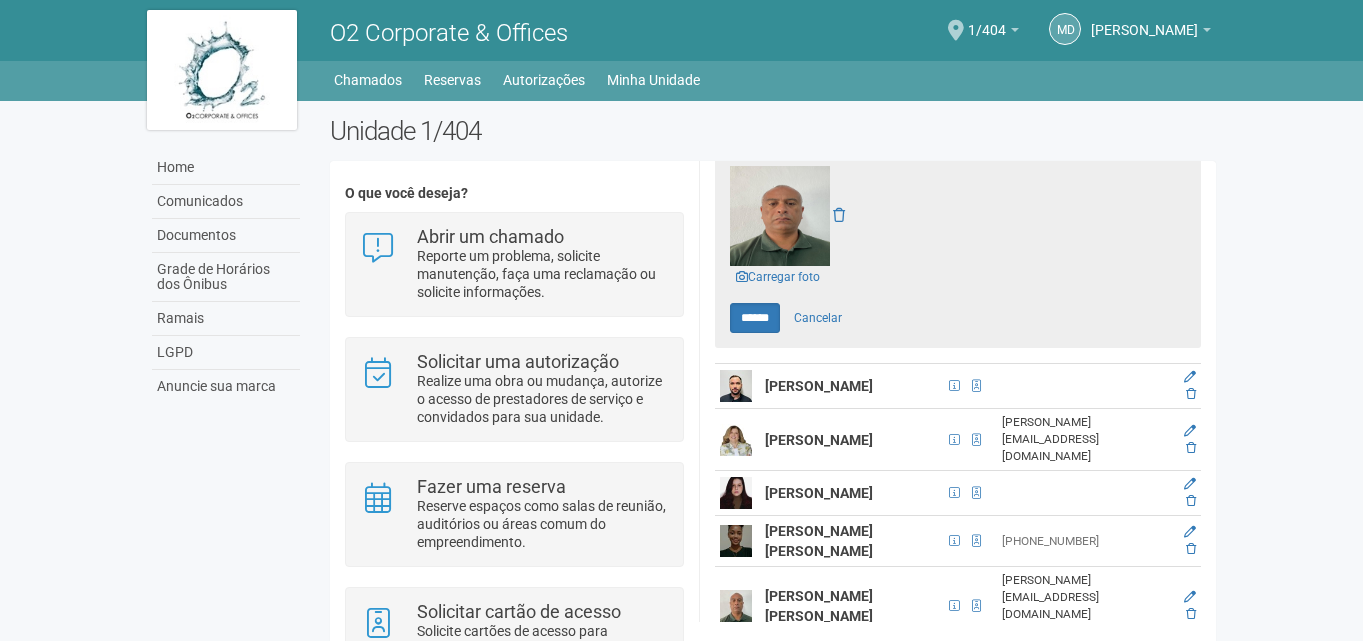 click at bounding box center (780, 216) 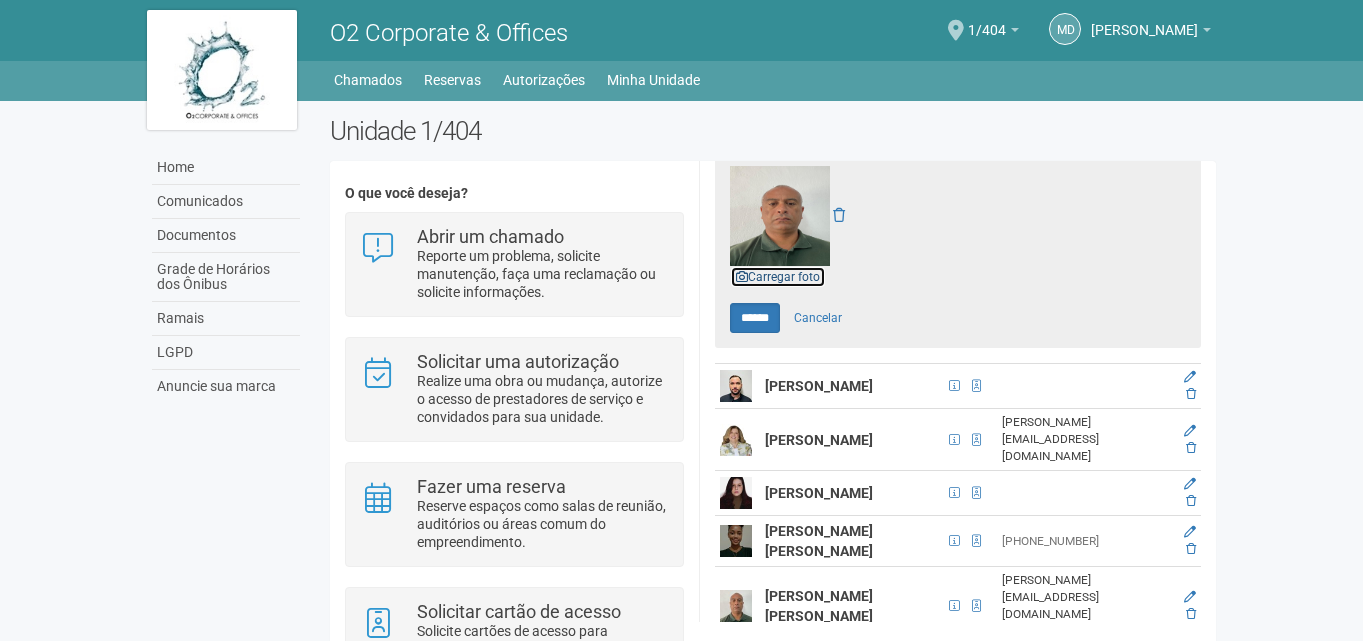 click on "Carregar foto" at bounding box center [778, 277] 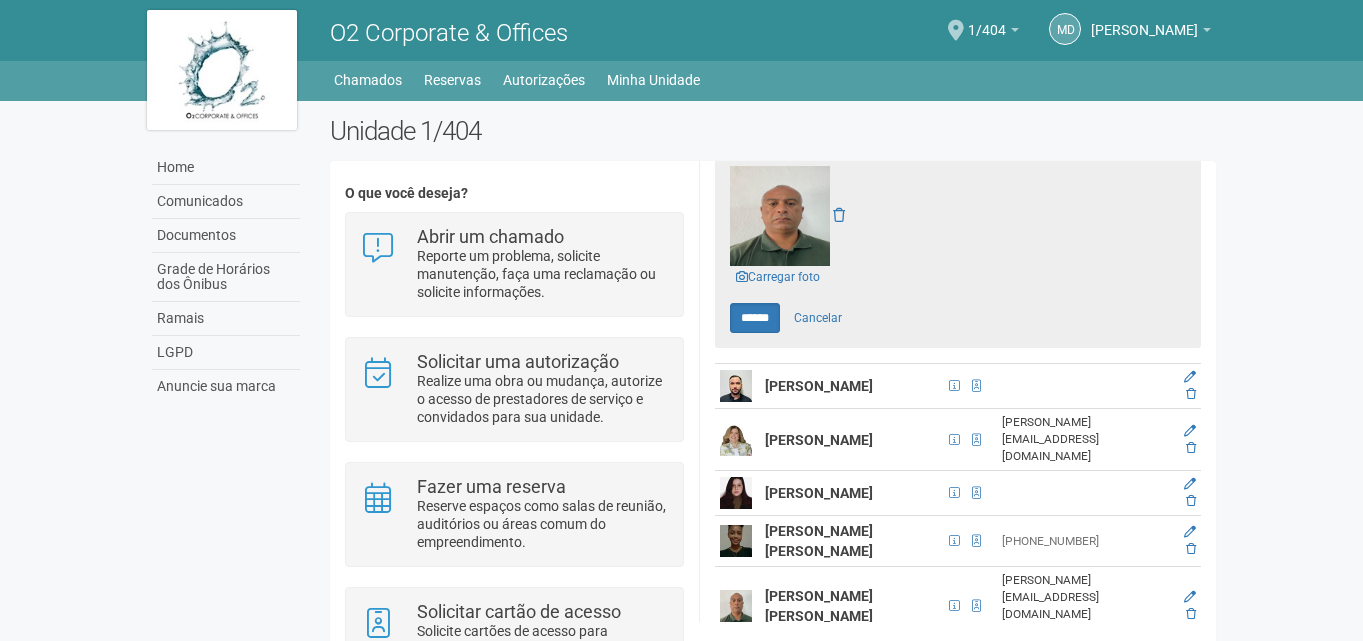 click at bounding box center [780, 216] 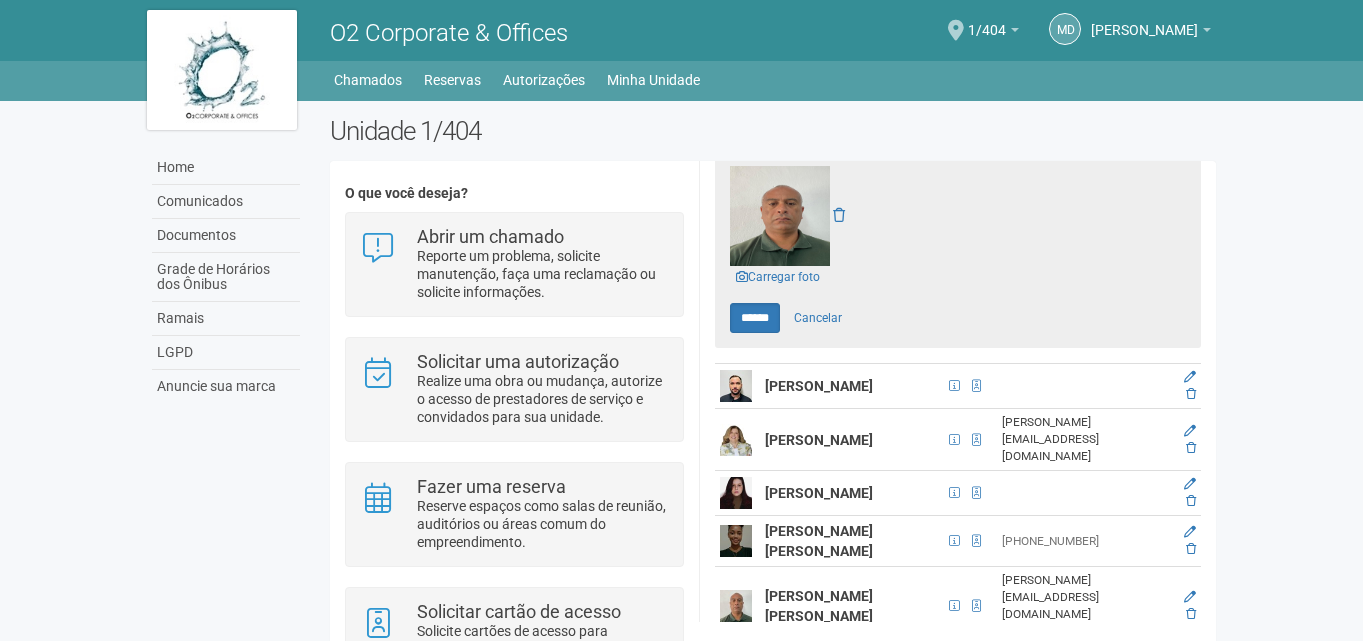 click at bounding box center [780, 216] 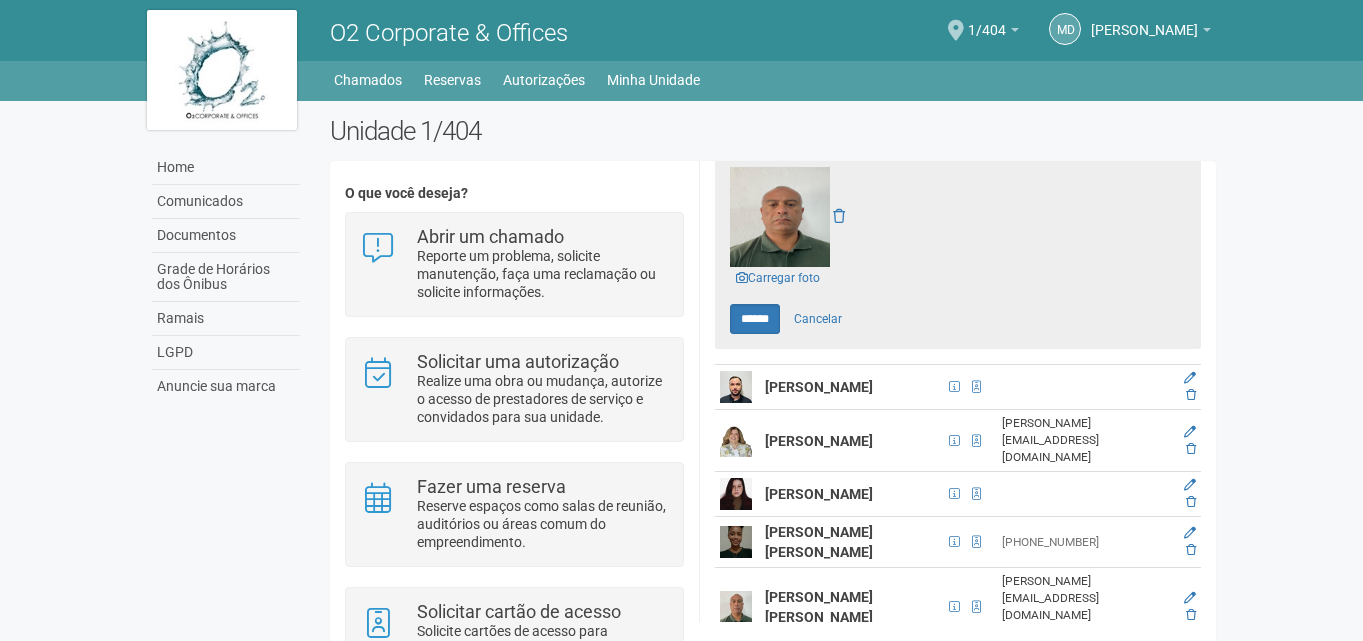 scroll, scrollTop: 744, scrollLeft: 0, axis: vertical 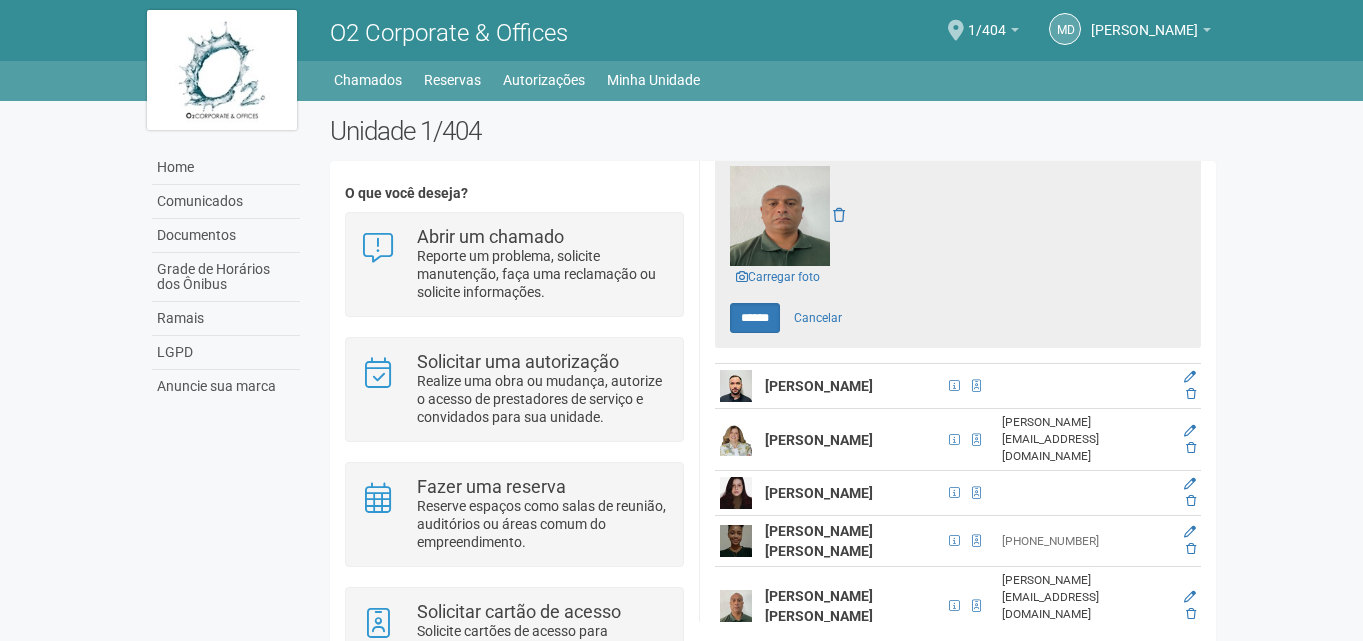 click at bounding box center (780, 216) 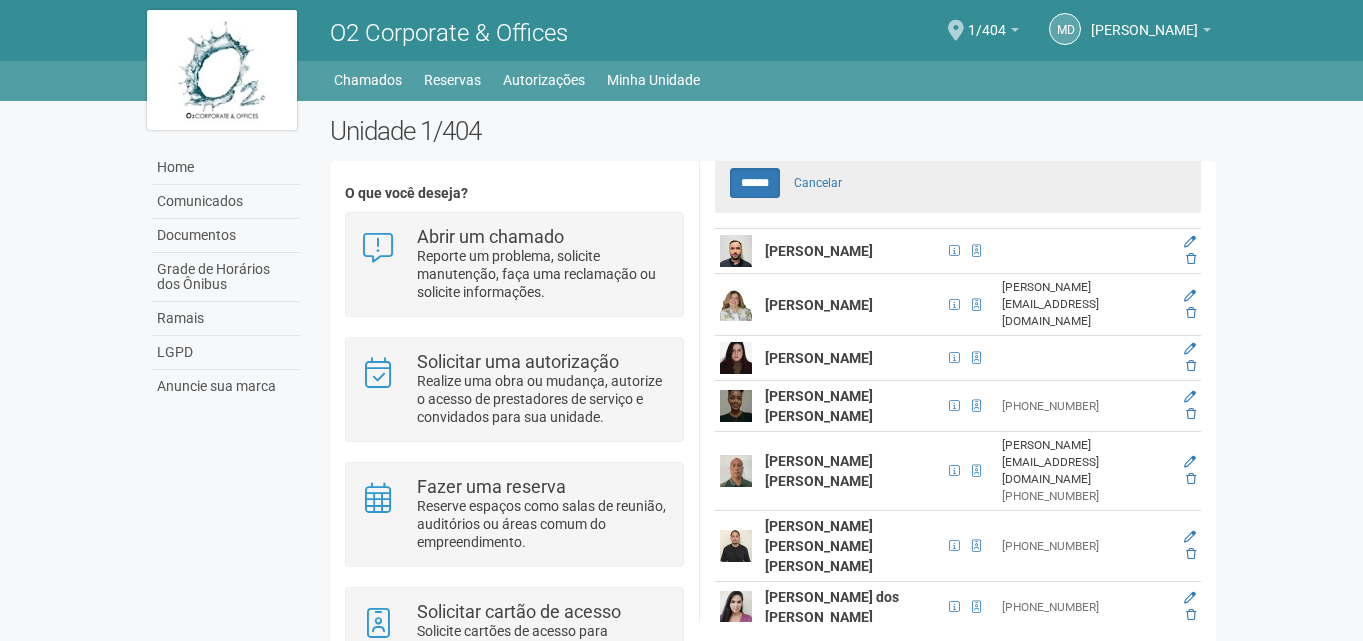 scroll, scrollTop: 844, scrollLeft: 0, axis: vertical 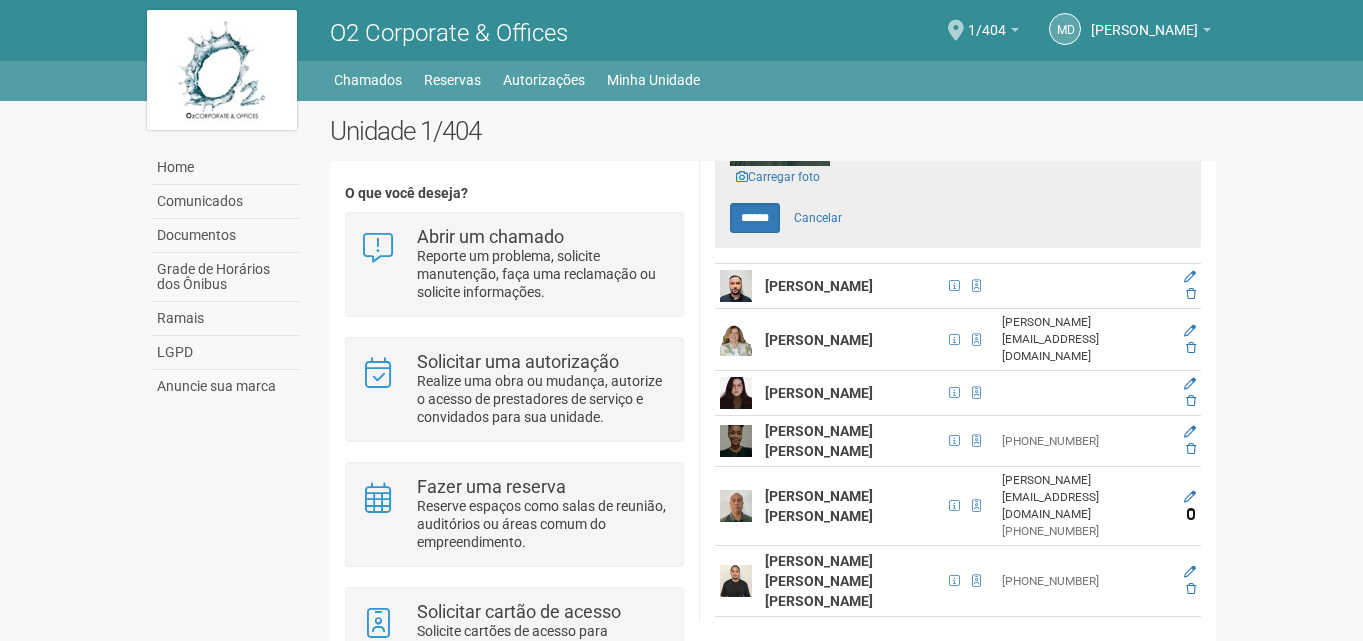 drag, startPoint x: 1184, startPoint y: 498, endPoint x: 749, endPoint y: 109, distance: 583.5632 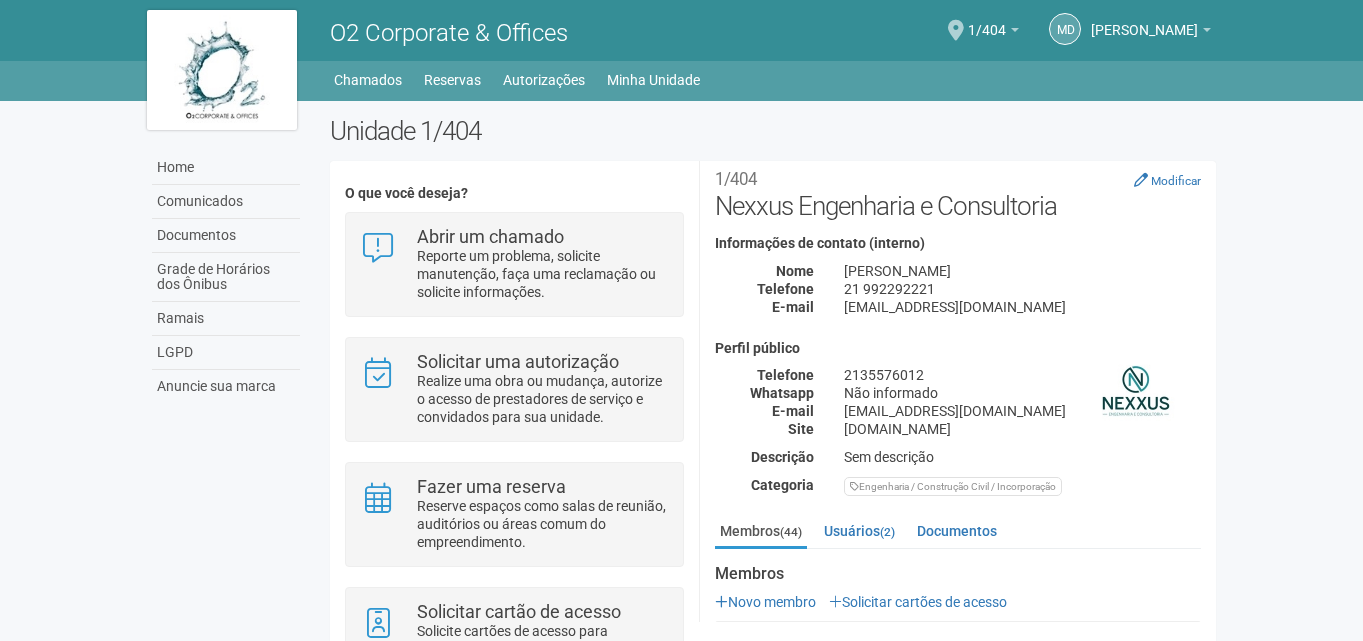 scroll, scrollTop: 0, scrollLeft: 0, axis: both 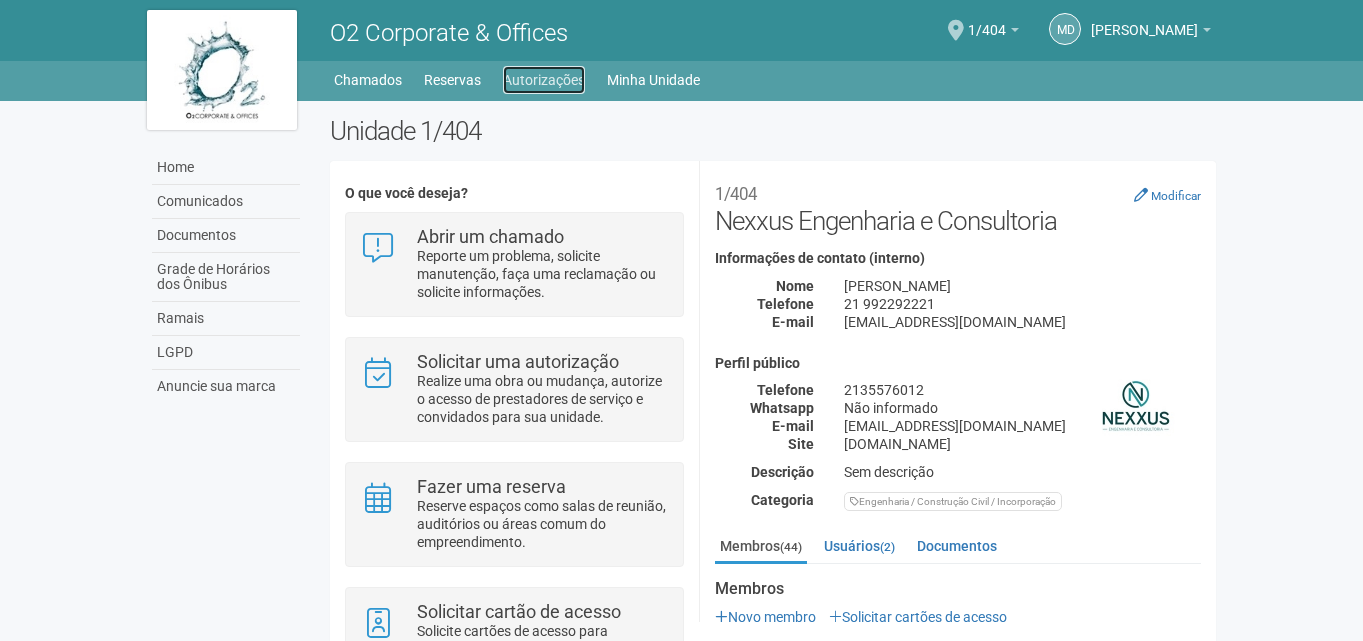 click on "Autorizações" at bounding box center (544, 80) 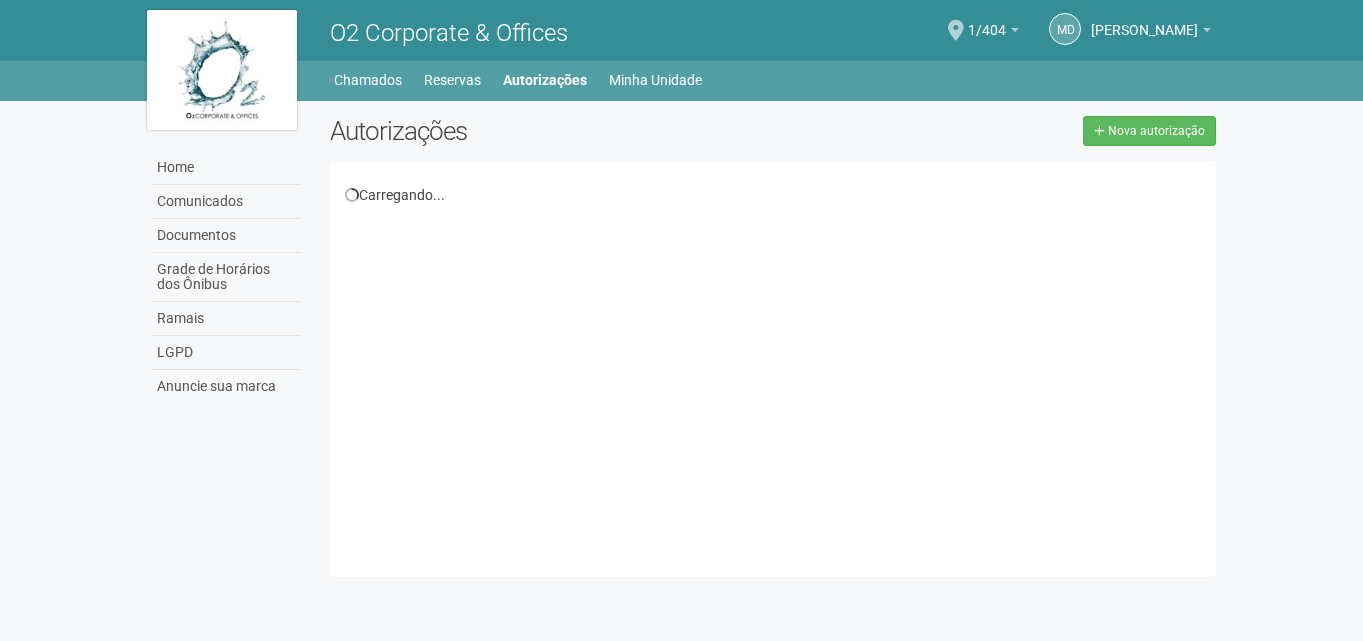 scroll, scrollTop: 0, scrollLeft: 0, axis: both 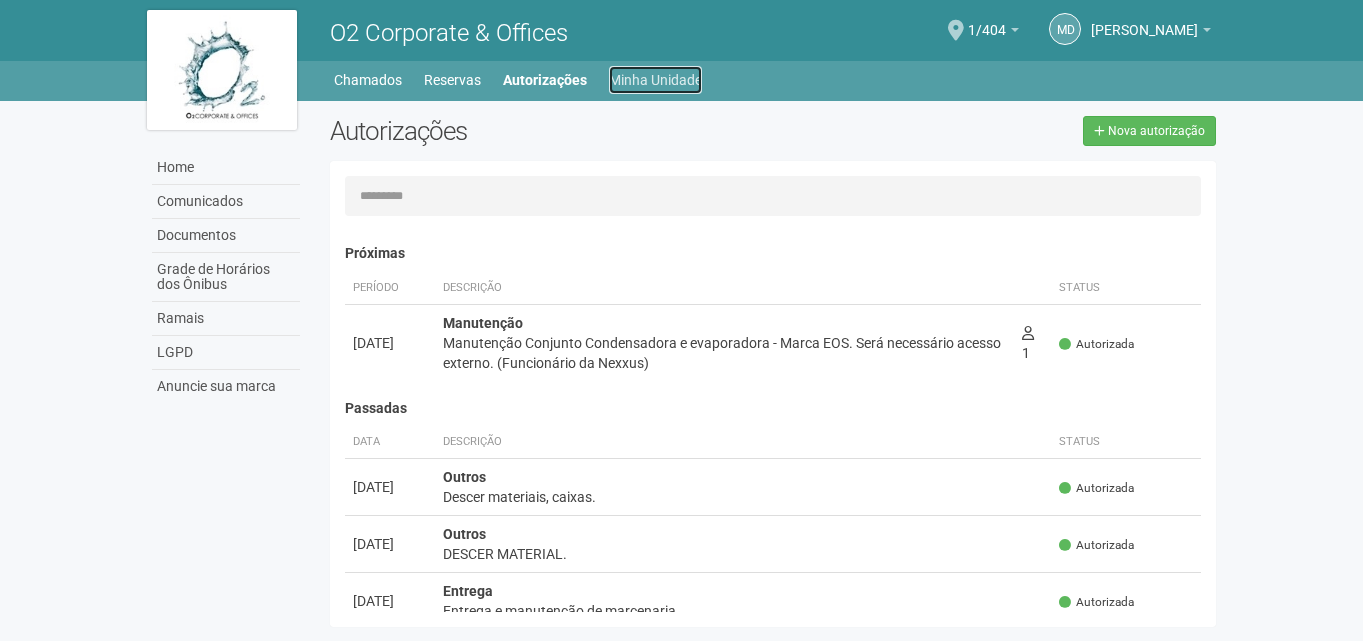 click on "Minha Unidade" at bounding box center (655, 80) 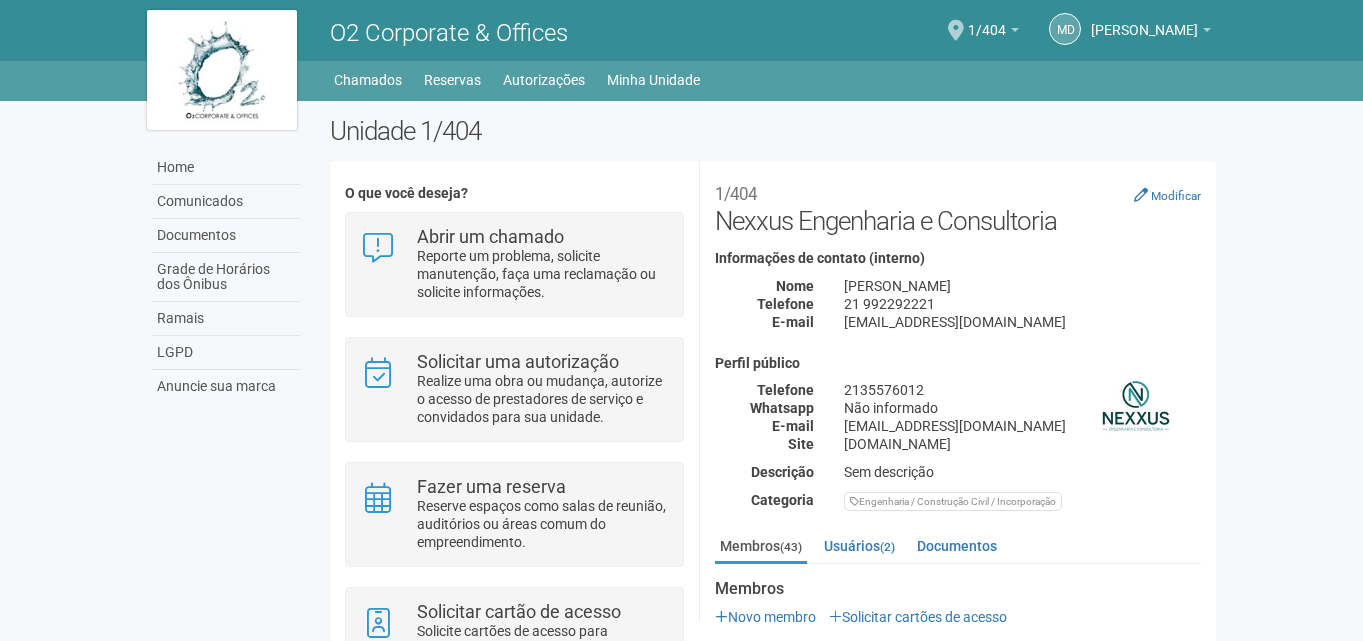 scroll, scrollTop: 0, scrollLeft: 0, axis: both 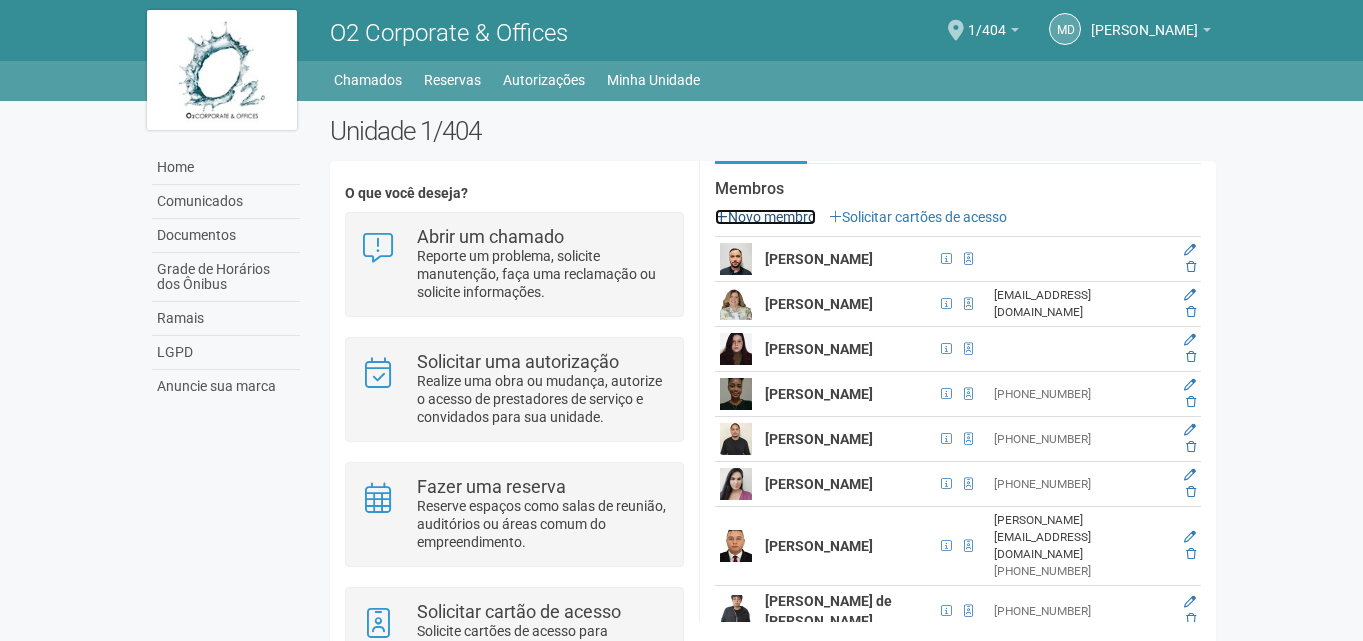 click on "Novo membro" at bounding box center (765, 217) 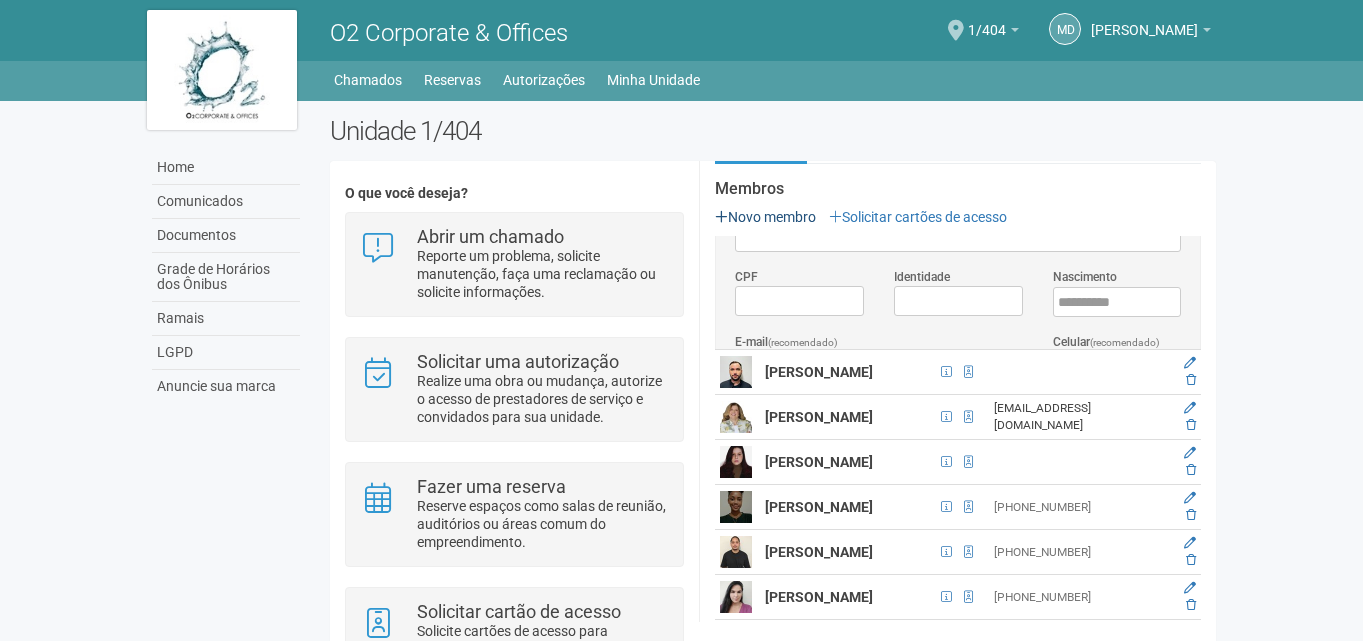 scroll, scrollTop: 0, scrollLeft: 0, axis: both 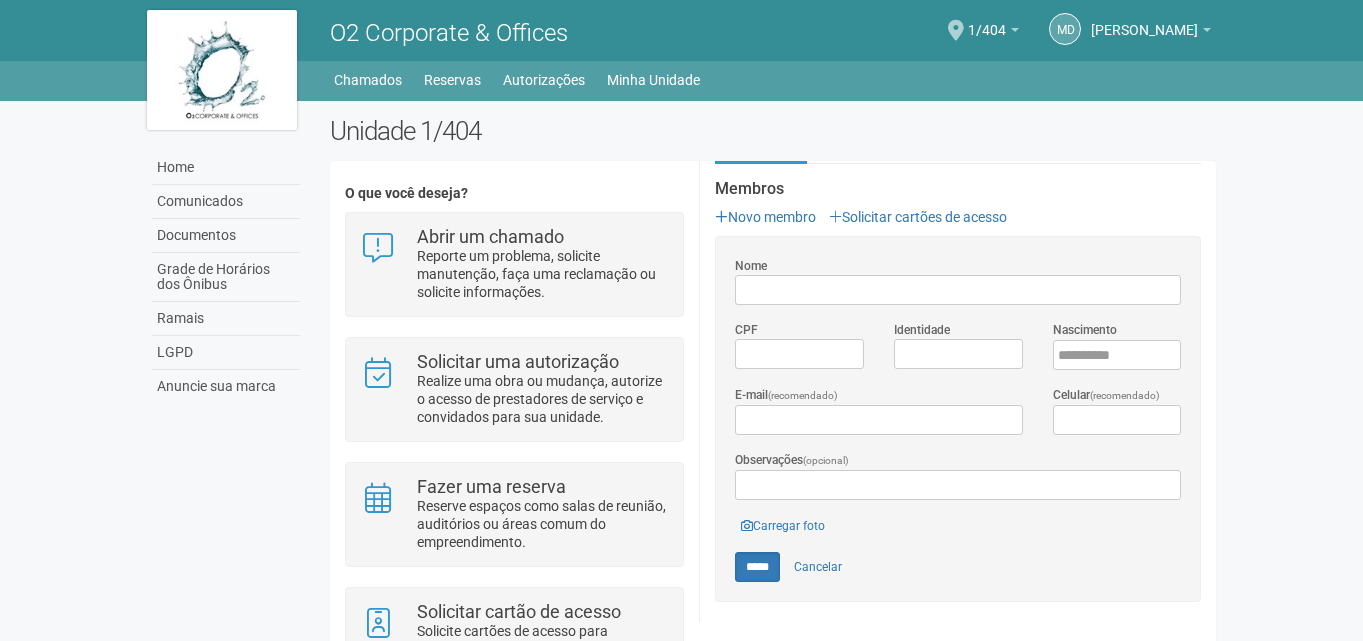 click on "Nome" at bounding box center (958, 290) 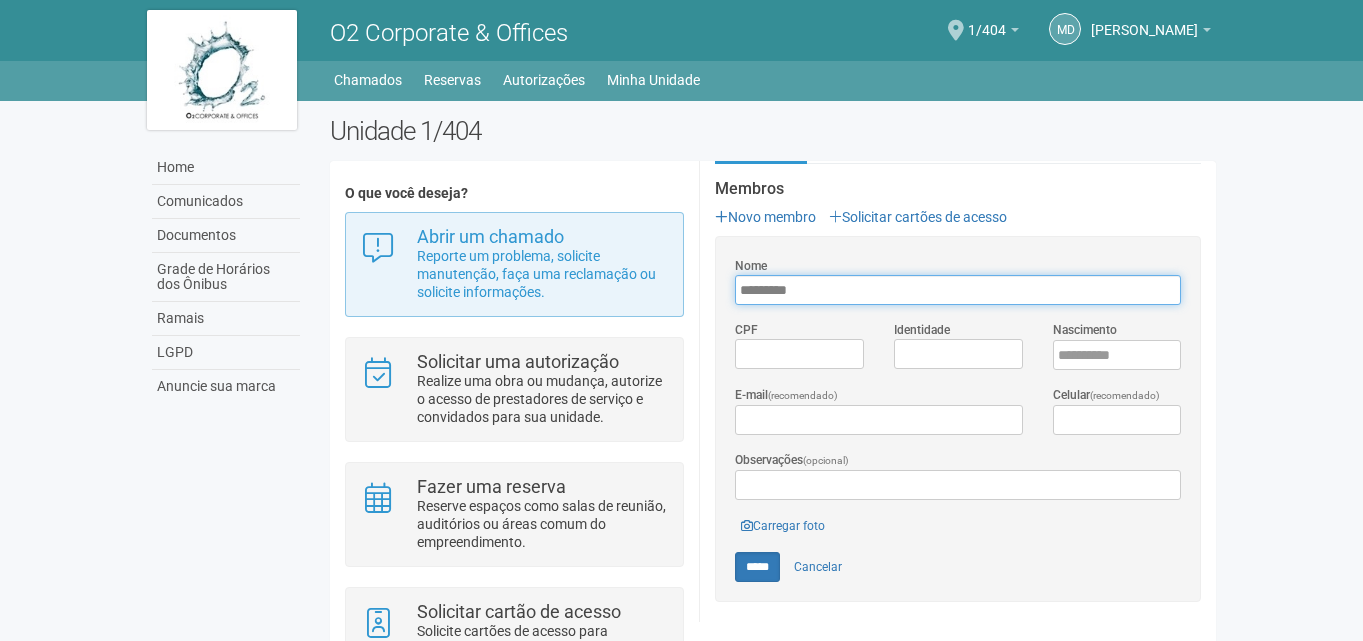 drag, startPoint x: 856, startPoint y: 288, endPoint x: 464, endPoint y: 307, distance: 392.46017 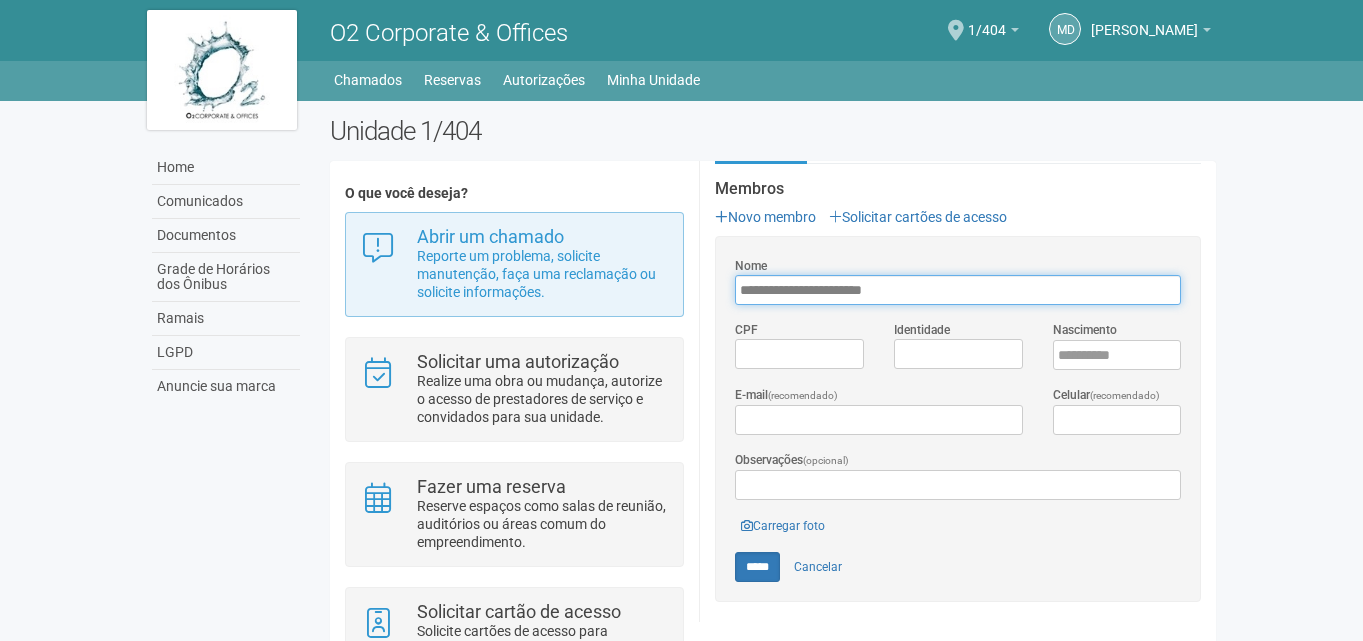 type on "**********" 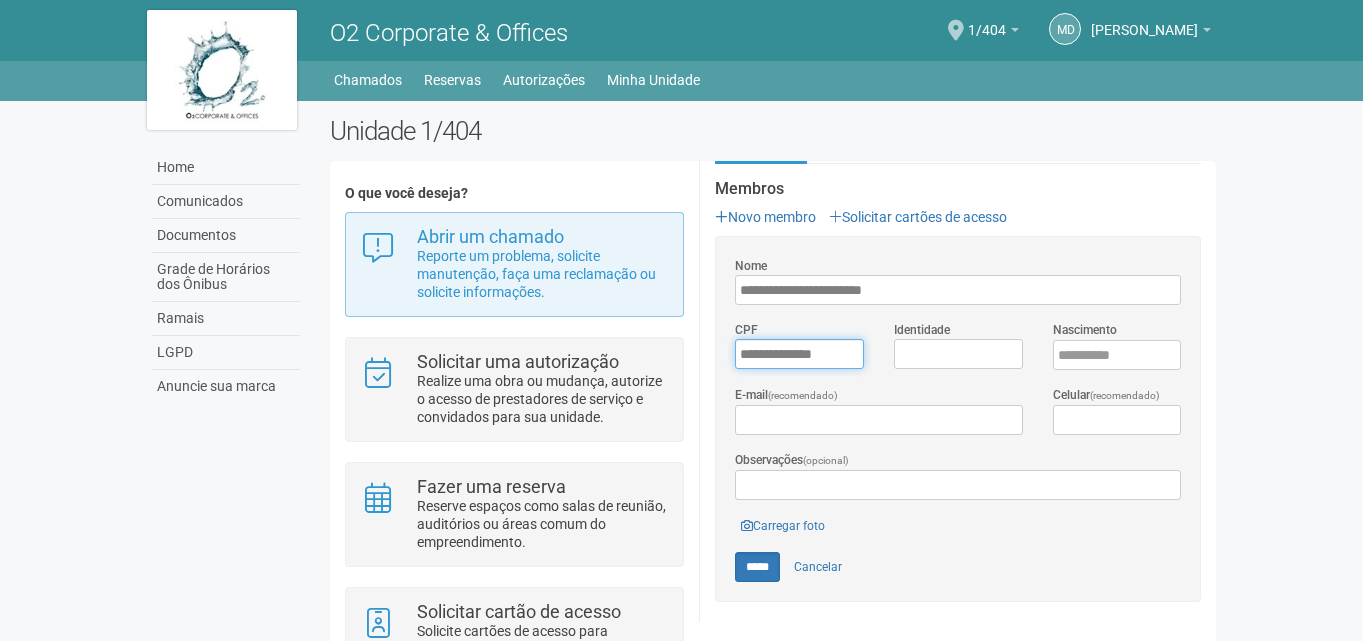 type on "**********" 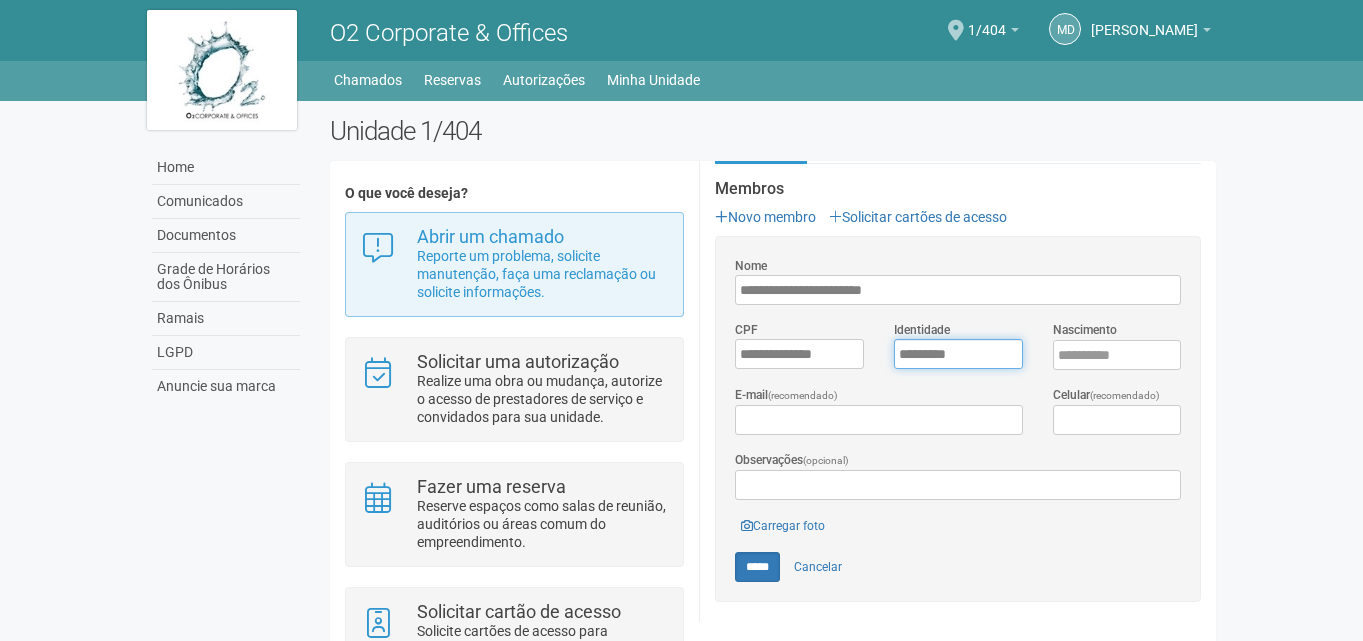 type on "*********" 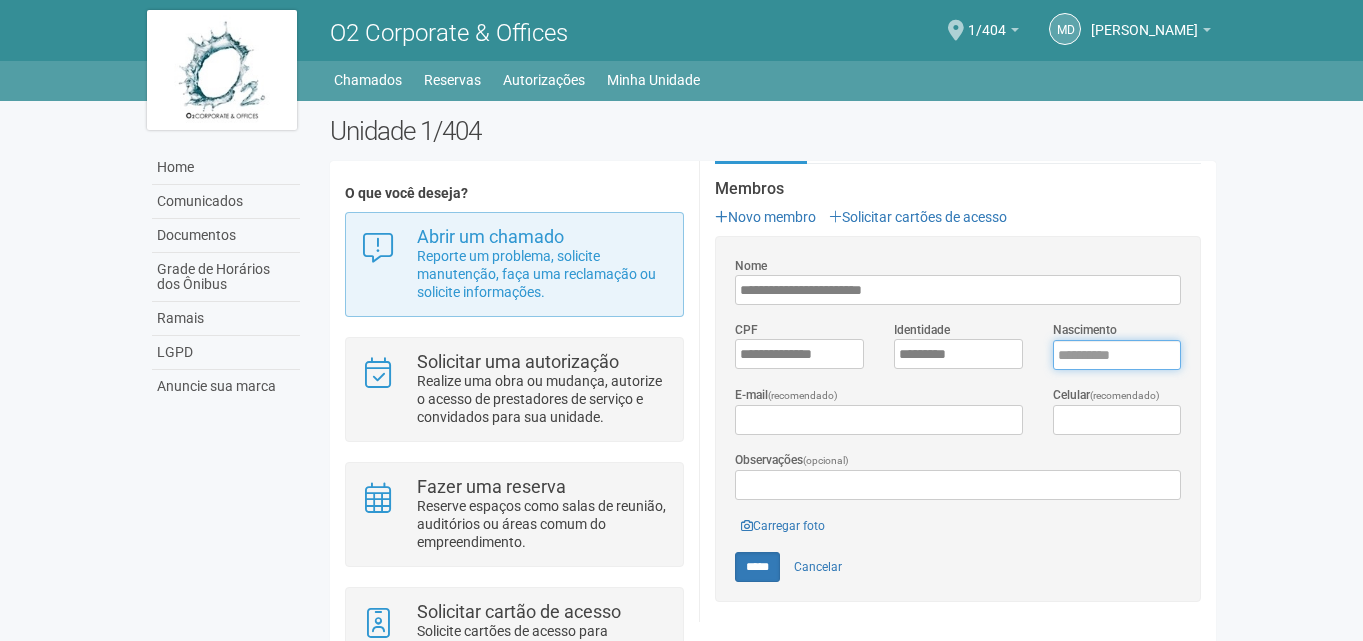 type on "****" 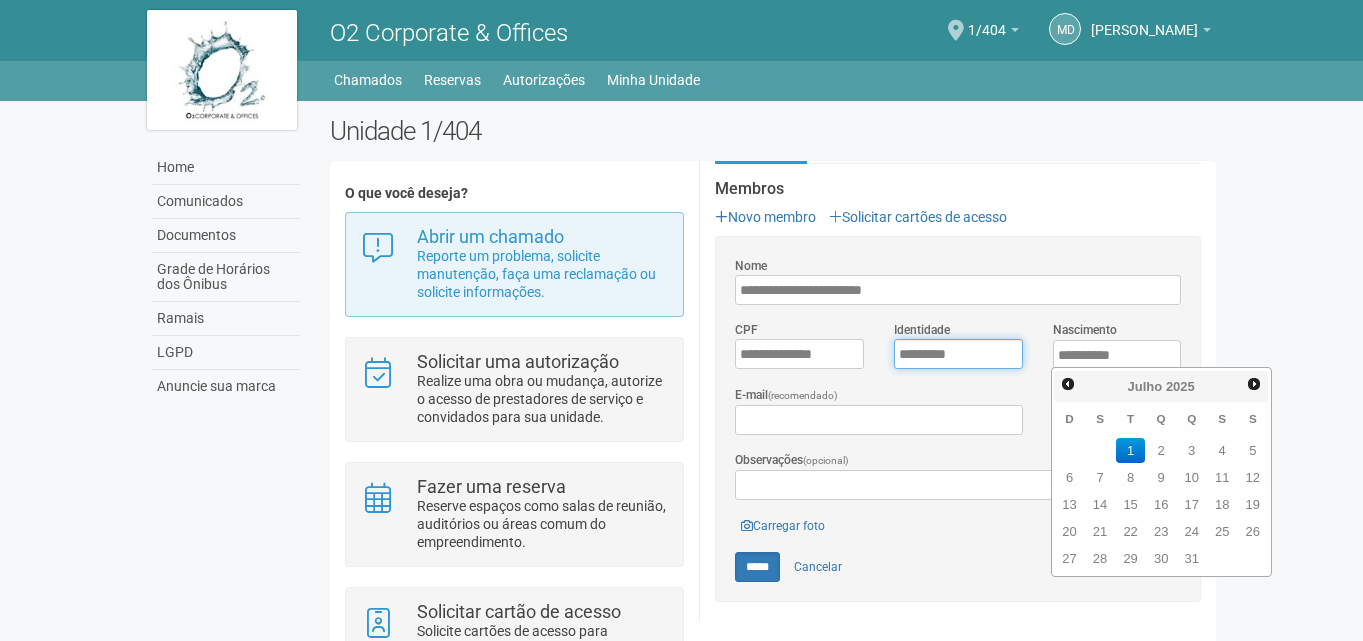 type 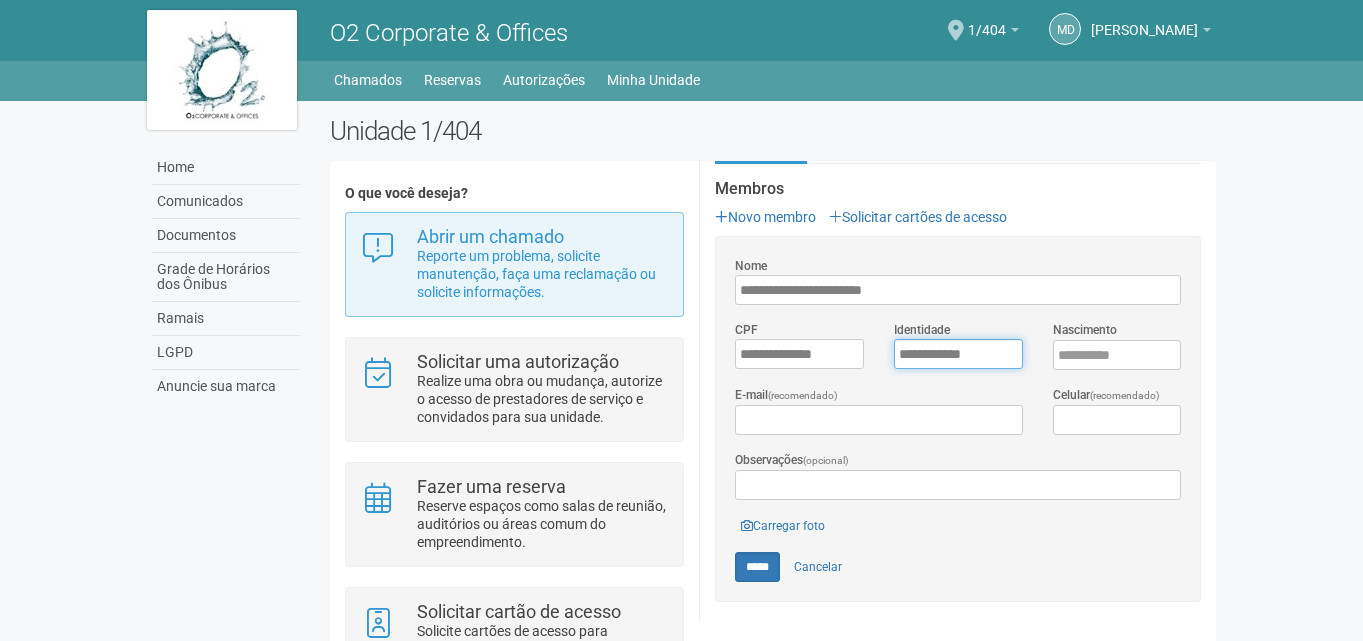 type on "**********" 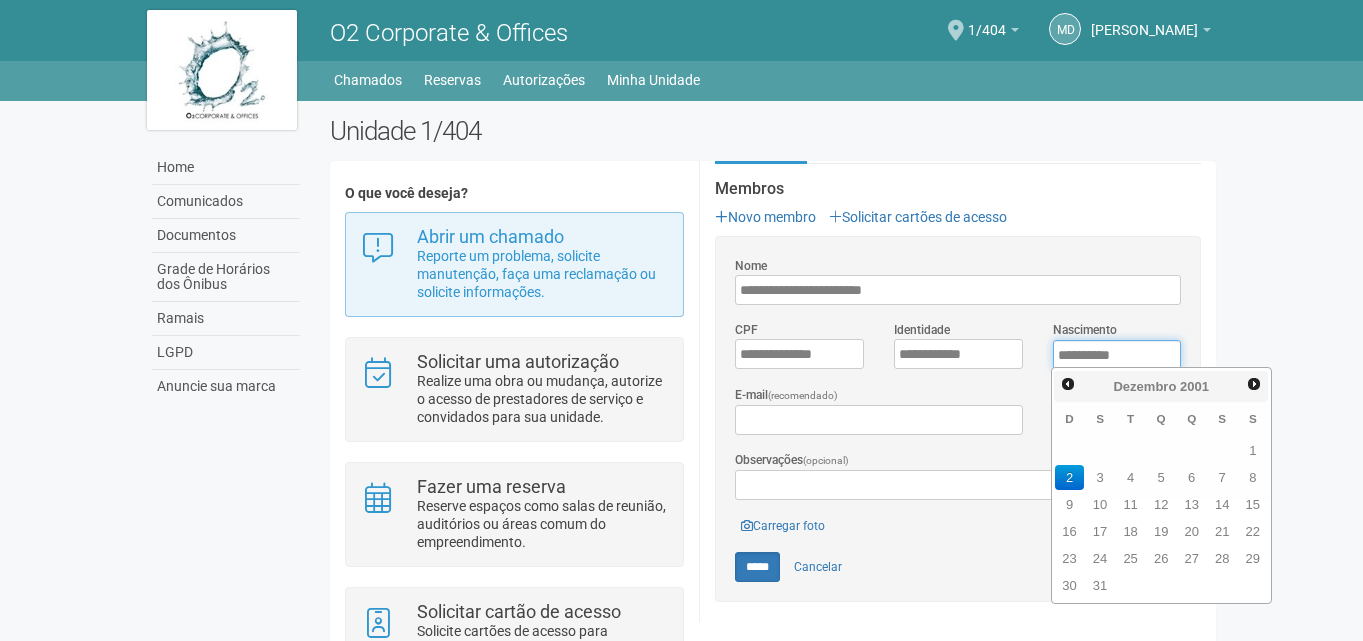 type on "**********" 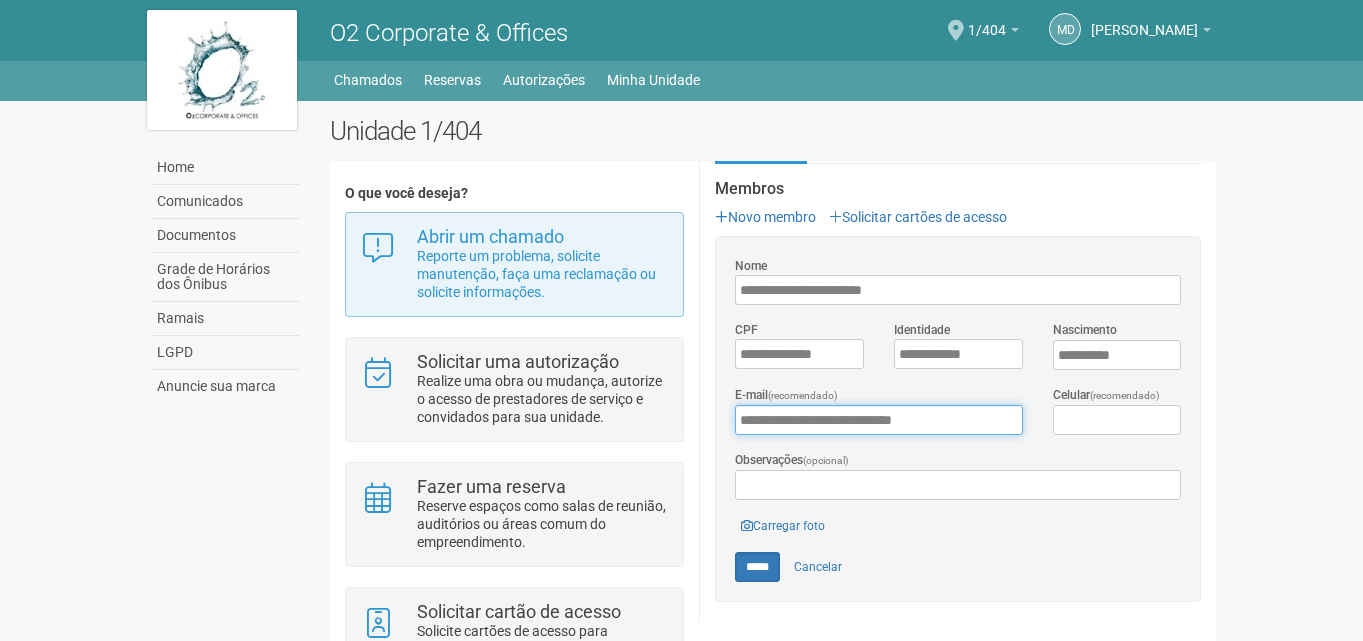 type on "**********" 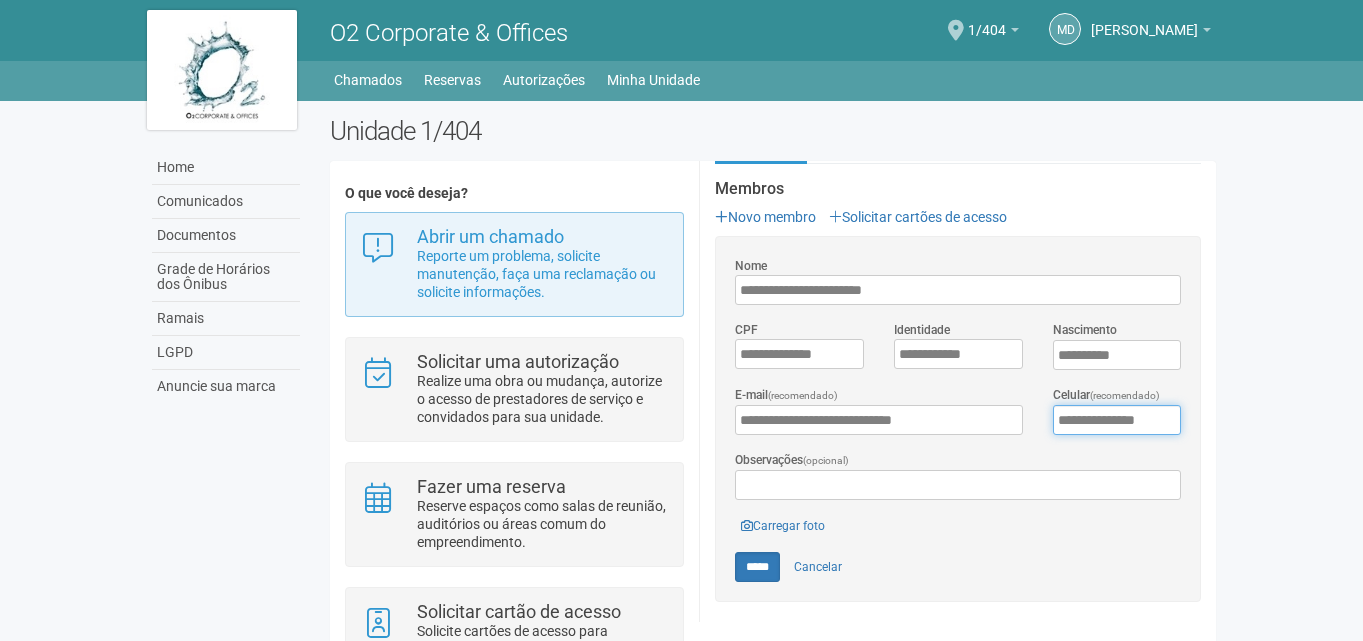 type on "**********" 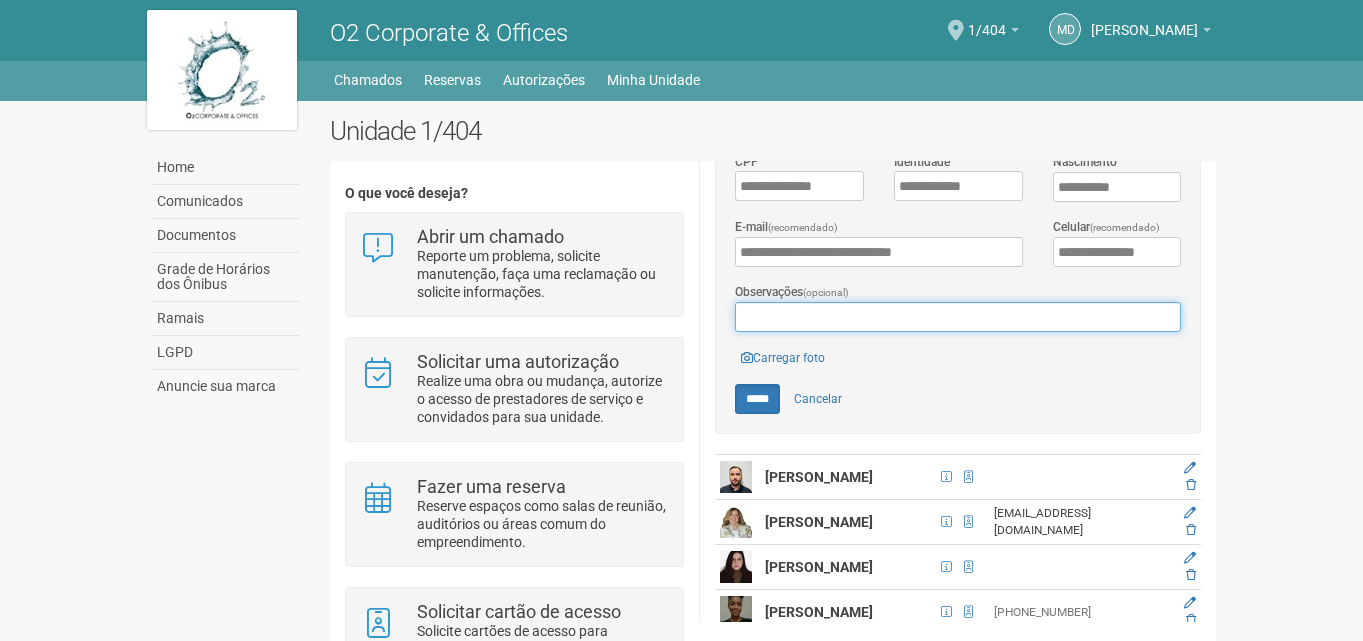 scroll, scrollTop: 600, scrollLeft: 0, axis: vertical 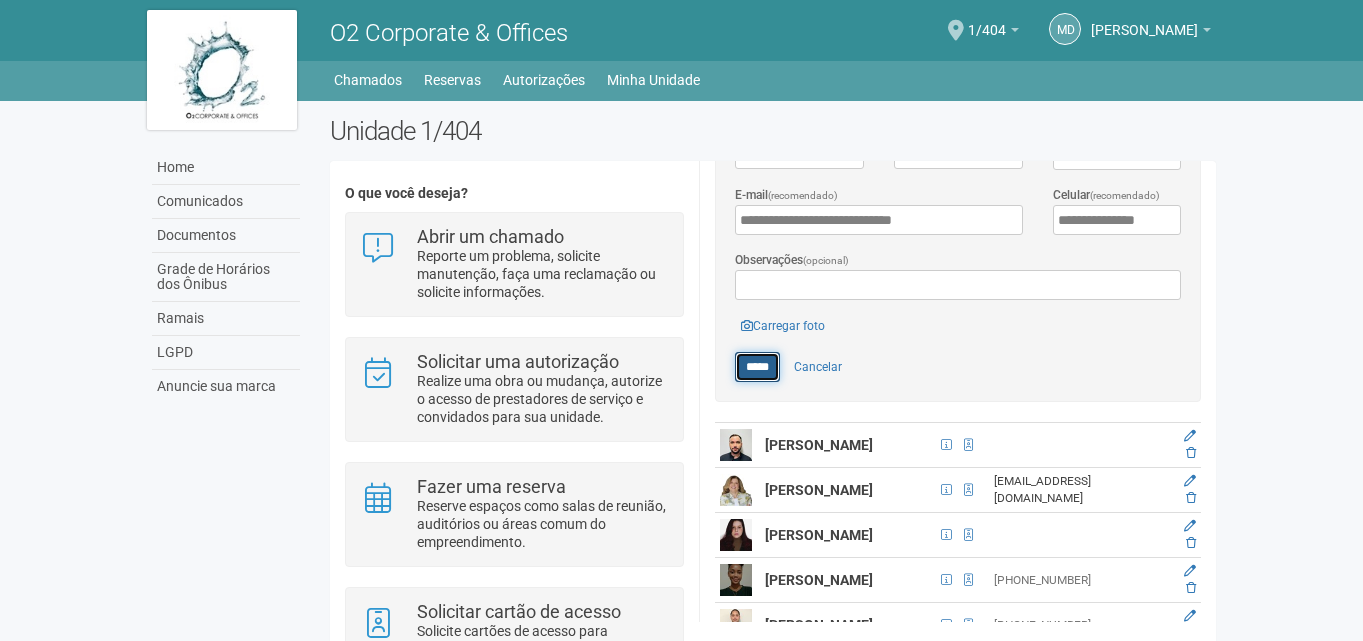 click on "*****" at bounding box center (757, 367) 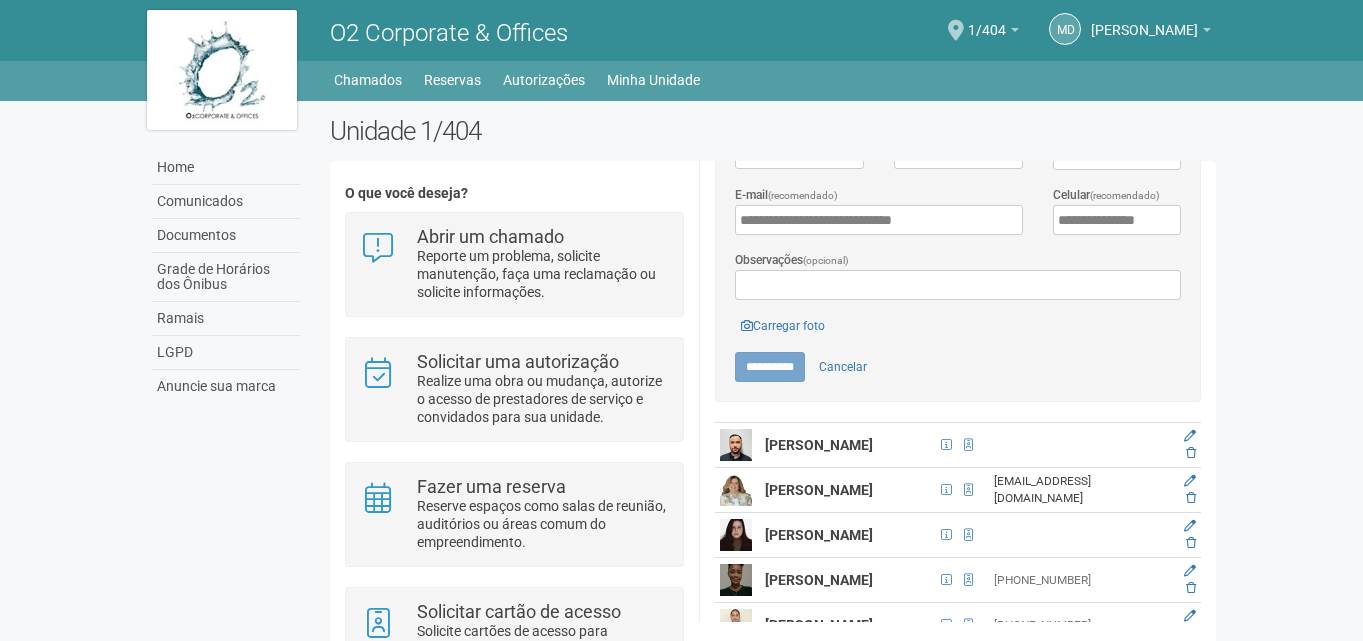 type on "*****" 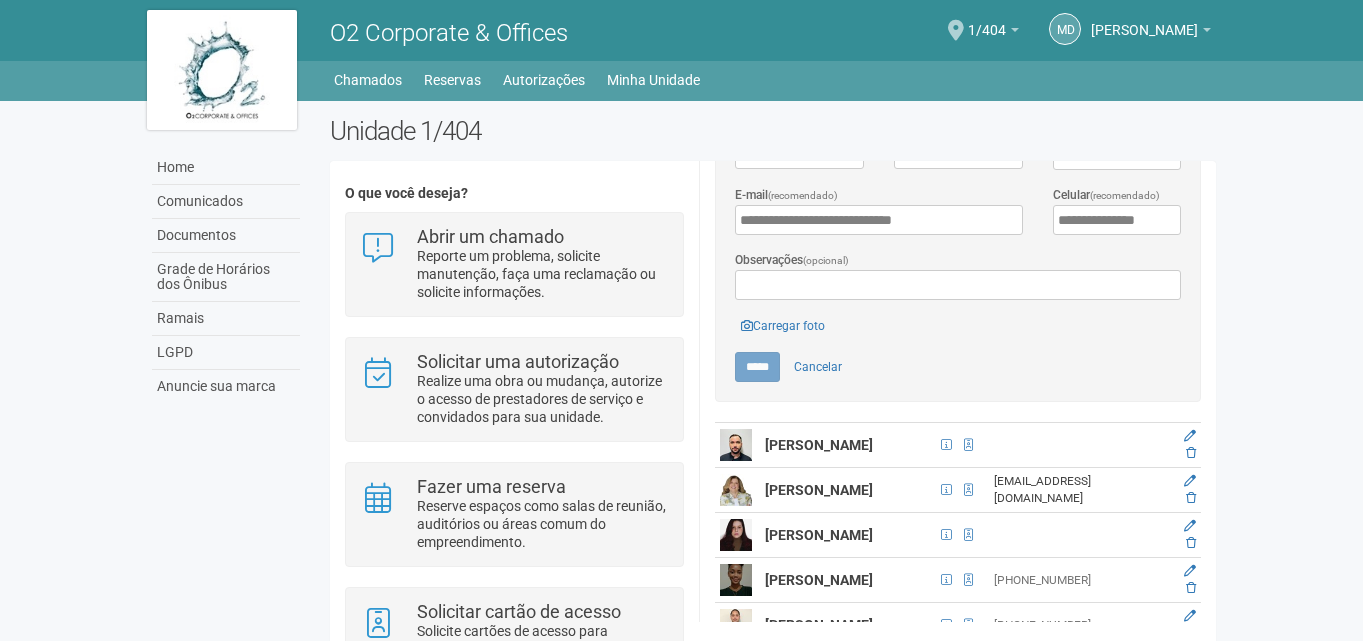 scroll, scrollTop: 0, scrollLeft: 0, axis: both 